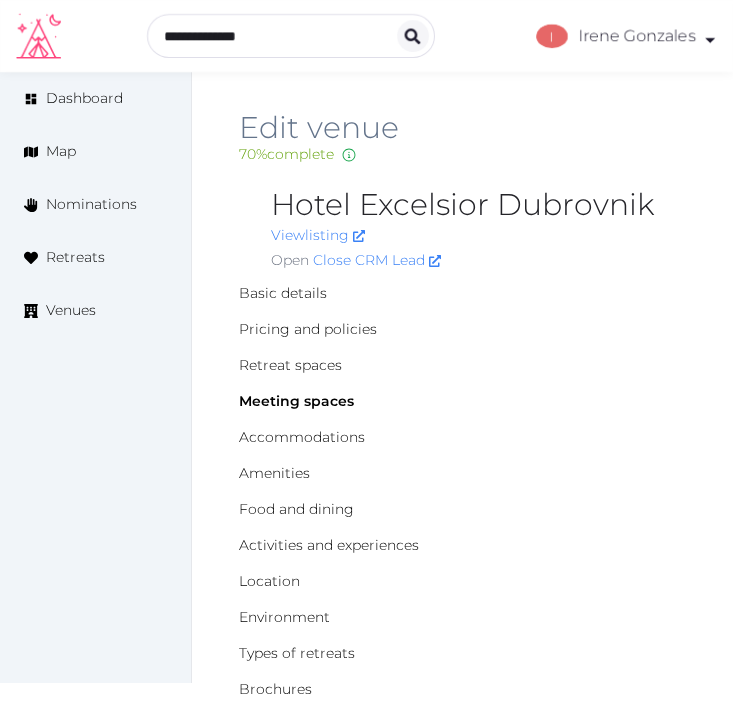 scroll, scrollTop: 0, scrollLeft: 0, axis: both 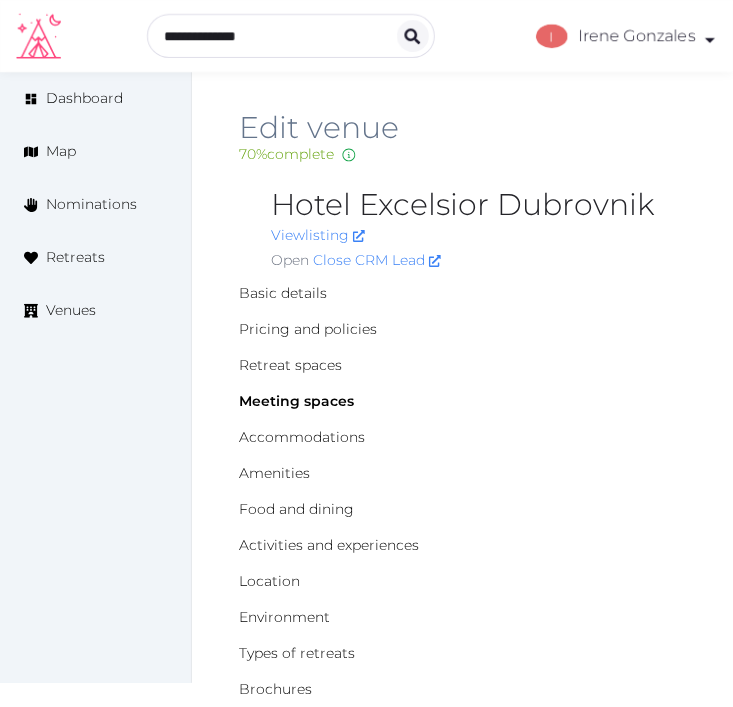 click on "Basic details" at bounding box center [462, 293] 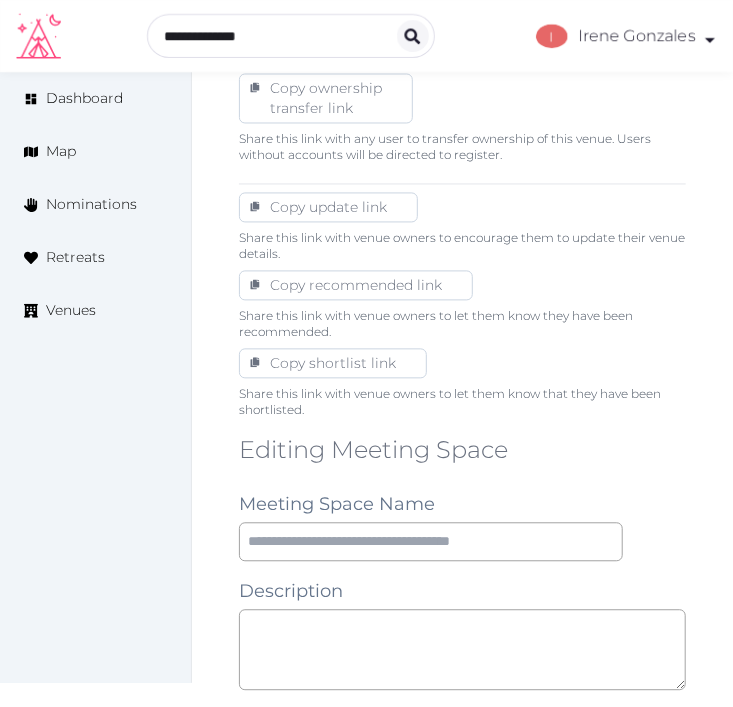 scroll, scrollTop: 1333, scrollLeft: 0, axis: vertical 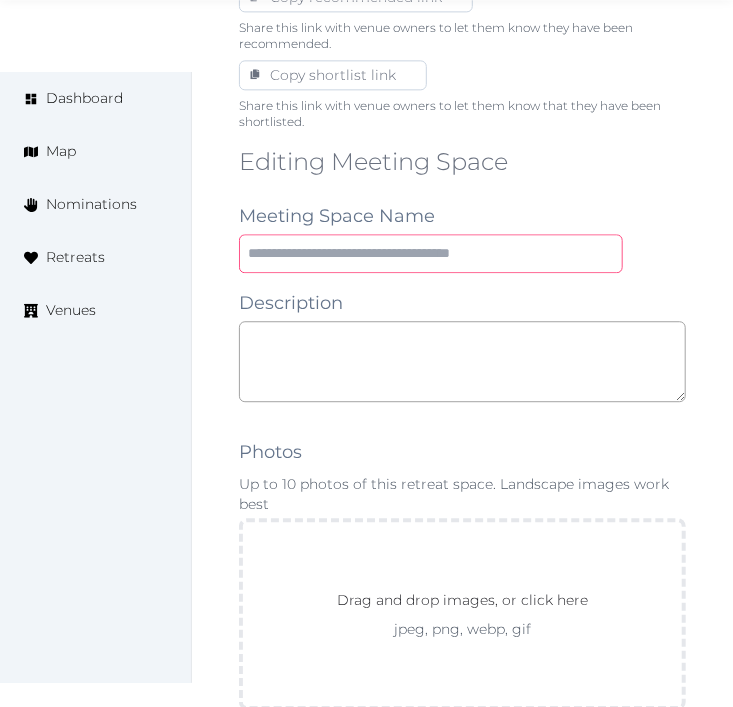 click at bounding box center [431, 253] 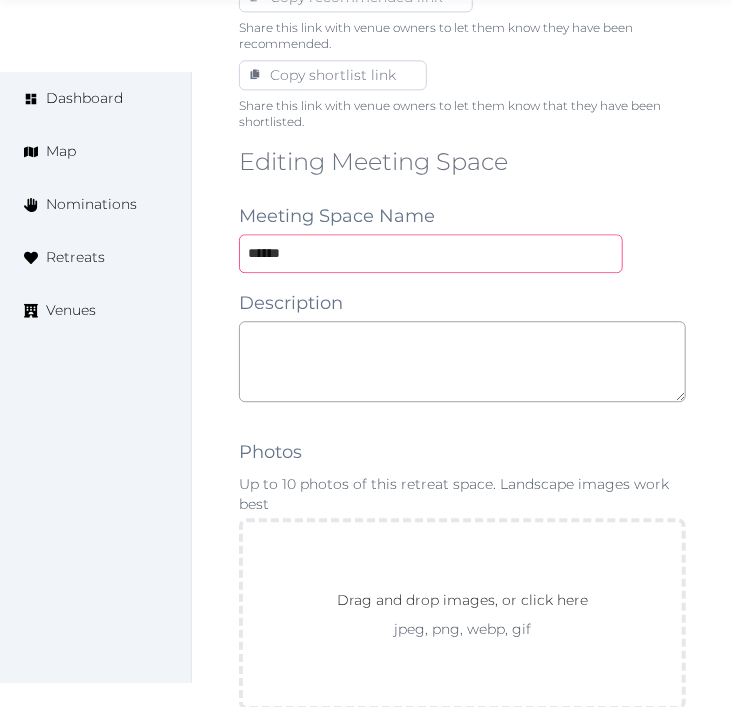 type on "******" 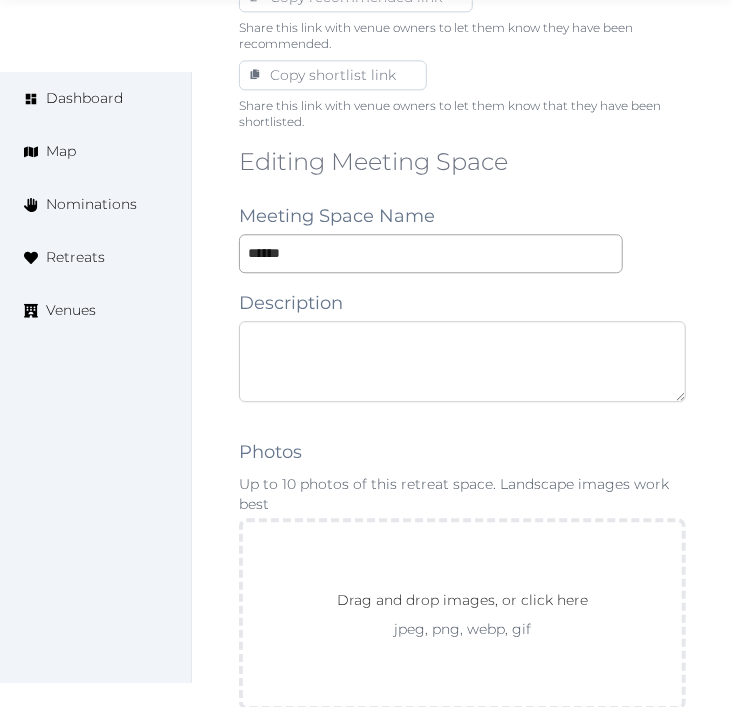 click at bounding box center (462, 361) 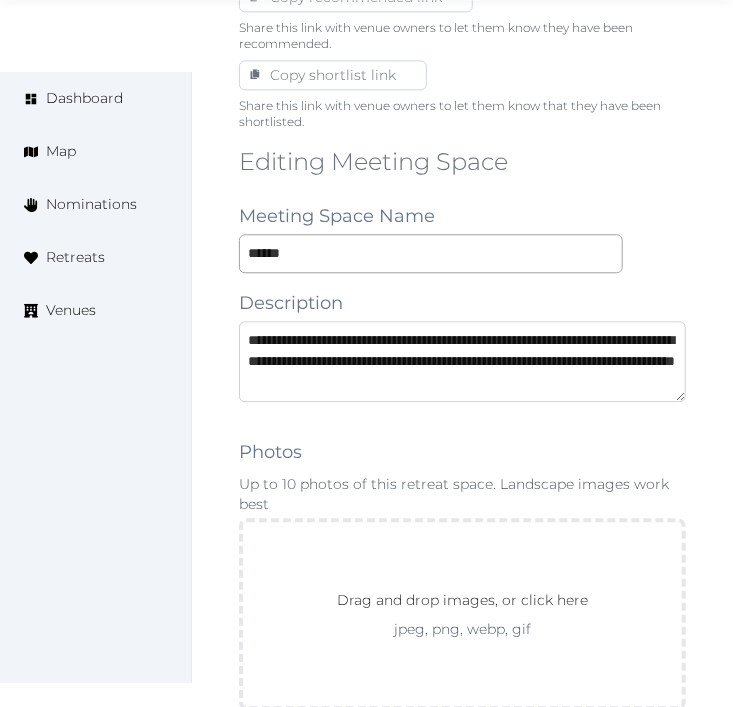 scroll, scrollTop: 11, scrollLeft: 0, axis: vertical 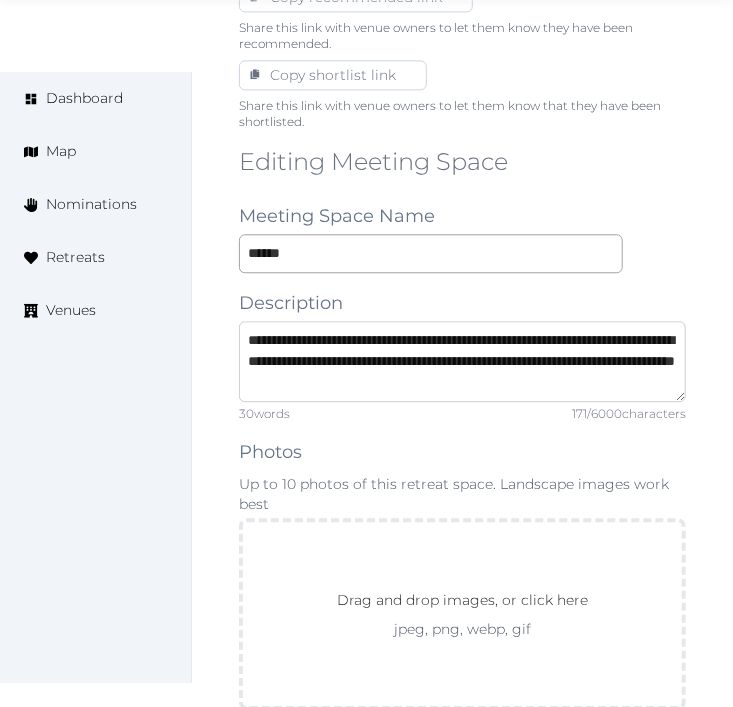 type on "**********" 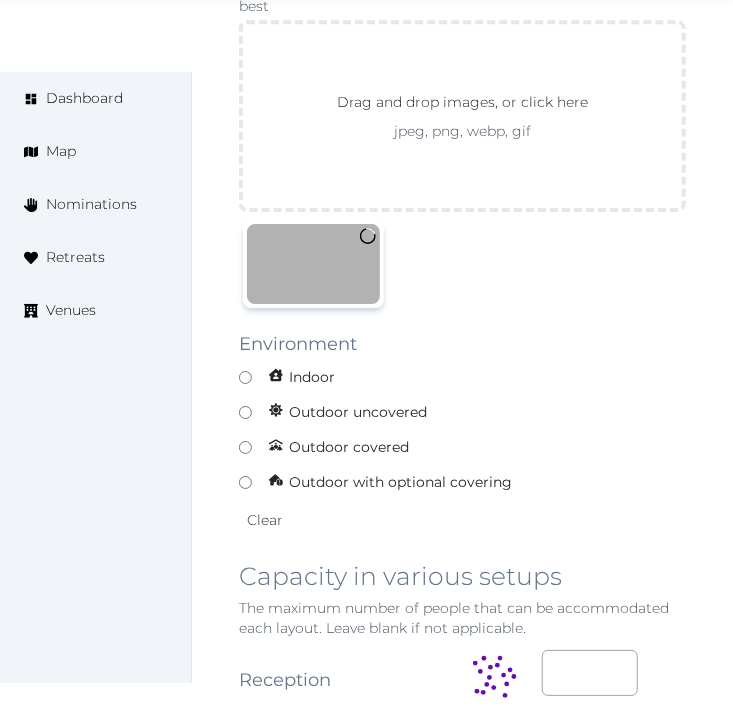 scroll, scrollTop: 2000, scrollLeft: 0, axis: vertical 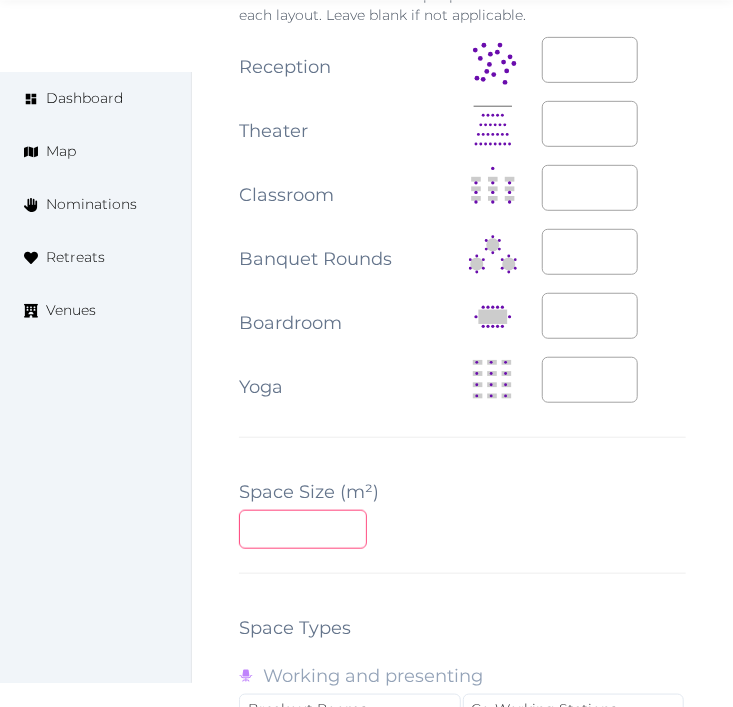 click at bounding box center (303, 529) 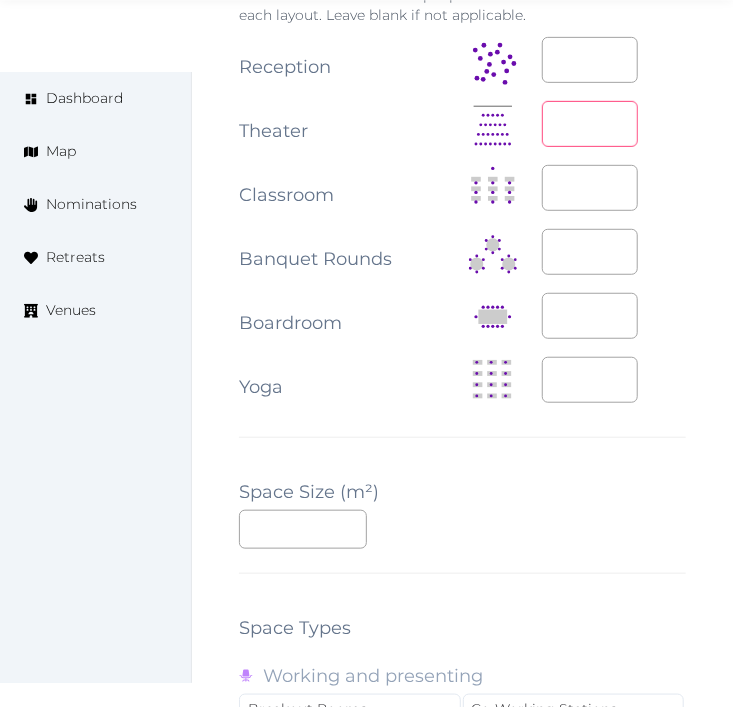 click at bounding box center [590, 124] 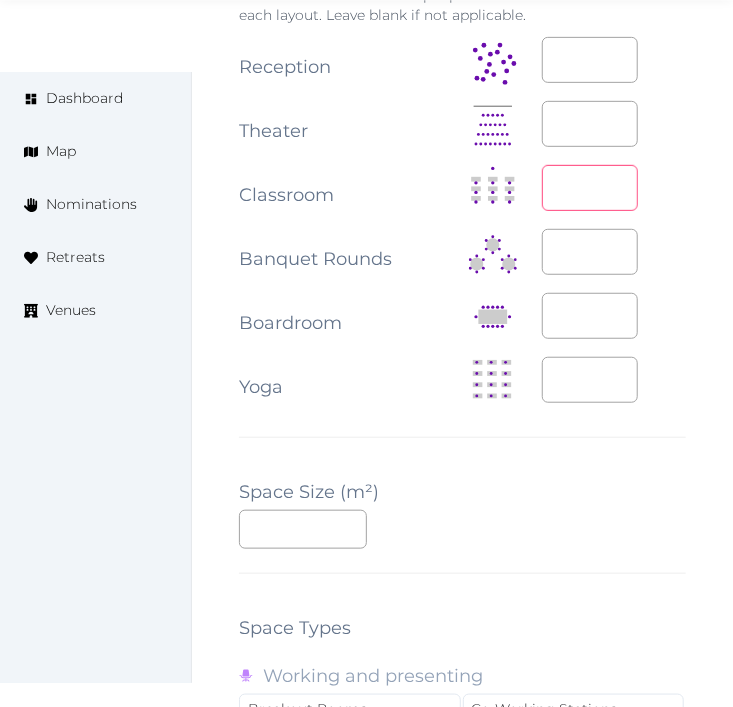 click at bounding box center [590, 188] 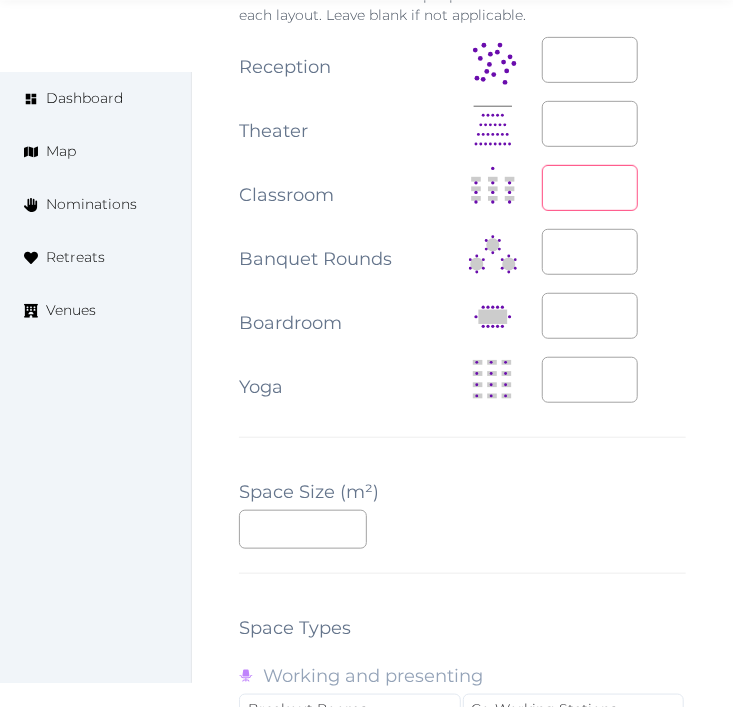 type on "**" 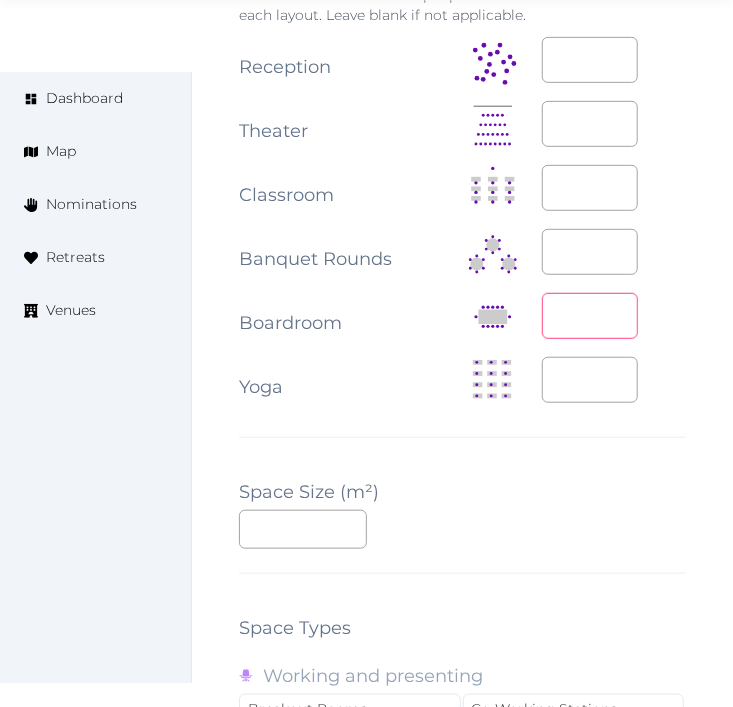 click at bounding box center [590, 316] 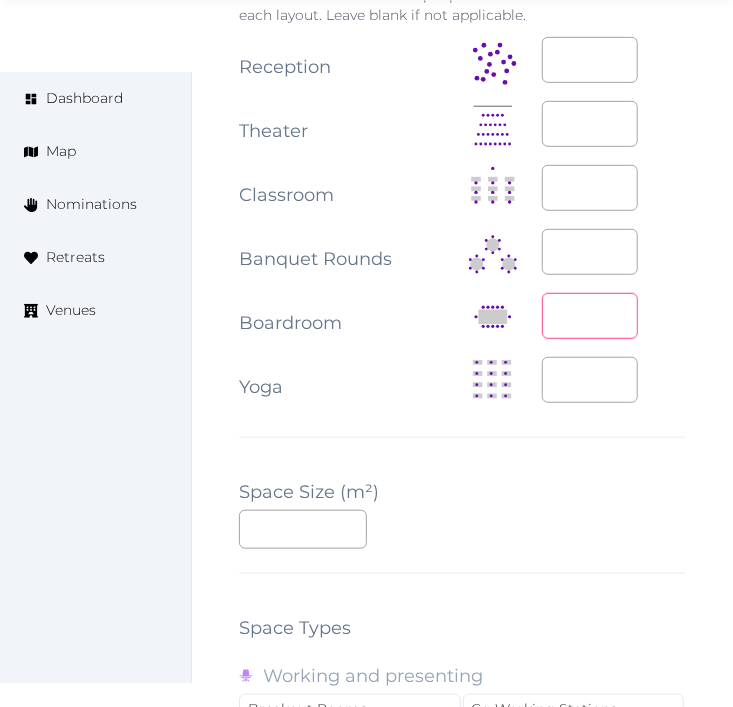 type on "**" 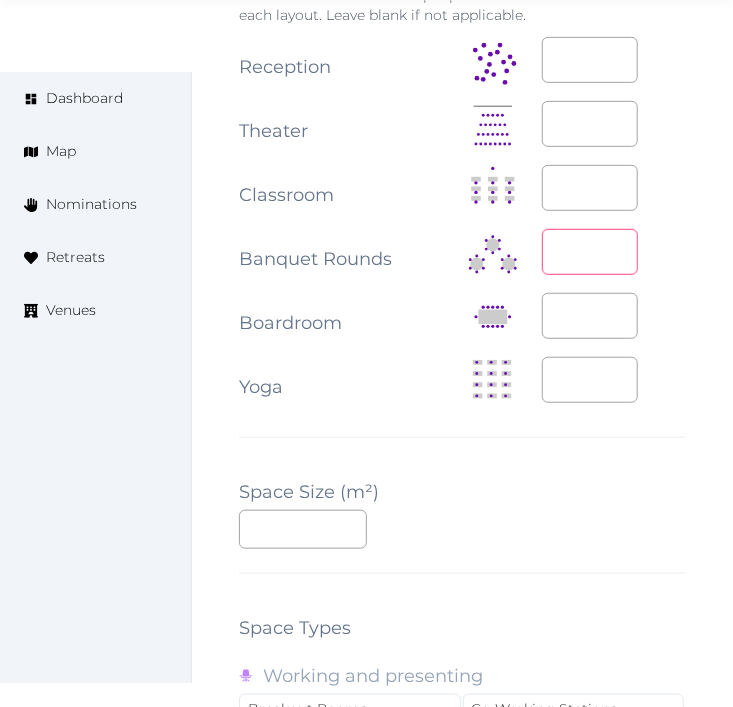 click at bounding box center (590, 252) 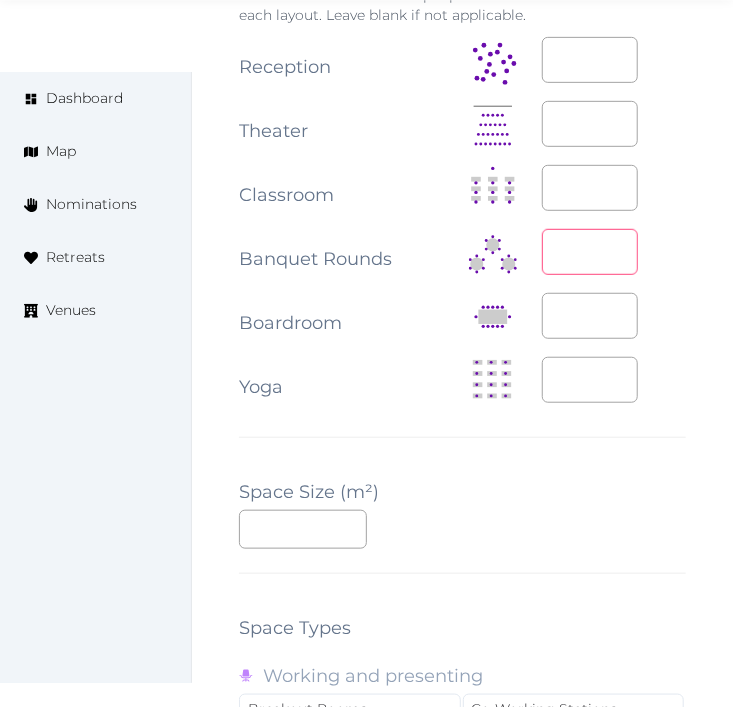 type on "***" 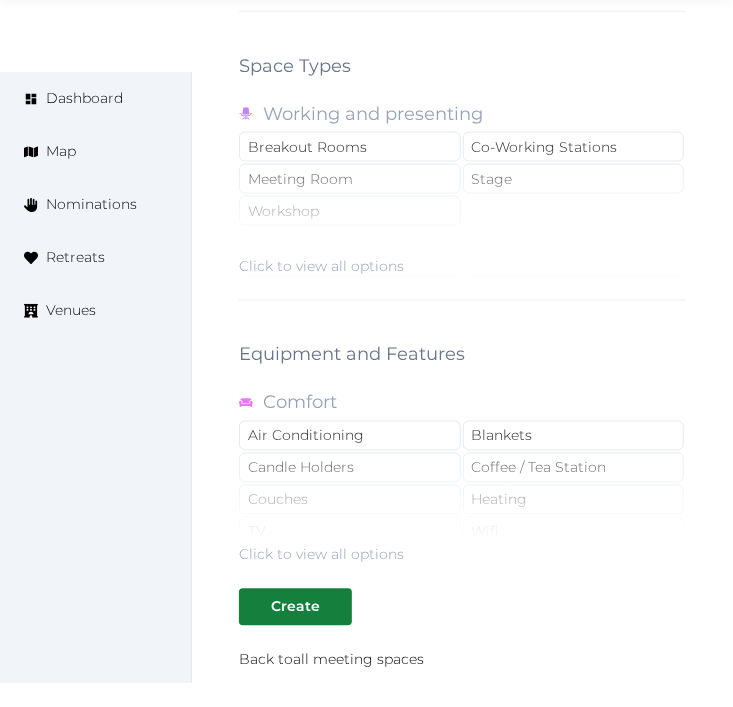 scroll, scrollTop: 3195, scrollLeft: 0, axis: vertical 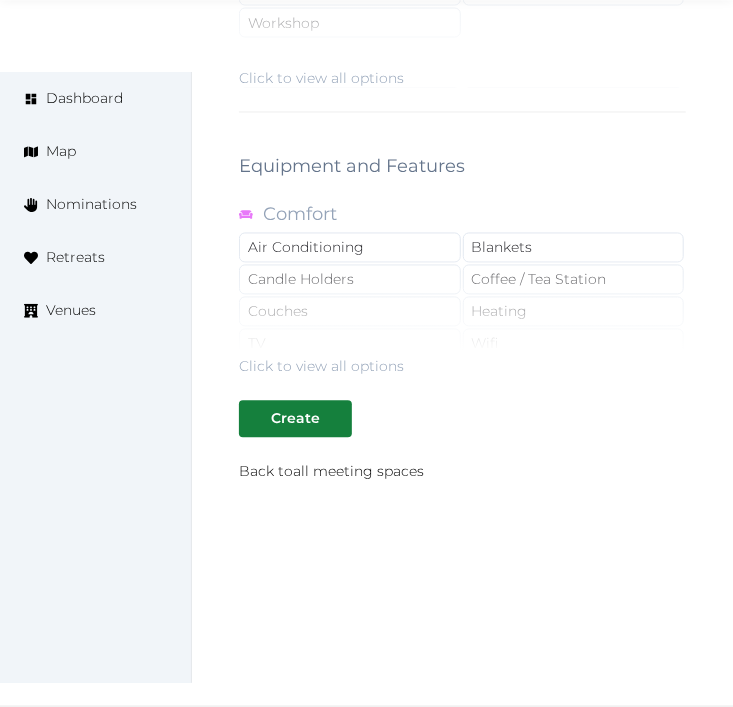 click on "Click to view all options" at bounding box center (462, 313) 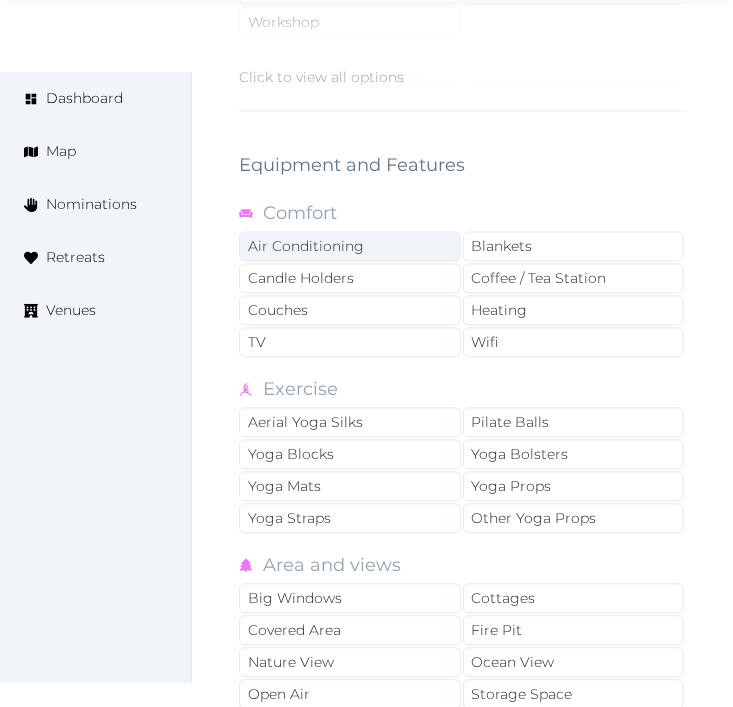 click on "Air Conditioning" at bounding box center [350, 247] 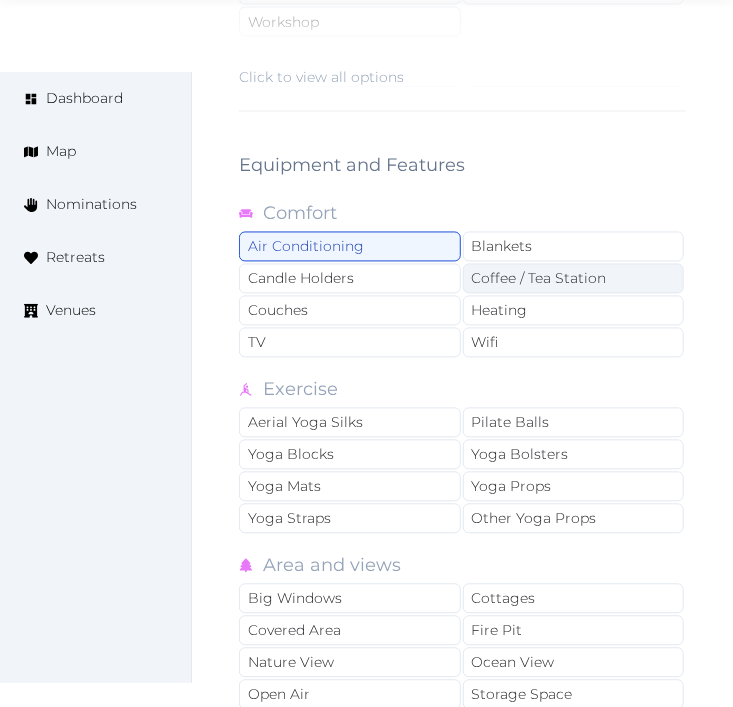 click on "Coffee / Tea Station" at bounding box center [574, 279] 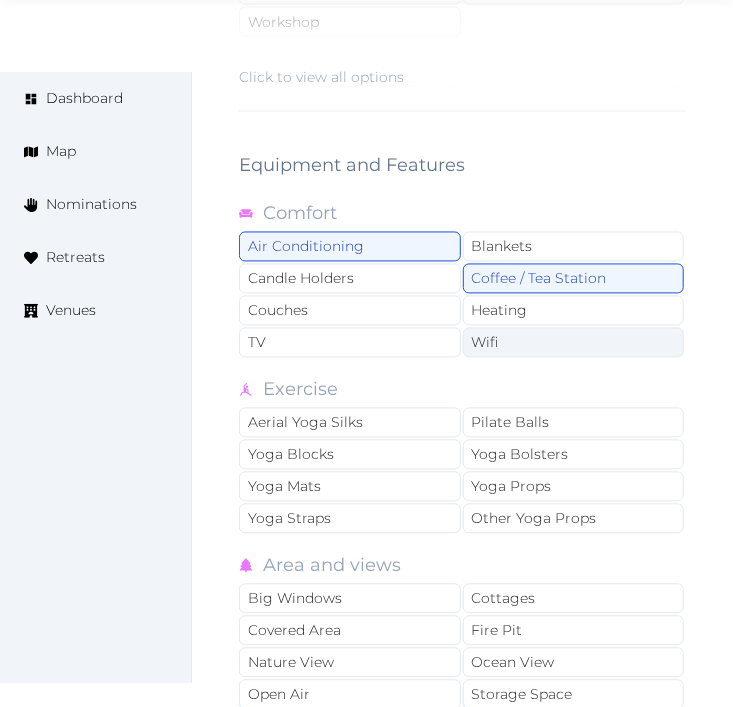 click on "Wifi" at bounding box center (574, 343) 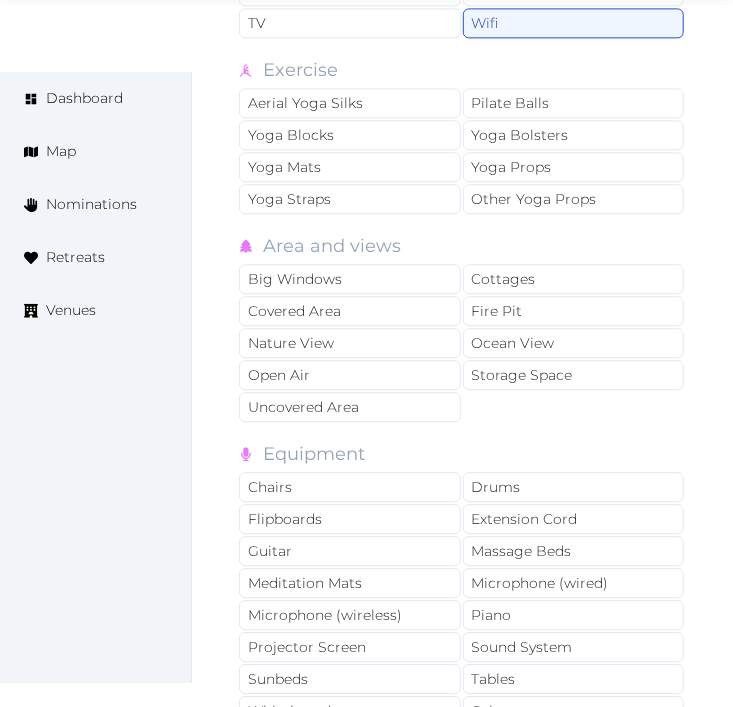 scroll, scrollTop: 3528, scrollLeft: 0, axis: vertical 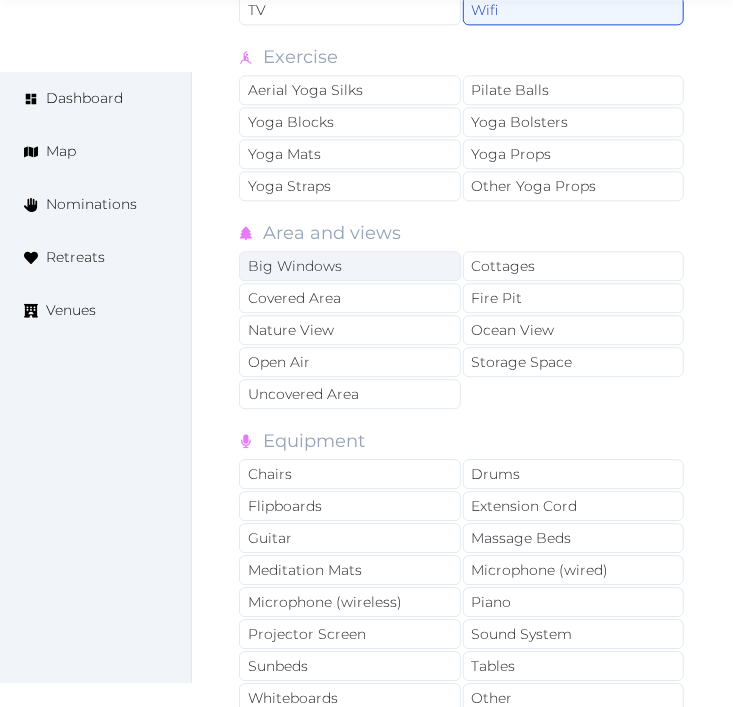 click on "Big Windows" at bounding box center (350, 266) 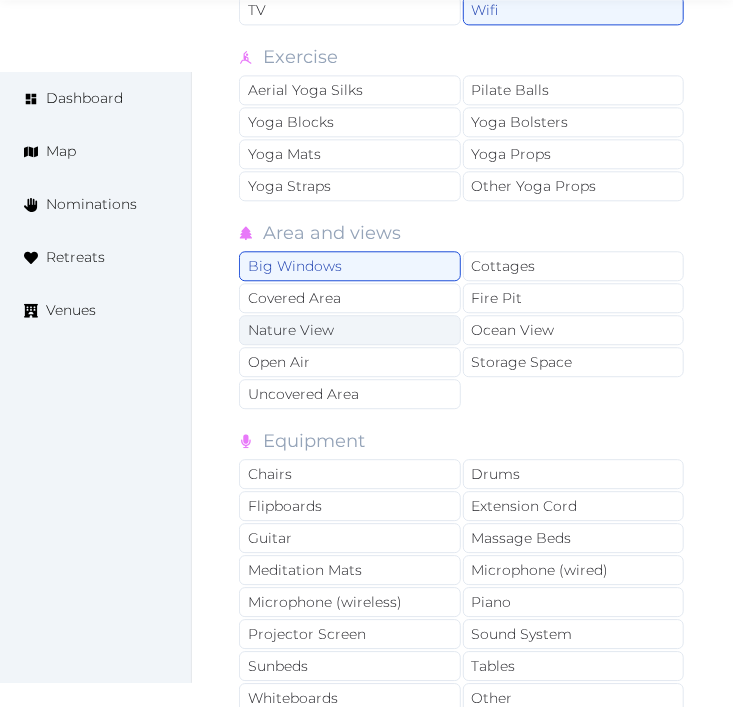 click on "Nature View" at bounding box center (350, 330) 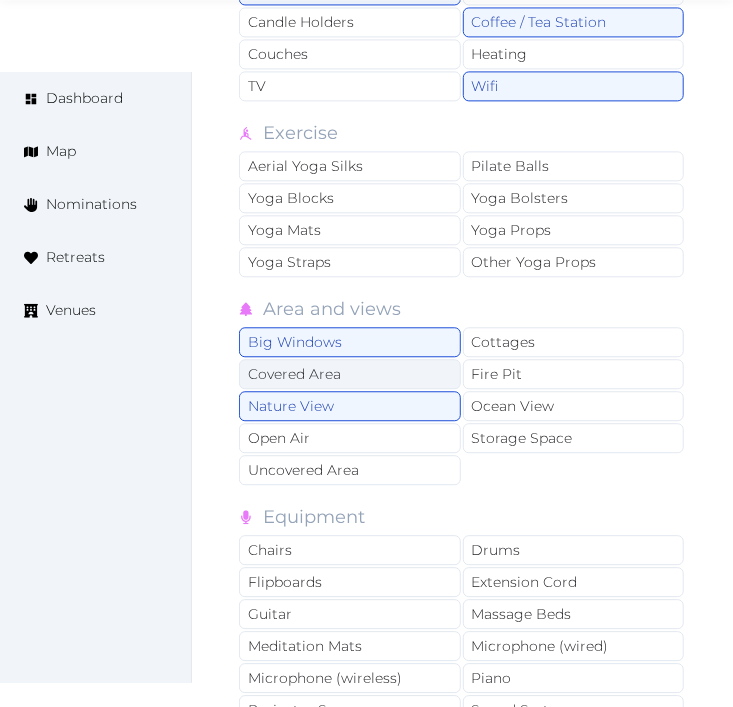scroll, scrollTop: 3417, scrollLeft: 0, axis: vertical 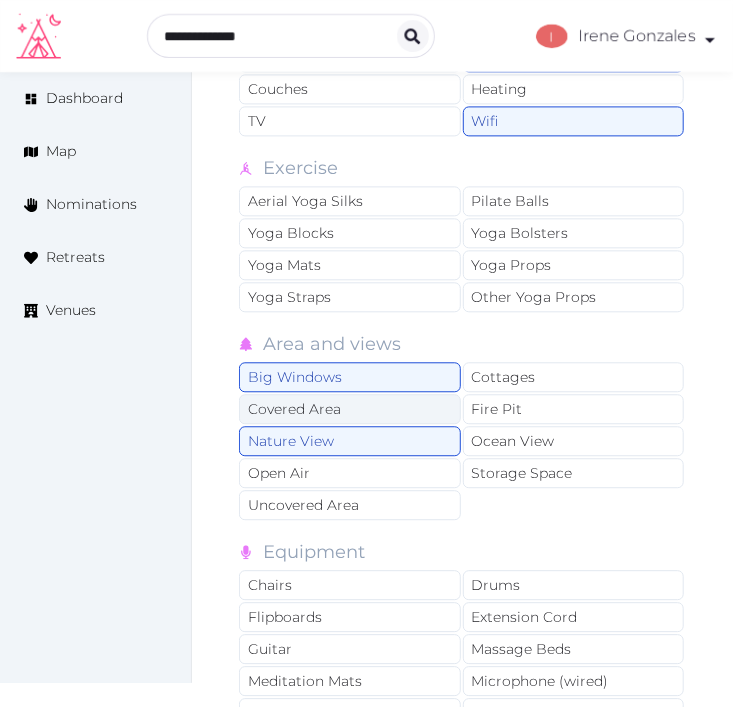 drag, startPoint x: 403, startPoint y: 446, endPoint x: 416, endPoint y: 410, distance: 38.27532 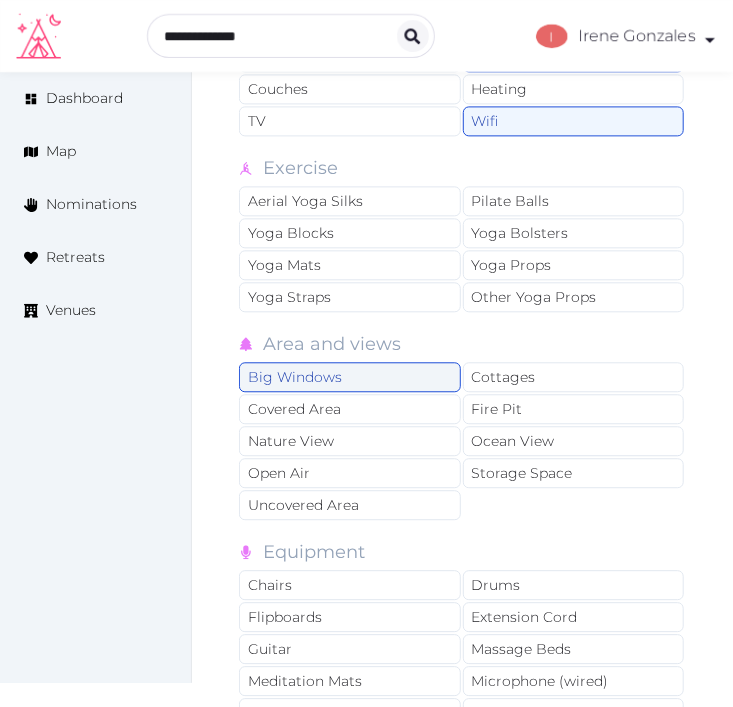 click on "Big Windows" at bounding box center [350, 377] 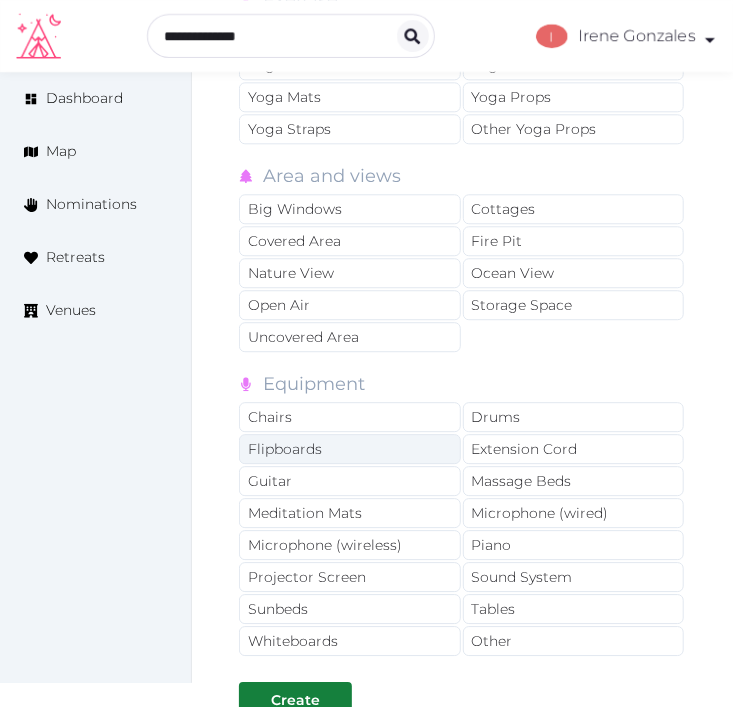 scroll, scrollTop: 3751, scrollLeft: 0, axis: vertical 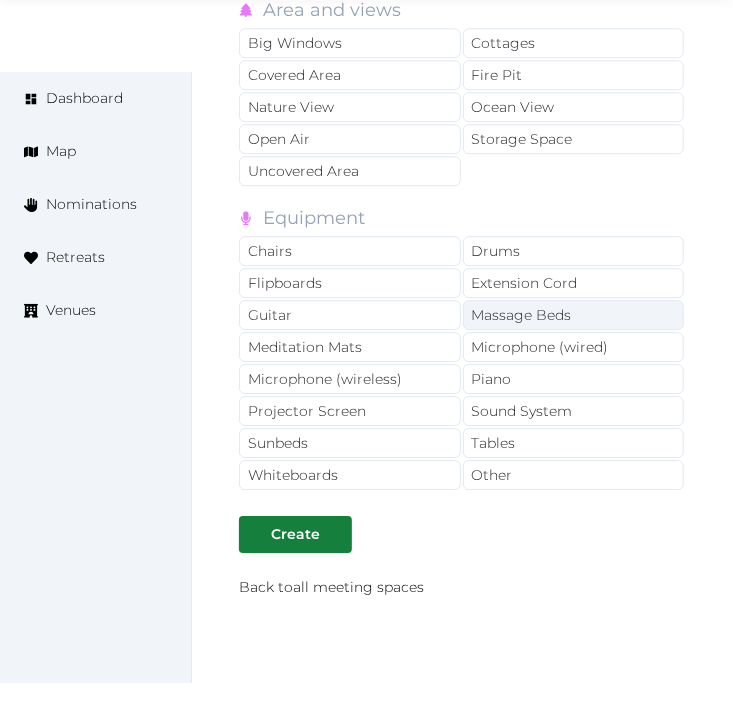 drag, startPoint x: 323, startPoint y: 248, endPoint x: 467, endPoint y: 314, distance: 158.40454 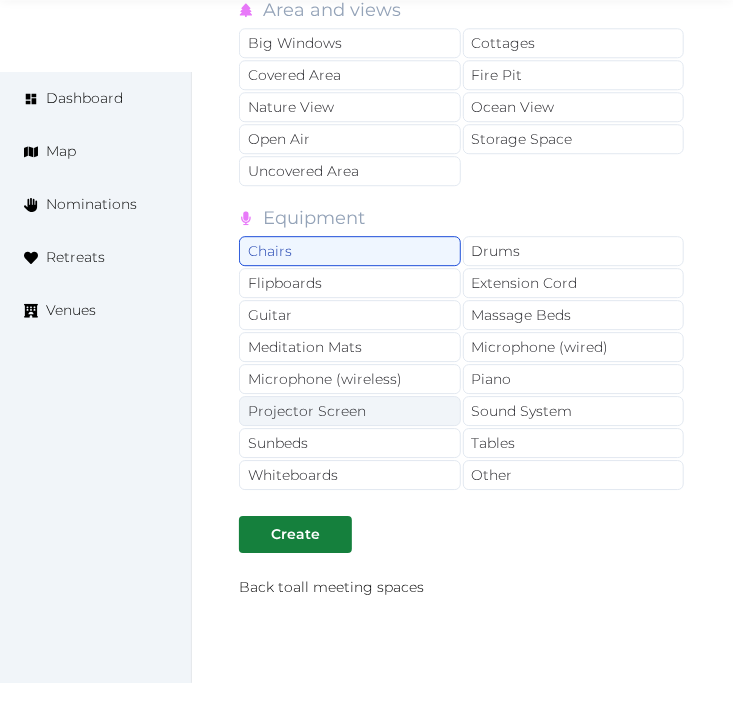 drag, startPoint x: 481, startPoint y: 421, endPoint x: 421, endPoint y: 402, distance: 62.936478 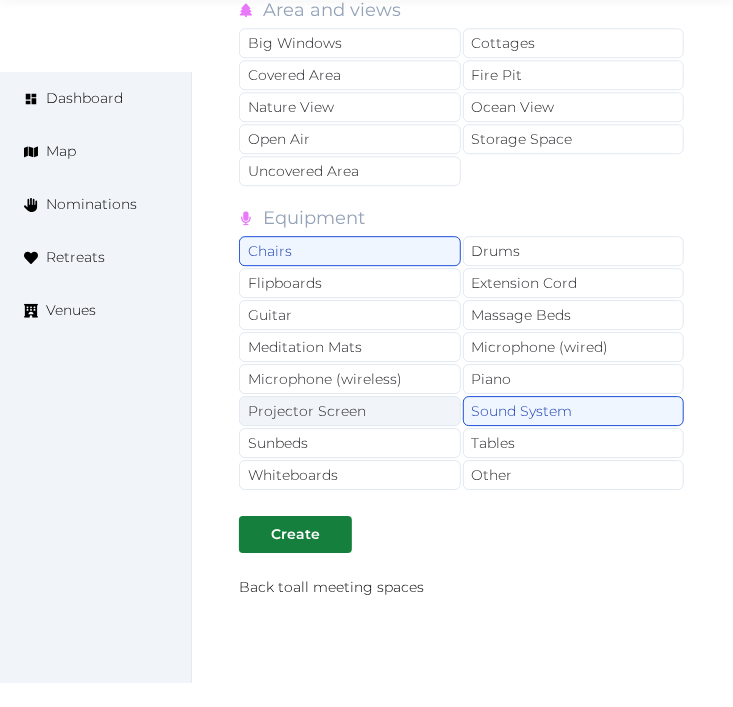 click on "Projector Screen" at bounding box center (350, 411) 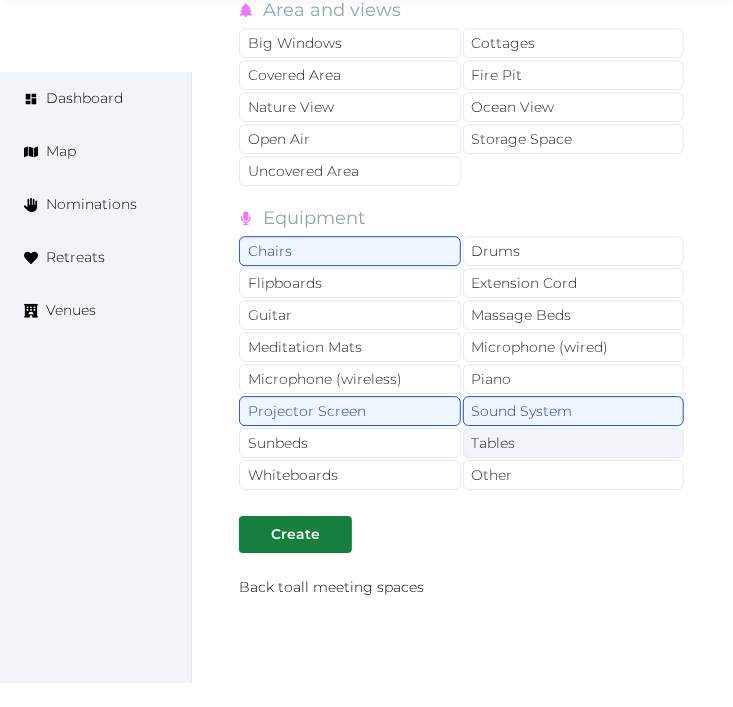 click on "Tables" at bounding box center (574, 443) 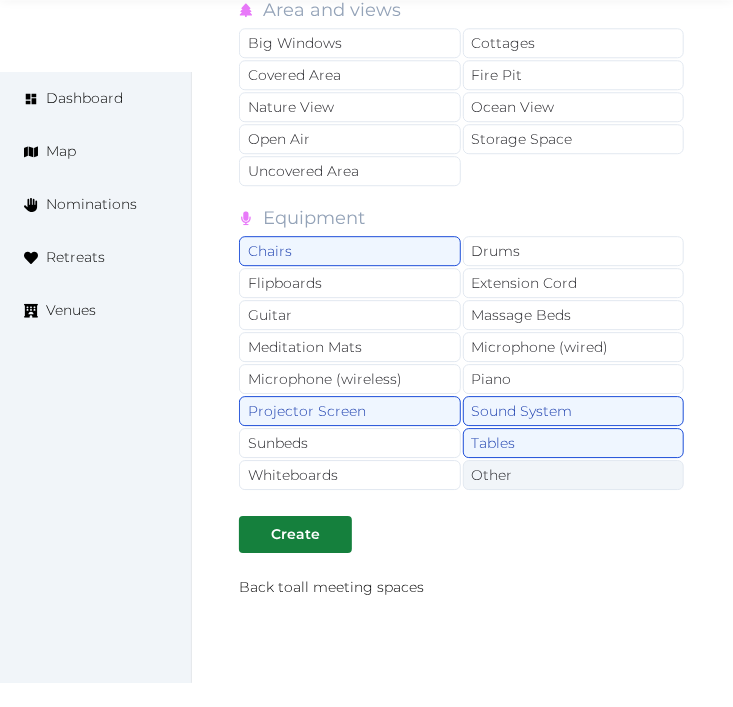 click on "Other" at bounding box center (574, 475) 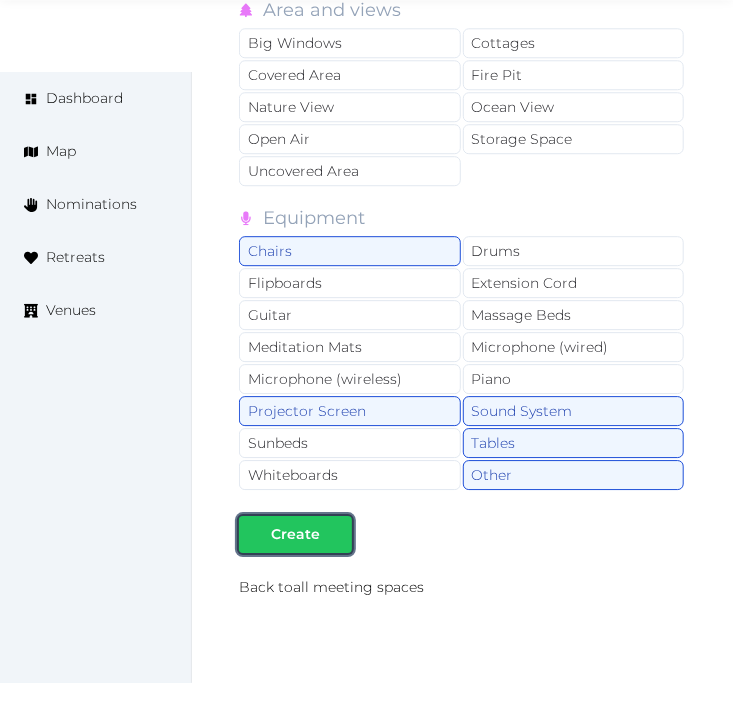 click on "Create" at bounding box center [295, 534] 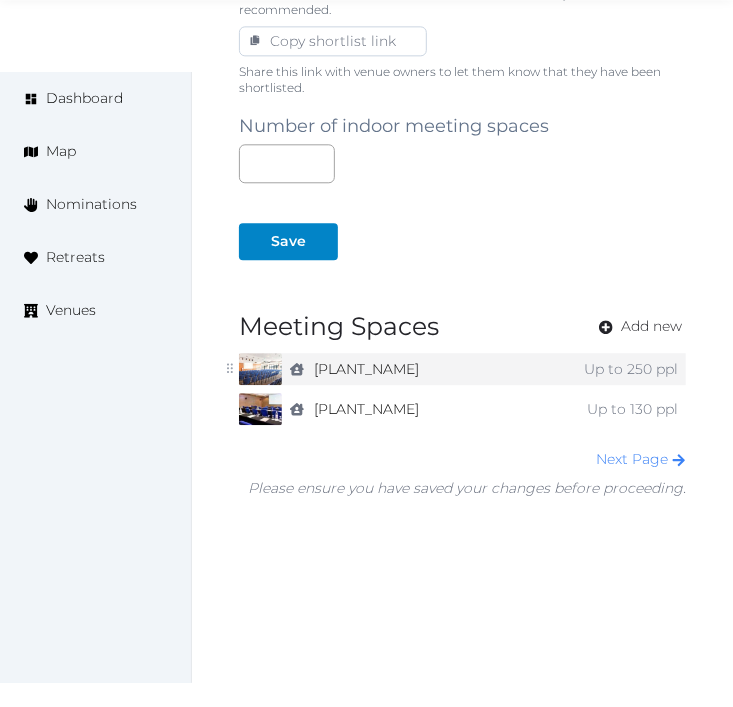 scroll, scrollTop: 1383, scrollLeft: 0, axis: vertical 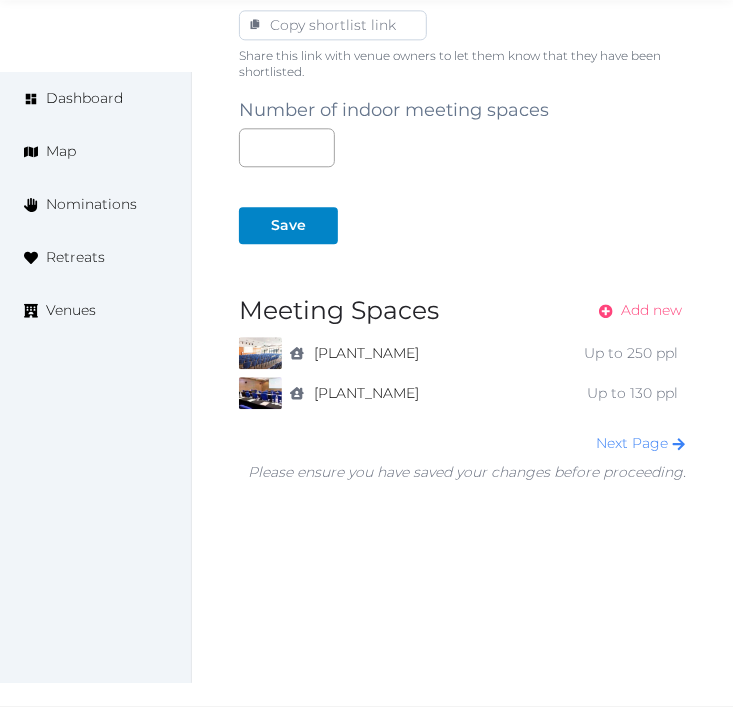click on "Add new" at bounding box center [651, 310] 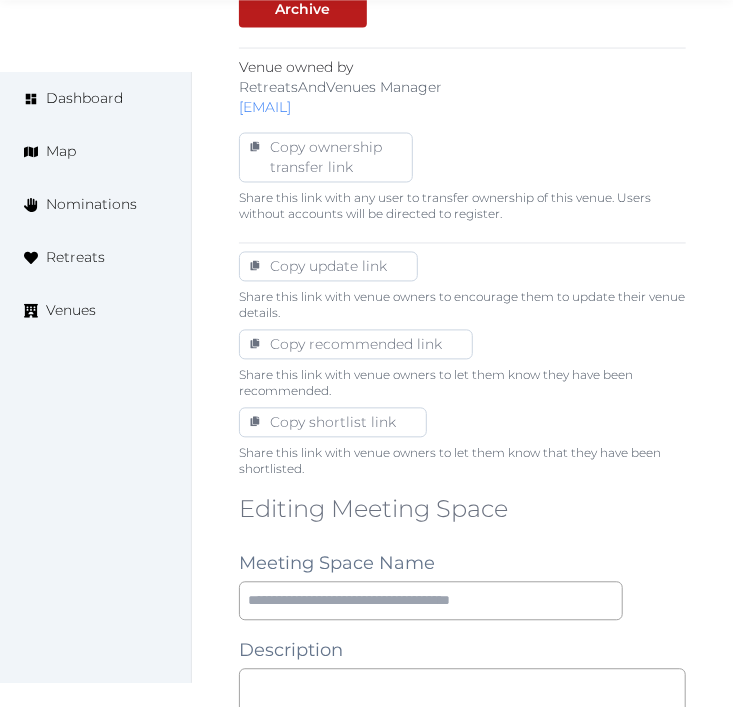 scroll, scrollTop: 1111, scrollLeft: 0, axis: vertical 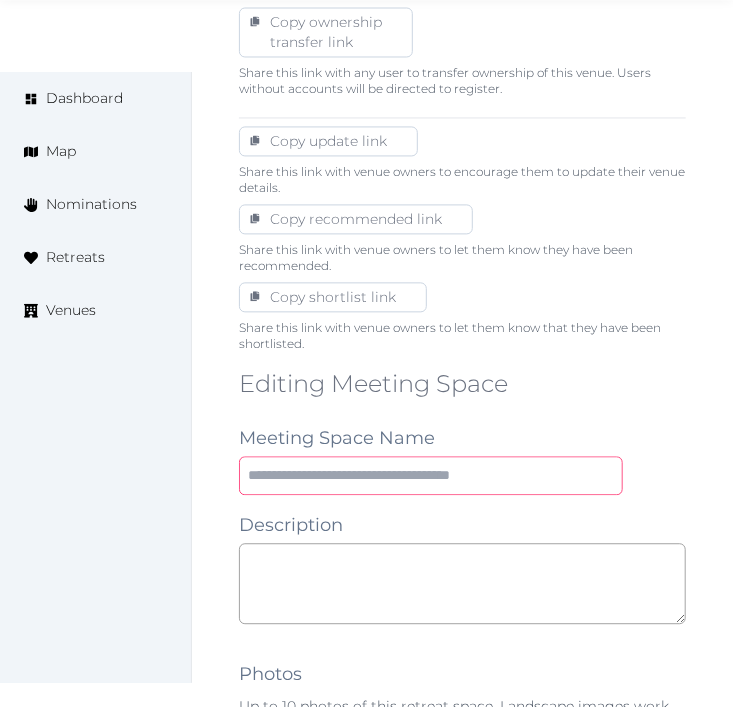 click at bounding box center [431, 475] 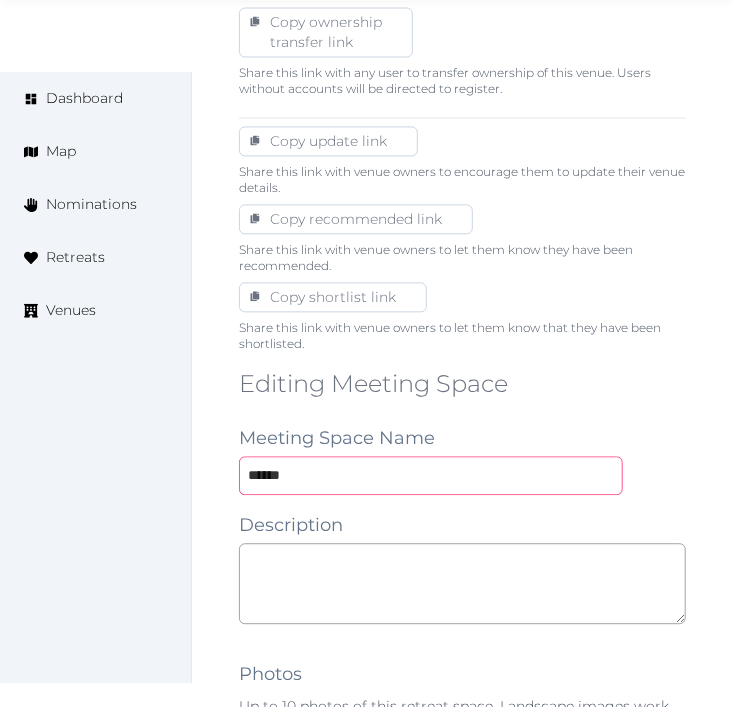 type on "******" 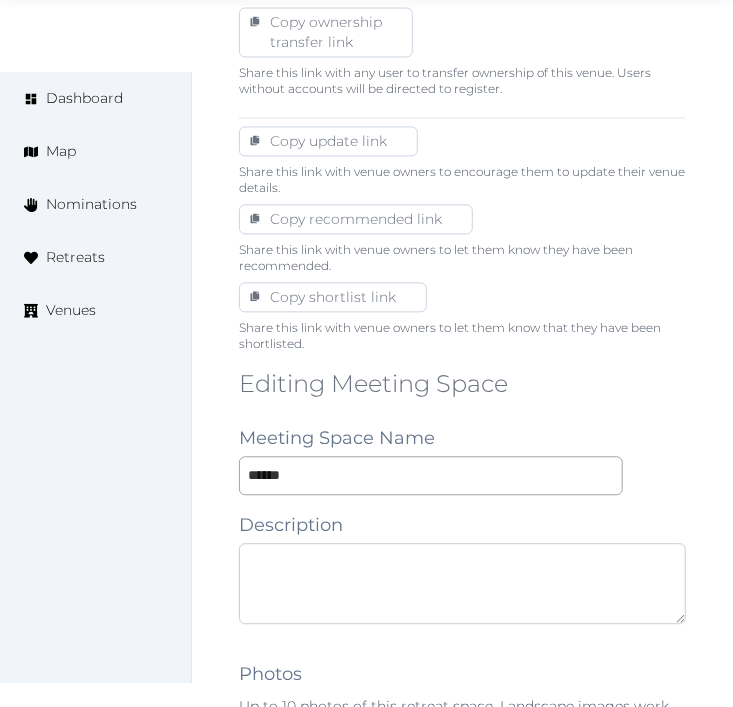 click at bounding box center (462, 583) 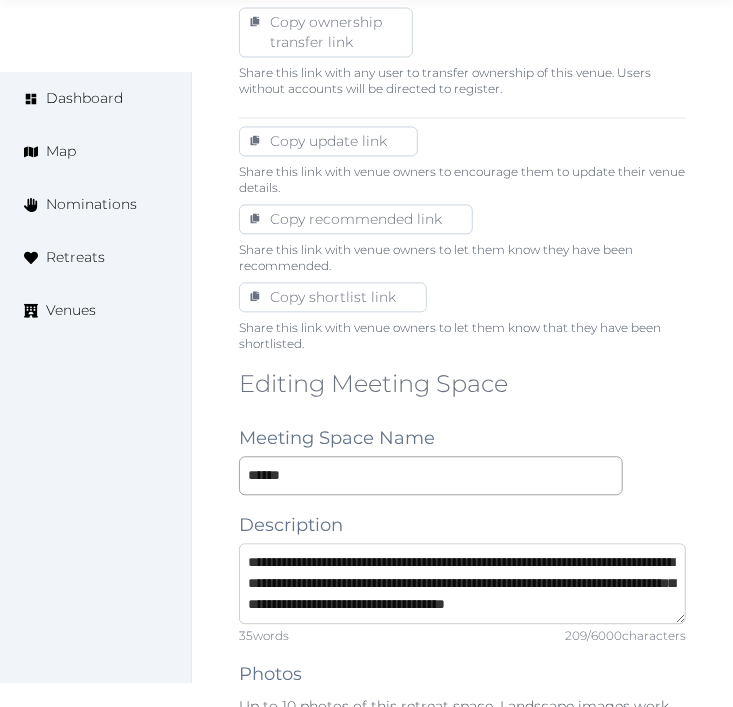 scroll, scrollTop: 32, scrollLeft: 0, axis: vertical 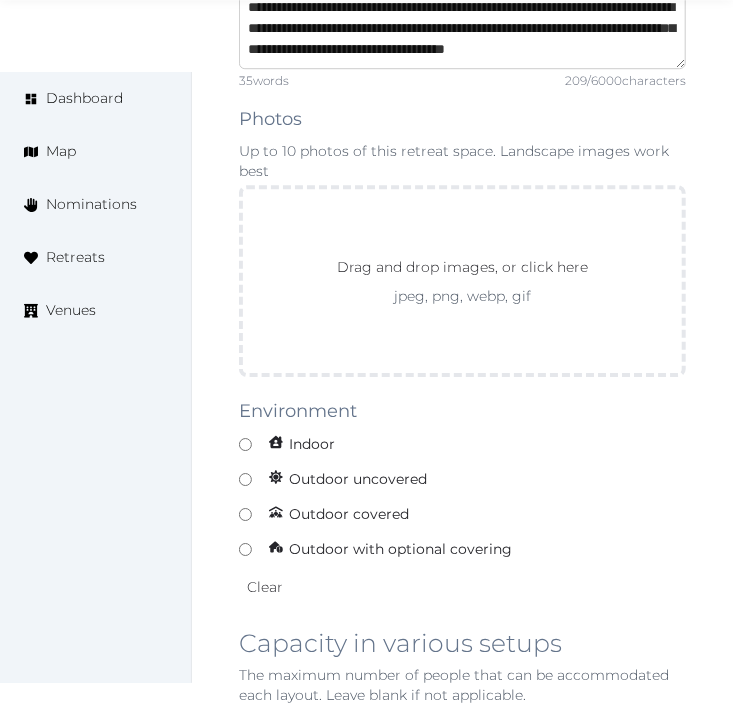 type on "**********" 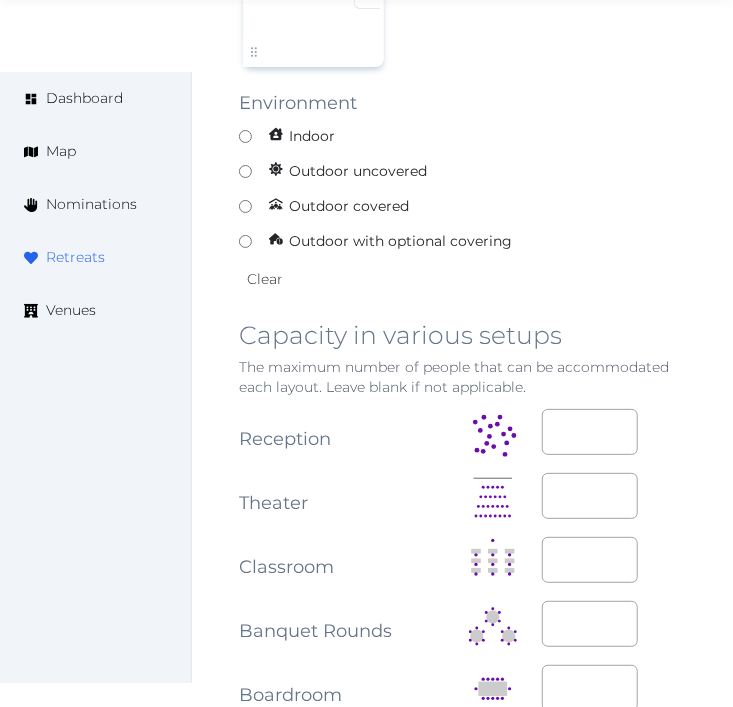 scroll, scrollTop: 2111, scrollLeft: 0, axis: vertical 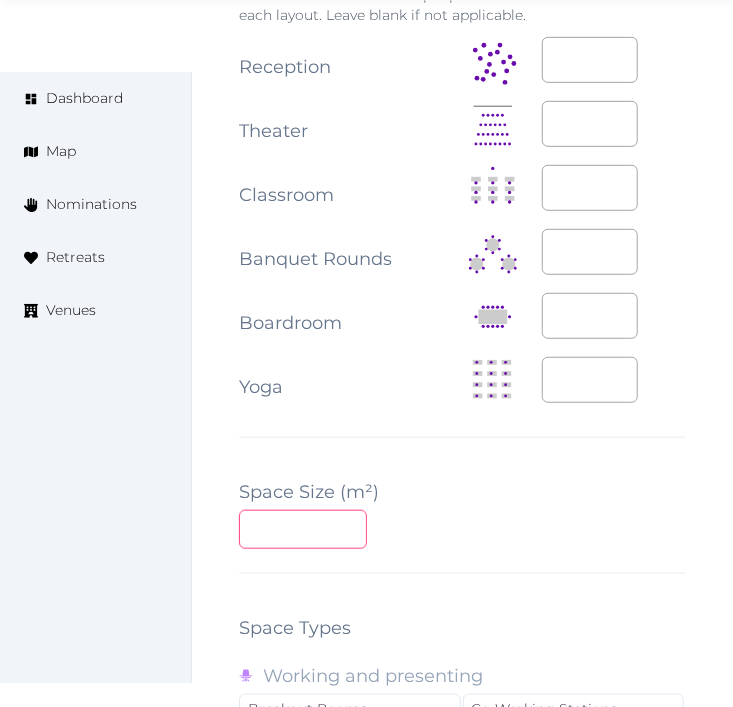 drag, startPoint x: 305, startPoint y: 523, endPoint x: 296, endPoint y: 512, distance: 14.21267 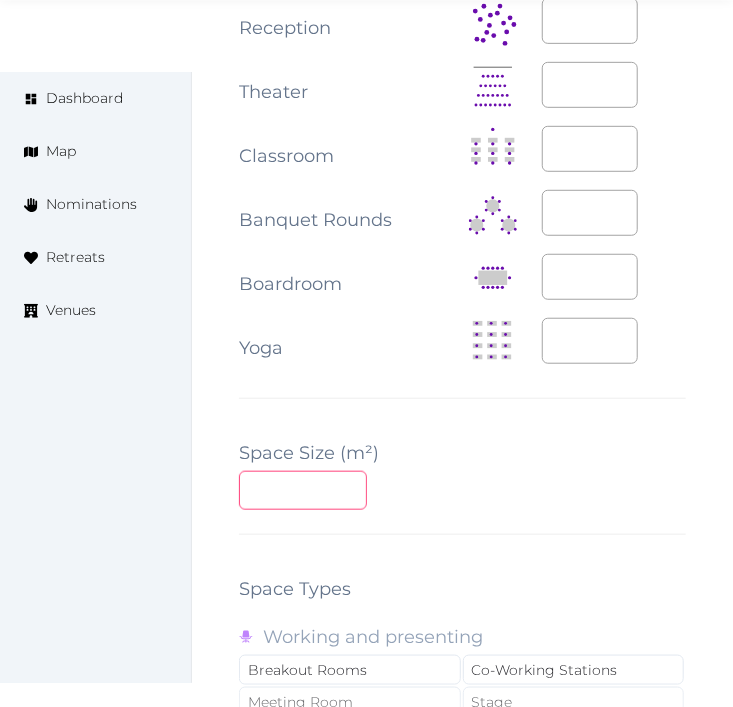 scroll, scrollTop: 2444, scrollLeft: 0, axis: vertical 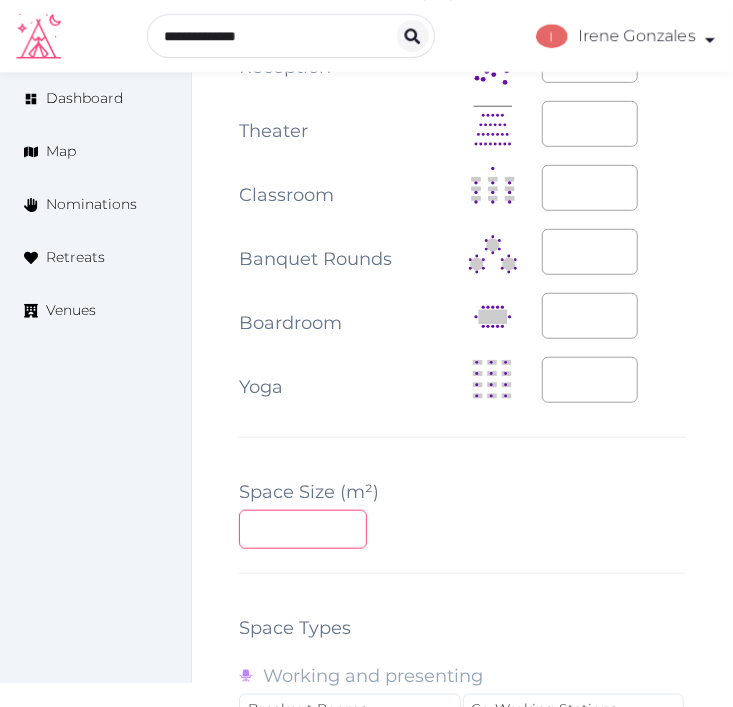 type on "**" 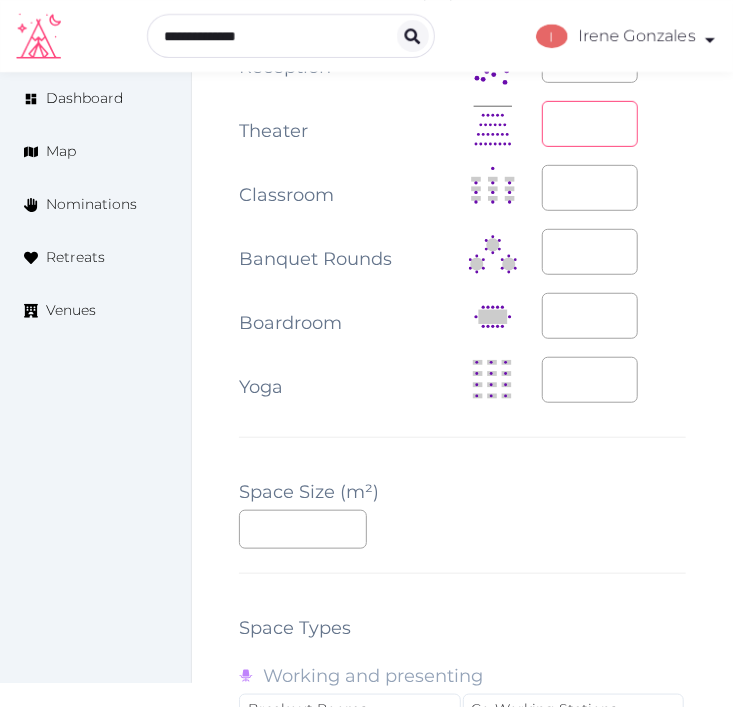 click at bounding box center [590, 124] 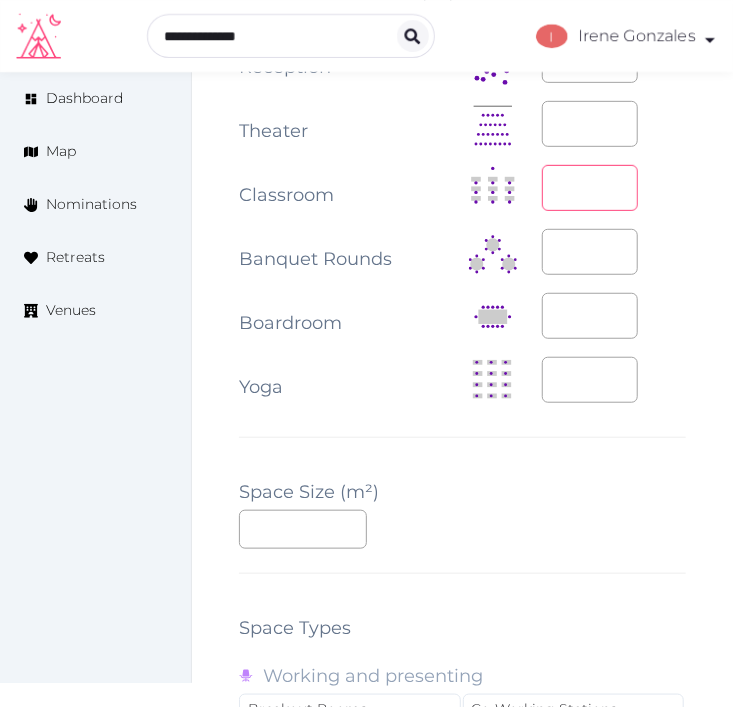 click at bounding box center (590, 188) 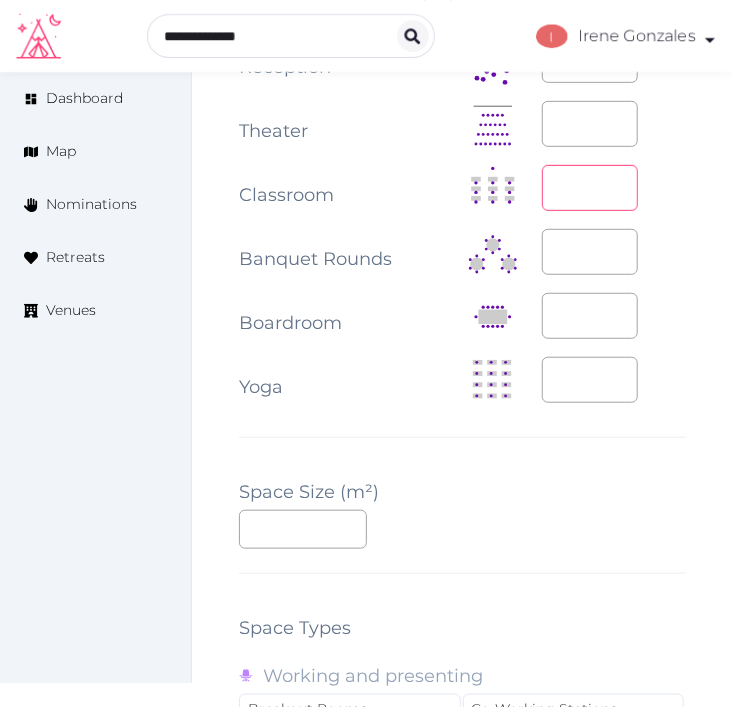 type on "**" 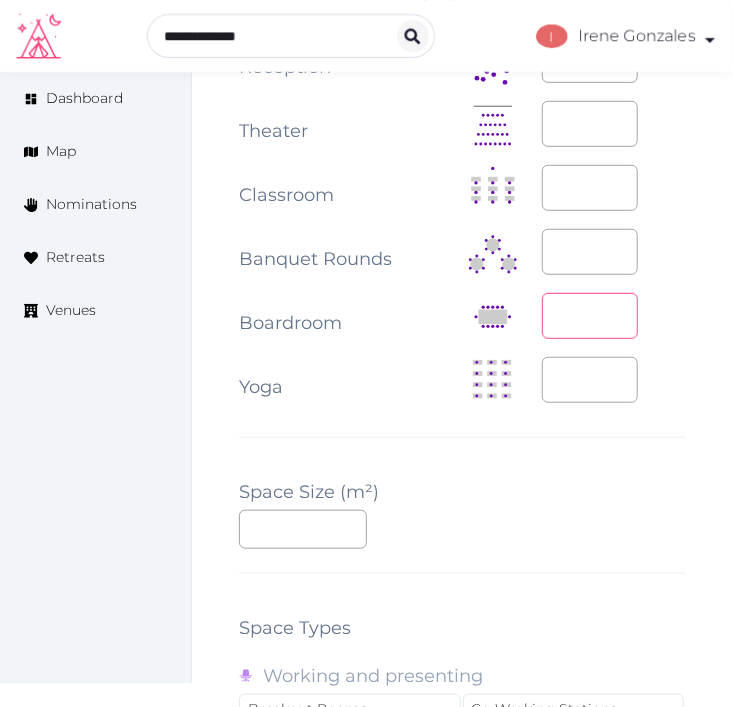 click at bounding box center [590, 316] 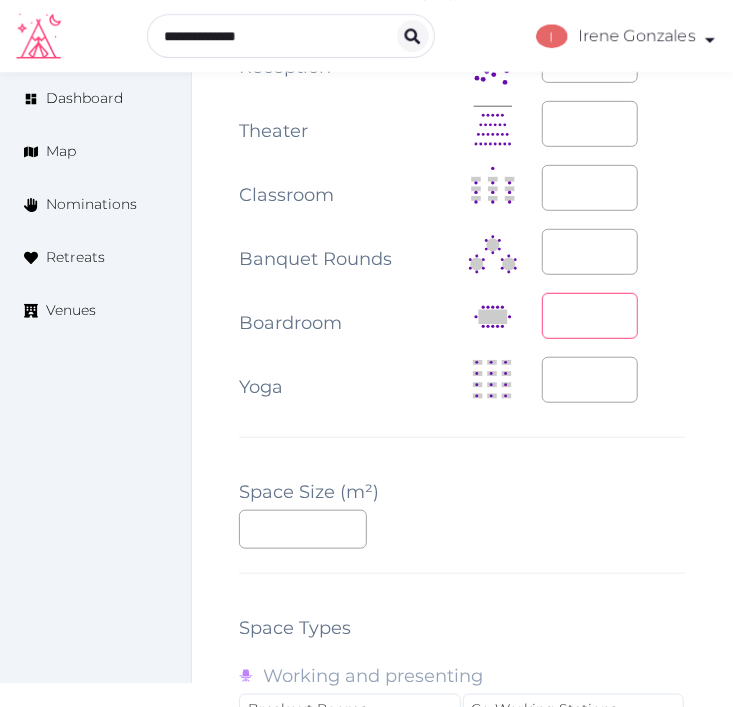type on "**" 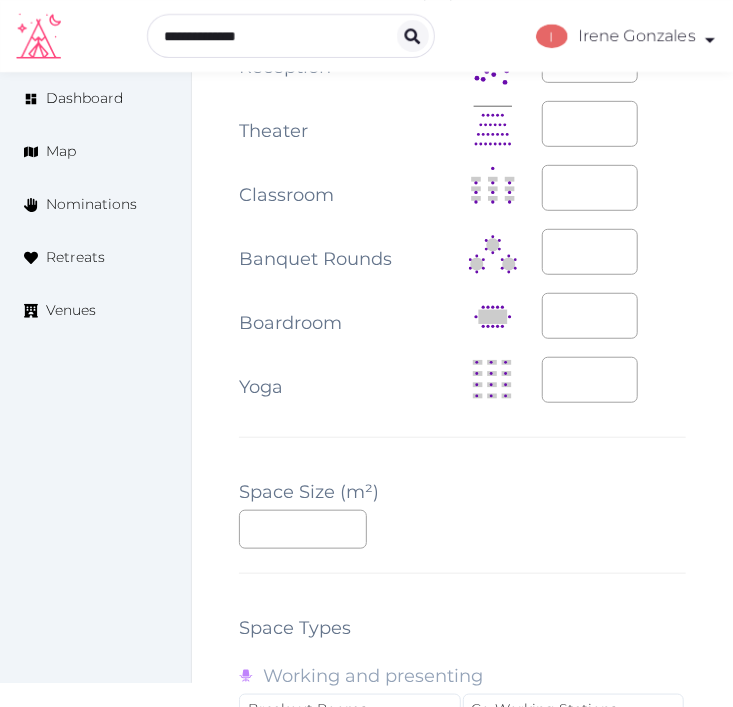 click on "Edit venue 70 %  complete Fill out all the fields in your listing to increase its completion percentage.   A higher completion percentage will make your listing more attractive and result in better matches. Hotel Excelsior Dubrovnik   View  listing   Open    Close CRM Lead Basic details Pricing and policies Retreat spaces Meeting spaces Accommodations Amenities Food and dining Activities and experiences Location Environment Types of retreats Brochures Notes Ownership Administration Activity This venue is live and visible to the public Mark draft Archive Venue owned by RetreatsAndVenues Manager c.o.r.e.y.sanford@retreatsandvenues.com Copy ownership transfer link Share this link with any user to transfer ownership of this venue. Users without accounts will be directed to register. Copy update link Share this link with venue owners to encourage them to update their venue details. Copy recommended link Share this link with venue owners to let them know they have been recommended. Copy shortlist link ****** 35 /" at bounding box center [462, -454] 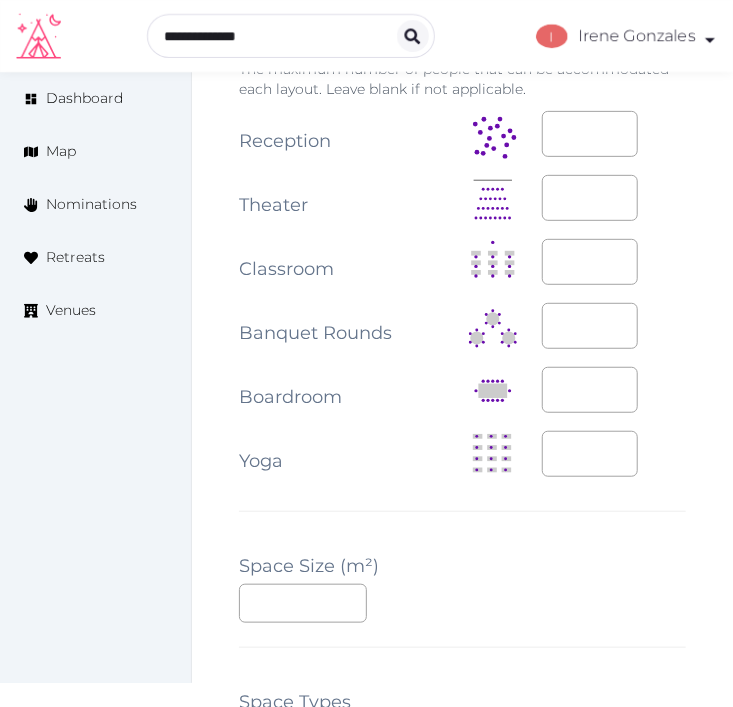 scroll, scrollTop: 2333, scrollLeft: 0, axis: vertical 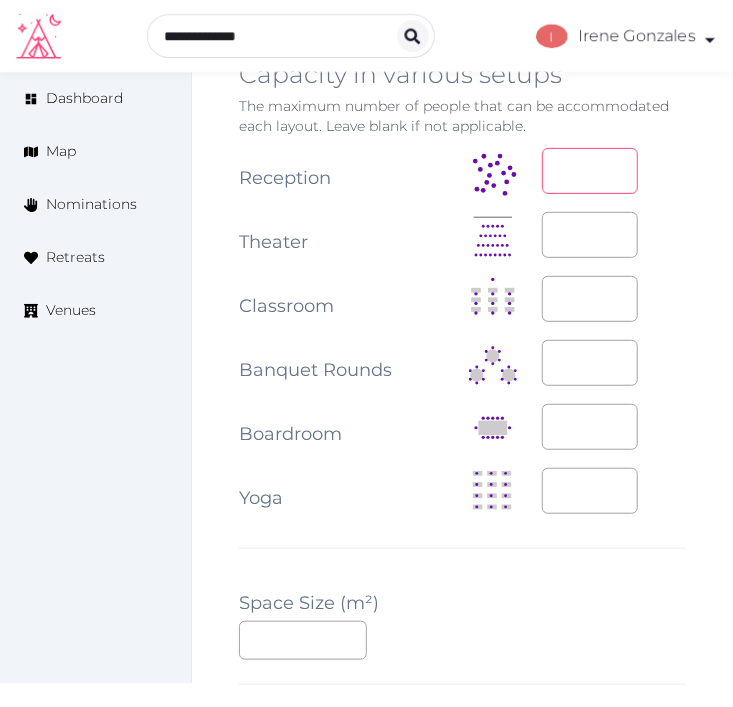 click at bounding box center [590, 171] 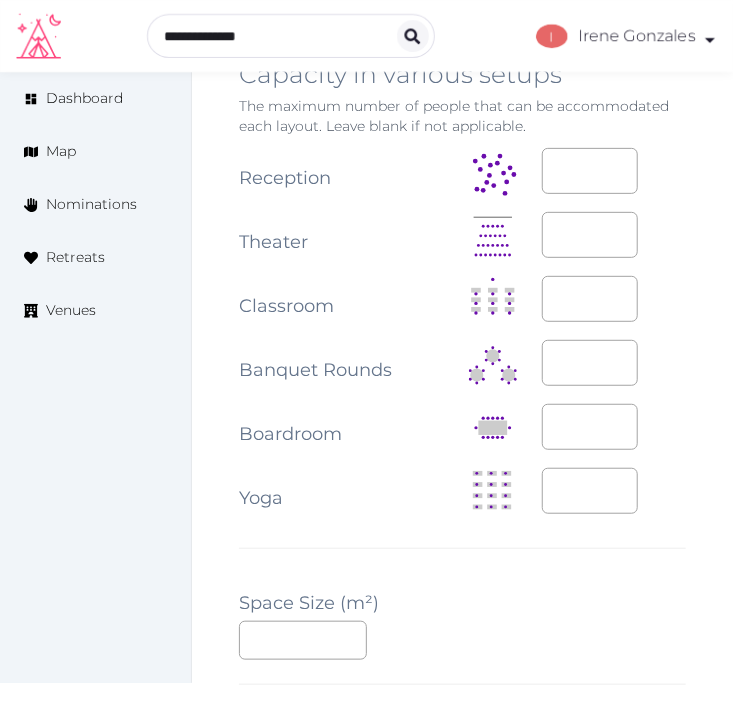click on "Edit venue 70 %  complete Fill out all the fields in your listing to increase its completion percentage.   A higher completion percentage will make your listing more attractive and result in better matches. Hotel Excelsior Dubrovnik   View  listing   Open    Close CRM Lead Basic details Pricing and policies Retreat spaces Meeting spaces Accommodations Amenities Food and dining Activities and experiences Location Environment Types of retreats Brochures Notes Ownership Administration Activity This venue is live and visible to the public Mark draft Archive Venue owned by RetreatsAndVenues Manager c.o.r.e.y.sanford@retreatsandvenues.com Copy ownership transfer link Share this link with any user to transfer ownership of this venue. Users without accounts will be directed to register. Copy update link Share this link with venue owners to encourage them to update their venue details. Copy recommended link Share this link with venue owners to let them know they have been recommended. Copy shortlist link ****** 35 /" at bounding box center (462, -347) 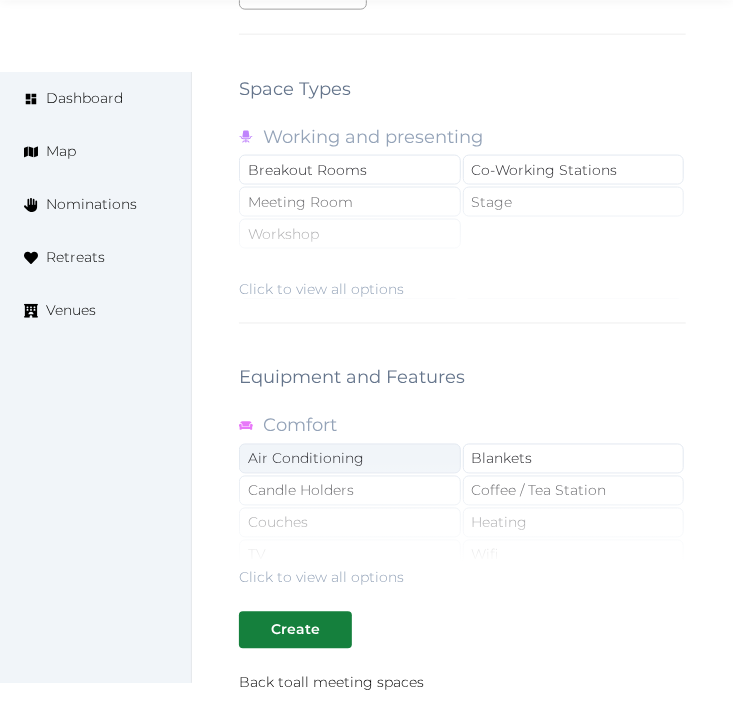 scroll, scrollTop: 2973, scrollLeft: 0, axis: vertical 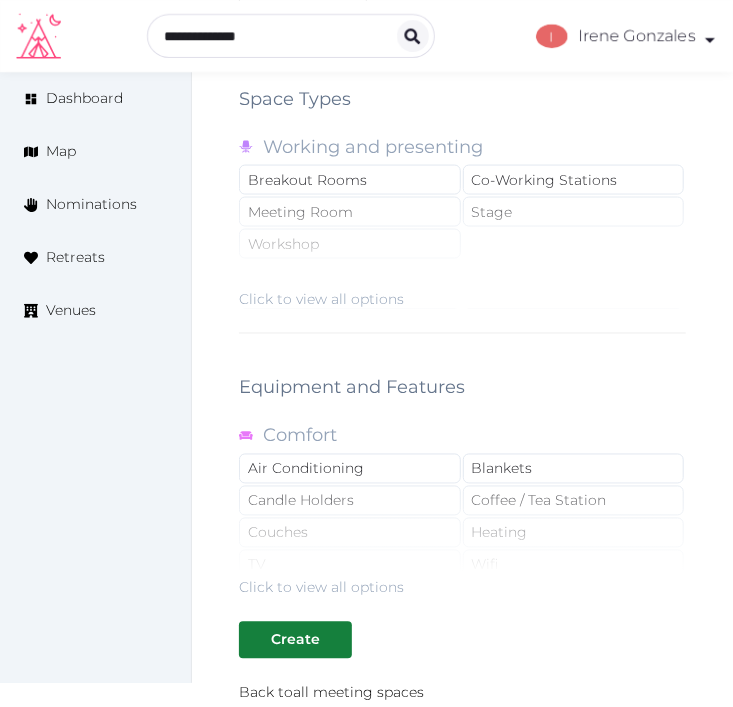 click on "Click to view all options" at bounding box center [321, 299] 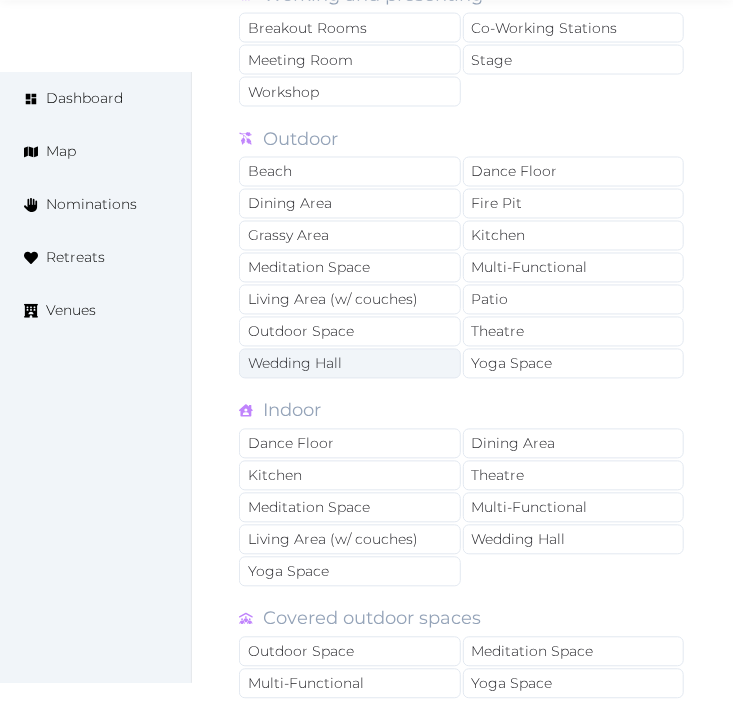 scroll, scrollTop: 3195, scrollLeft: 0, axis: vertical 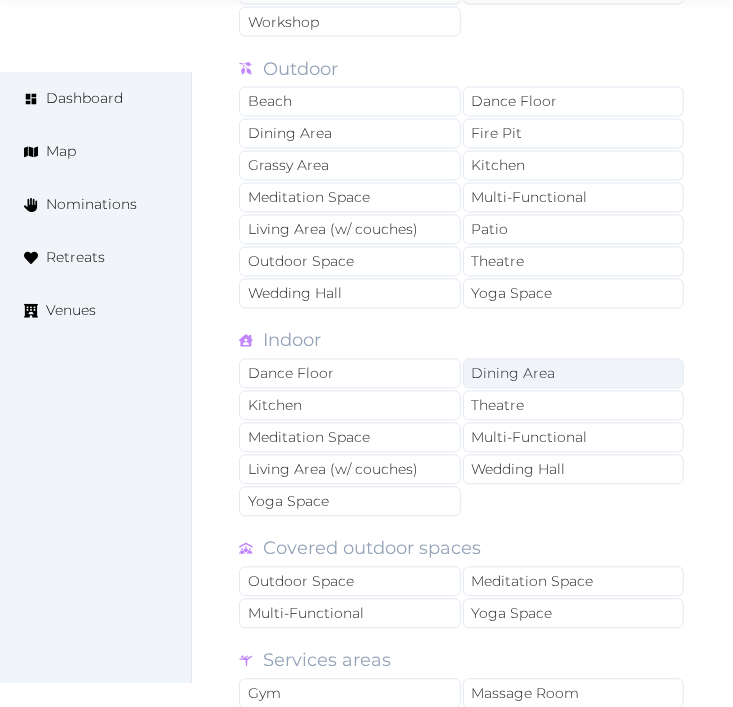 click on "Dining Area" at bounding box center [574, 374] 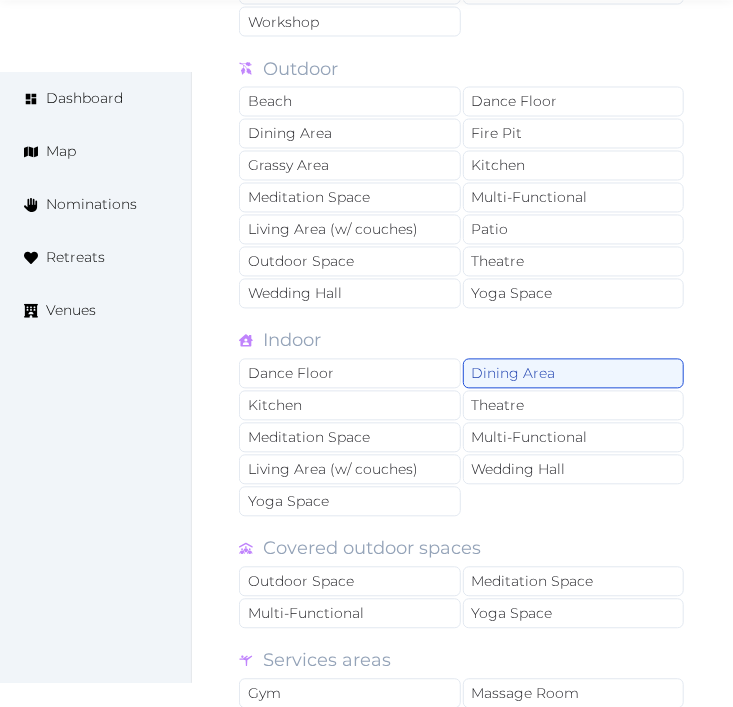 click on "Indoor" at bounding box center (462, 341) 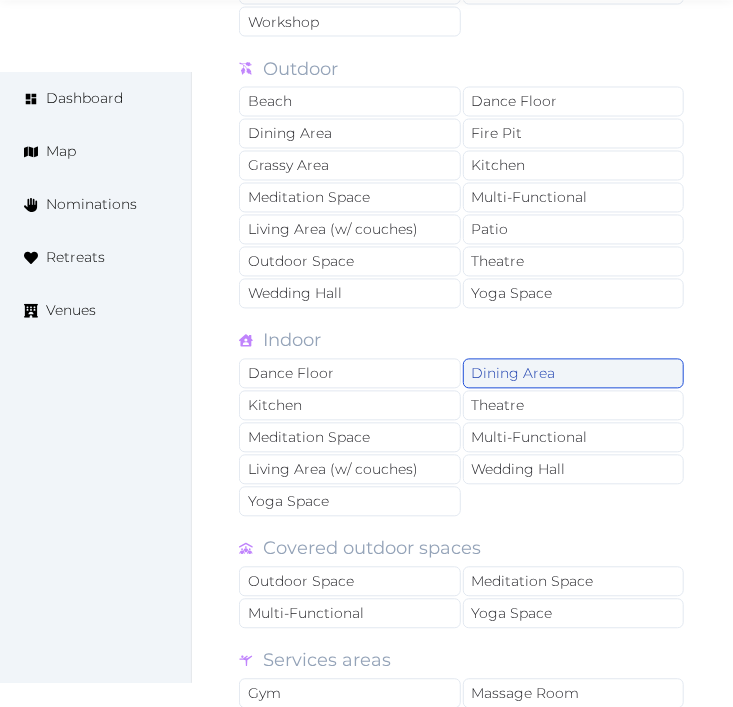 click on "Dining Area" at bounding box center [574, 374] 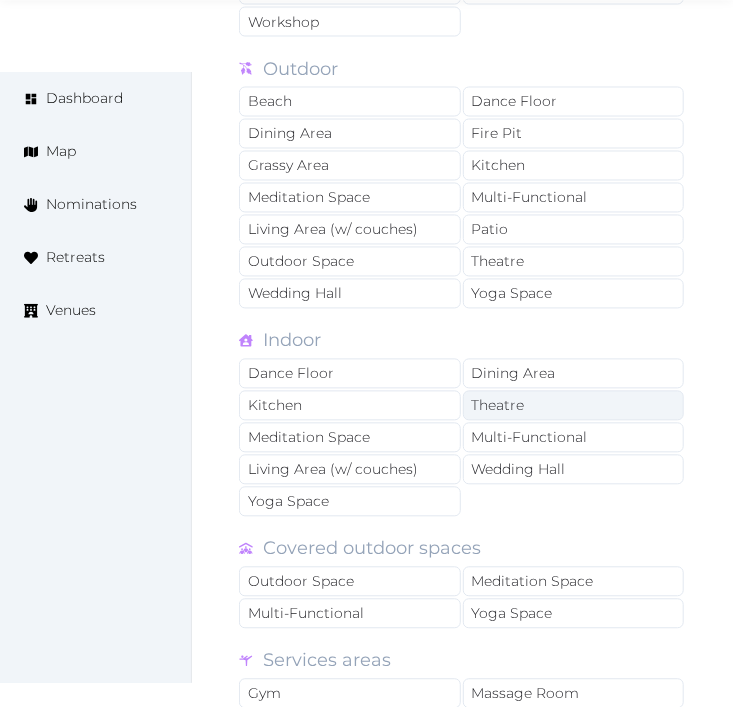 click on "Theatre" at bounding box center (574, 406) 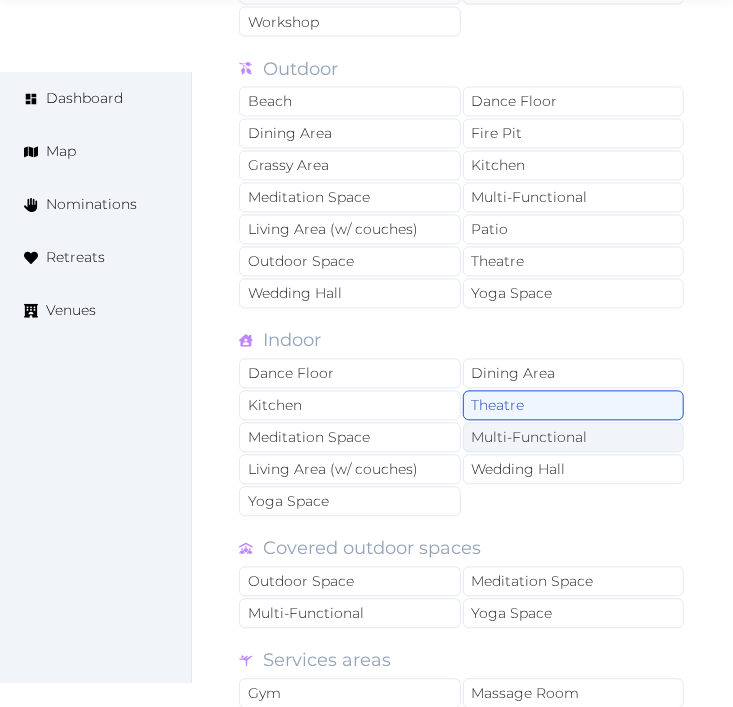 click on "Multi-Functional" at bounding box center [574, 438] 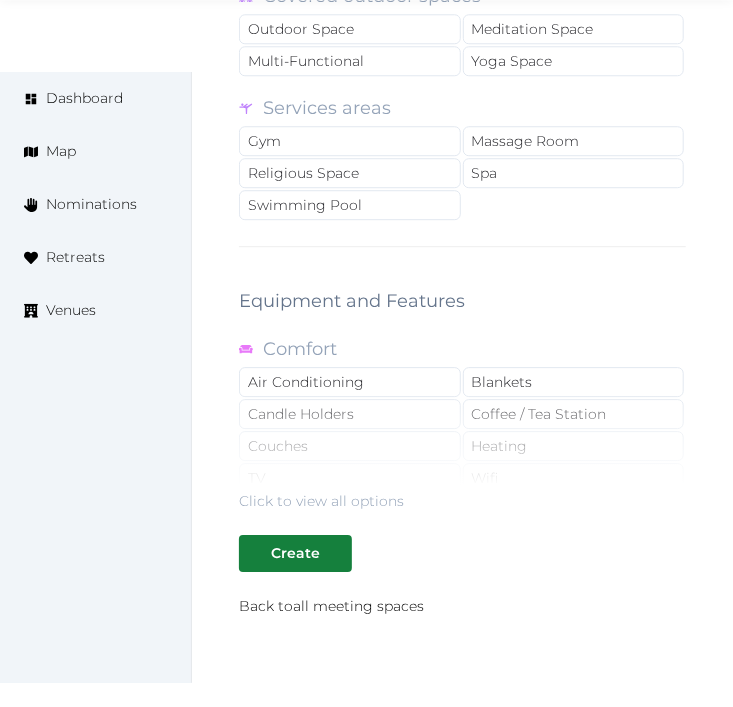 scroll, scrollTop: 3751, scrollLeft: 0, axis: vertical 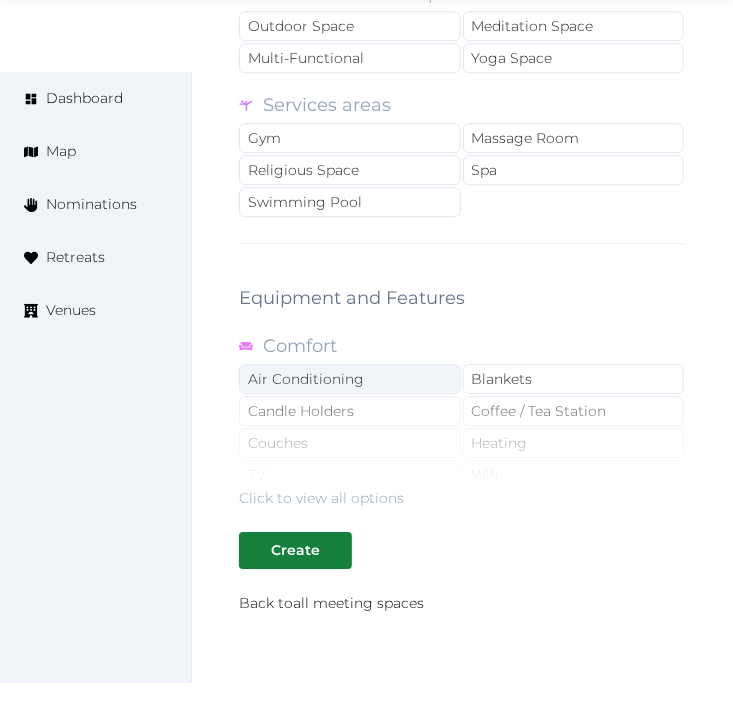 click on "Air Conditioning" at bounding box center (350, 379) 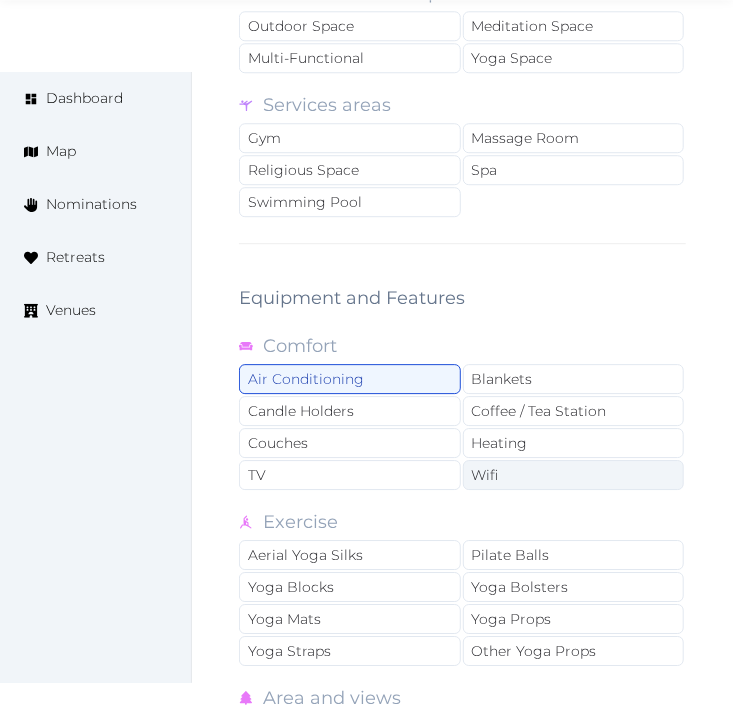 click on "Wifi" at bounding box center (574, 475) 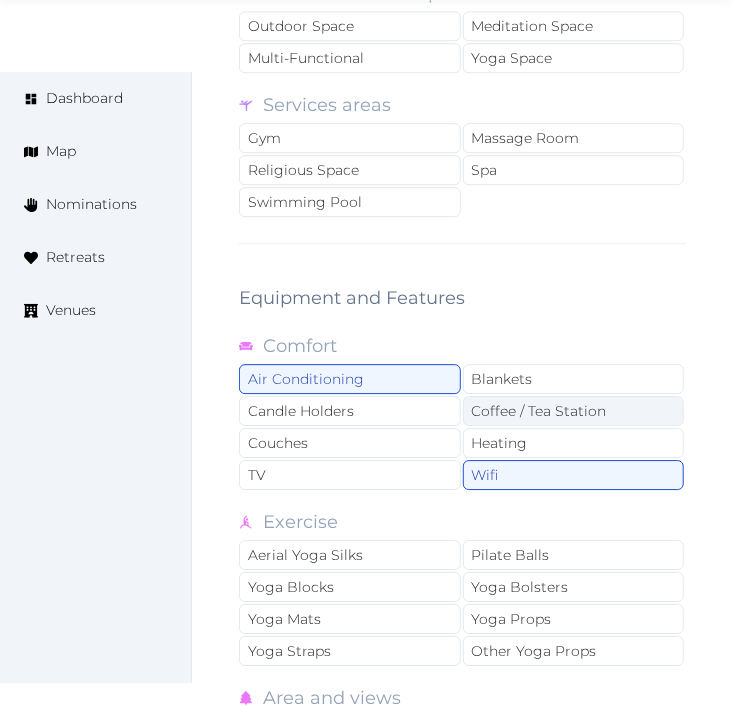 click on "Coffee / Tea Station" at bounding box center (574, 411) 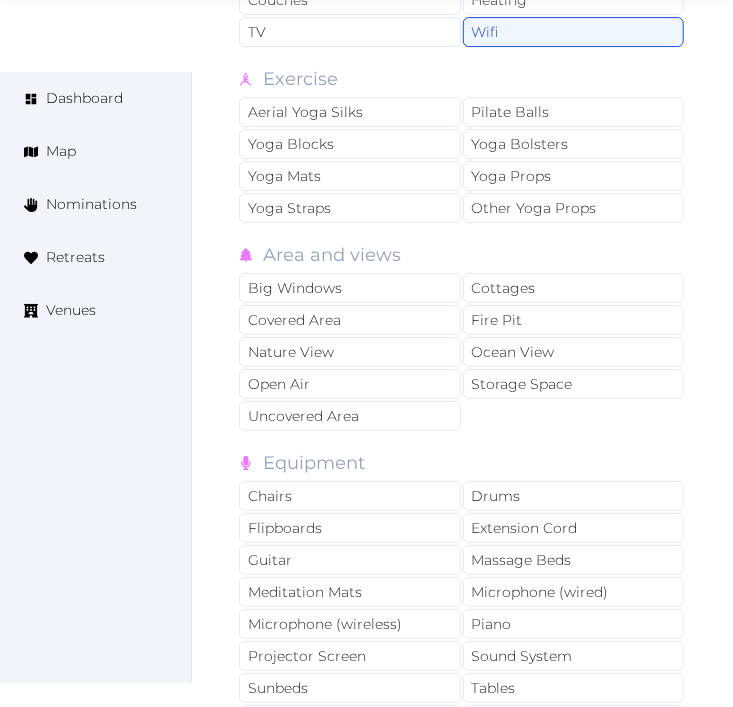 scroll, scrollTop: 4195, scrollLeft: 0, axis: vertical 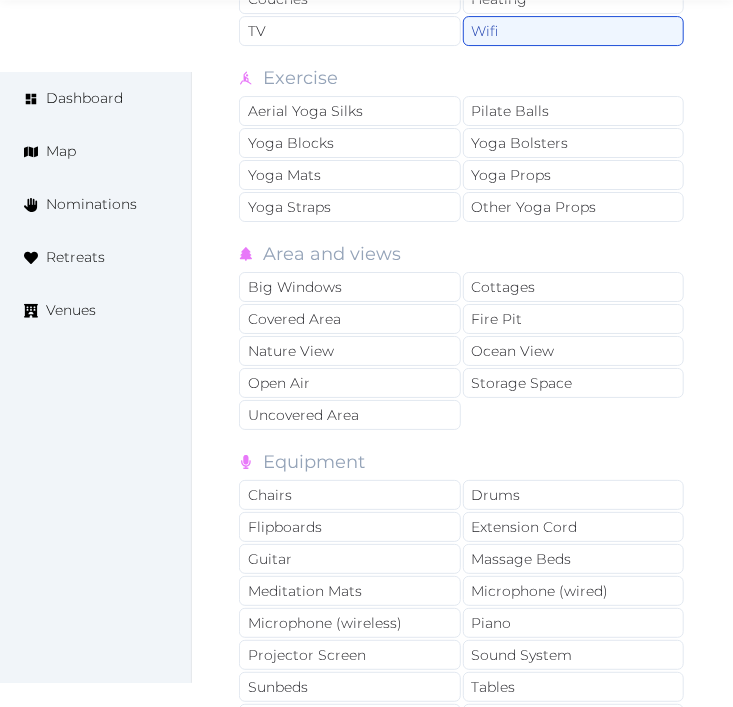 click on "Area and views" at bounding box center [332, 256] 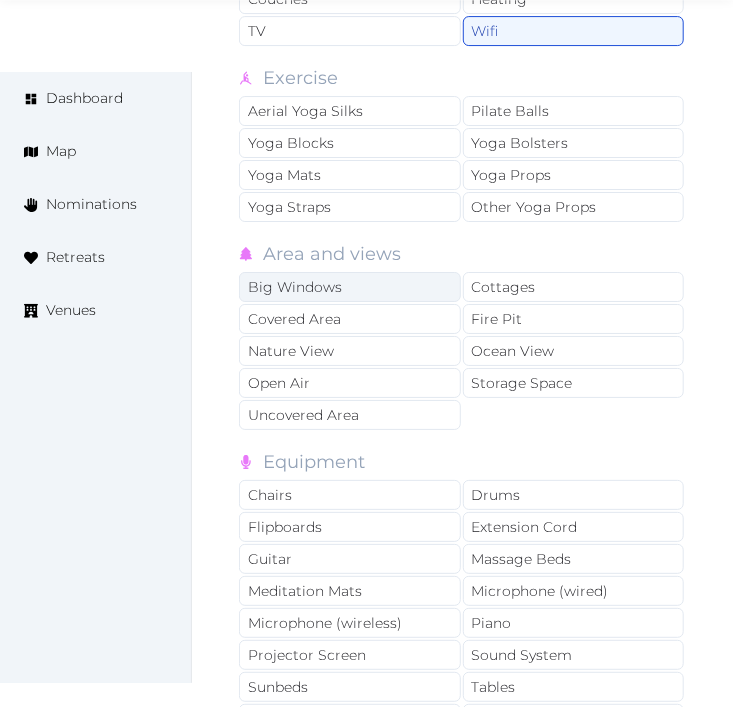 click on "Big Windows" at bounding box center [350, 287] 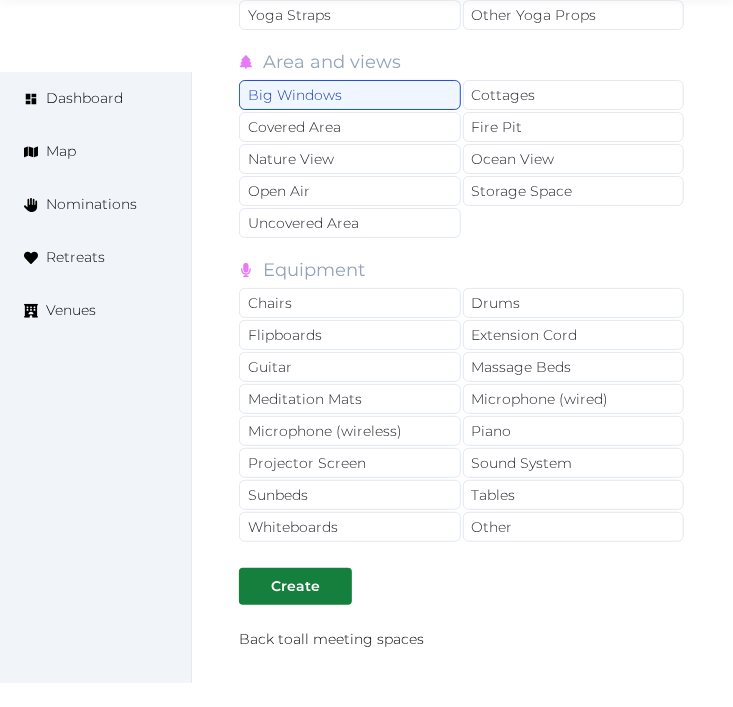 scroll, scrollTop: 4417, scrollLeft: 0, axis: vertical 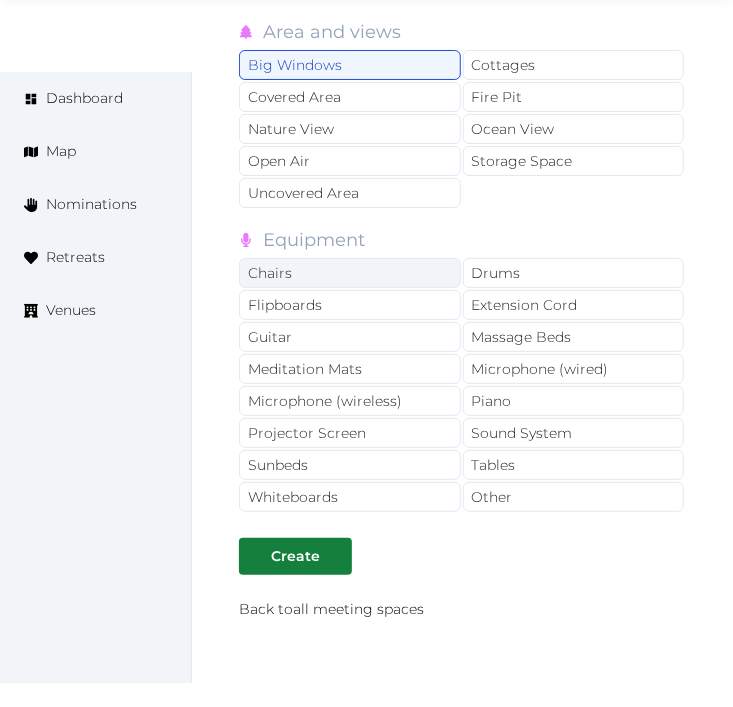 click on "Chairs" at bounding box center [350, 273] 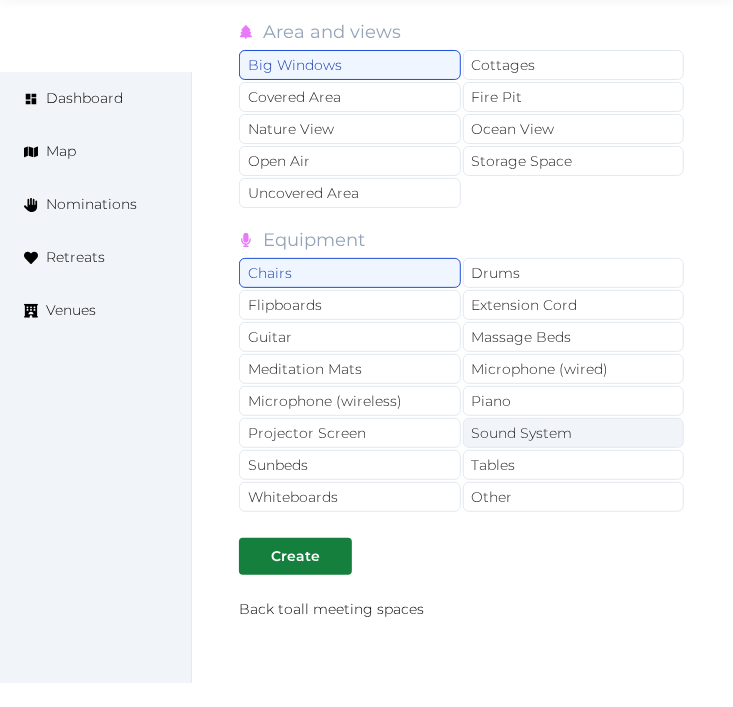 click on "Sound System" at bounding box center [574, 433] 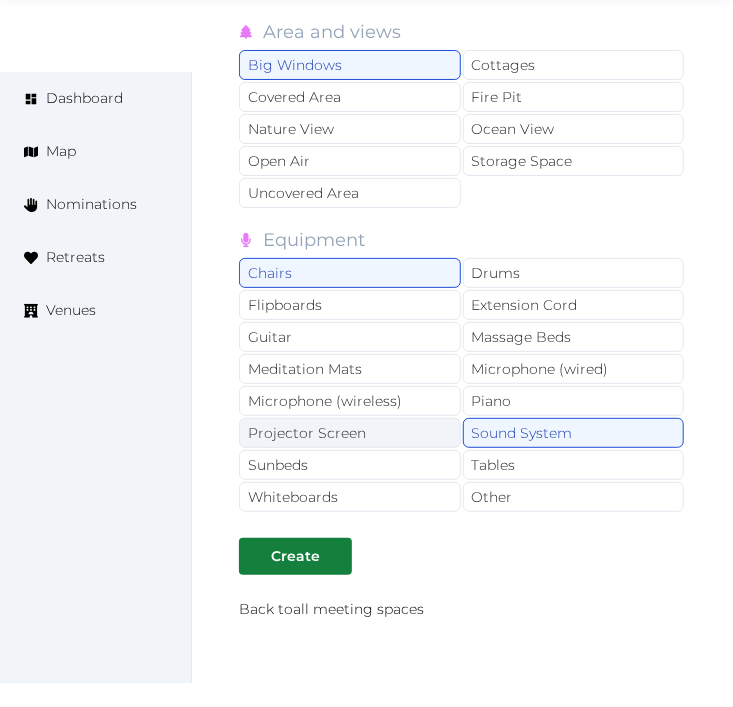 click on "Projector Screen" at bounding box center (350, 433) 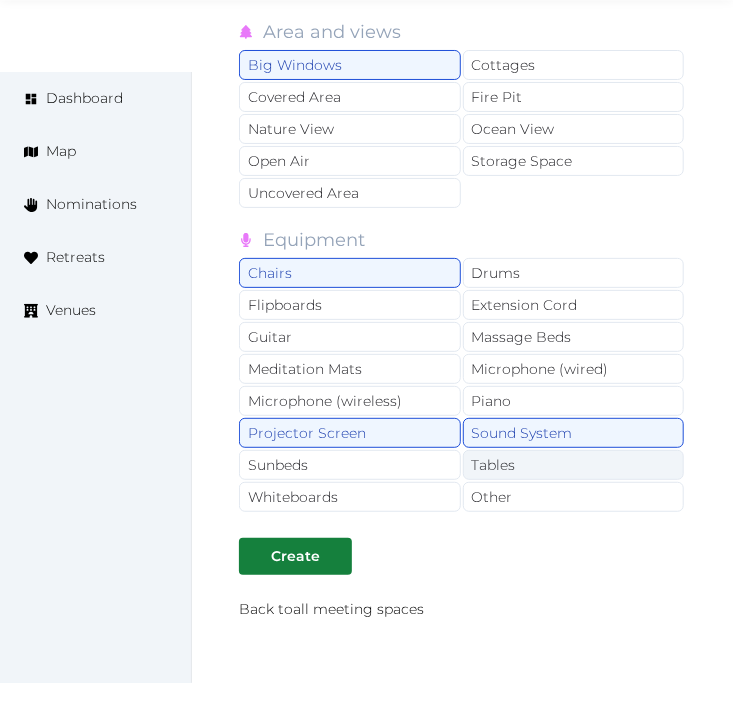 click on "Tables" at bounding box center (574, 465) 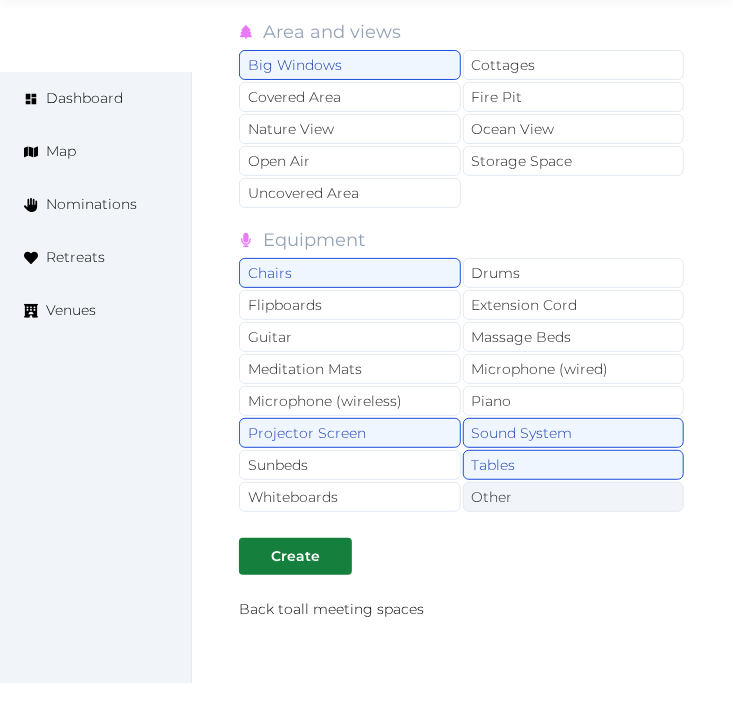click on "Other" at bounding box center (574, 497) 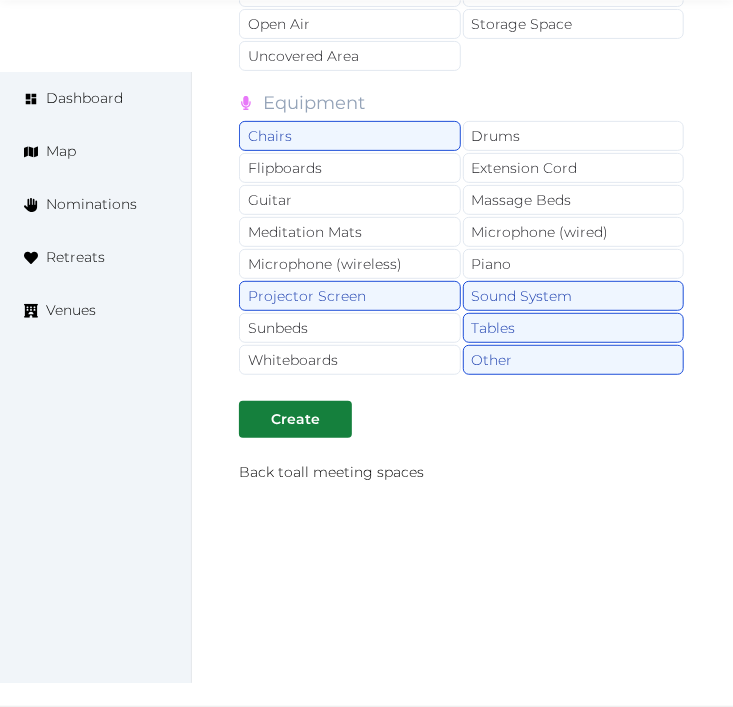 scroll, scrollTop: 4563, scrollLeft: 0, axis: vertical 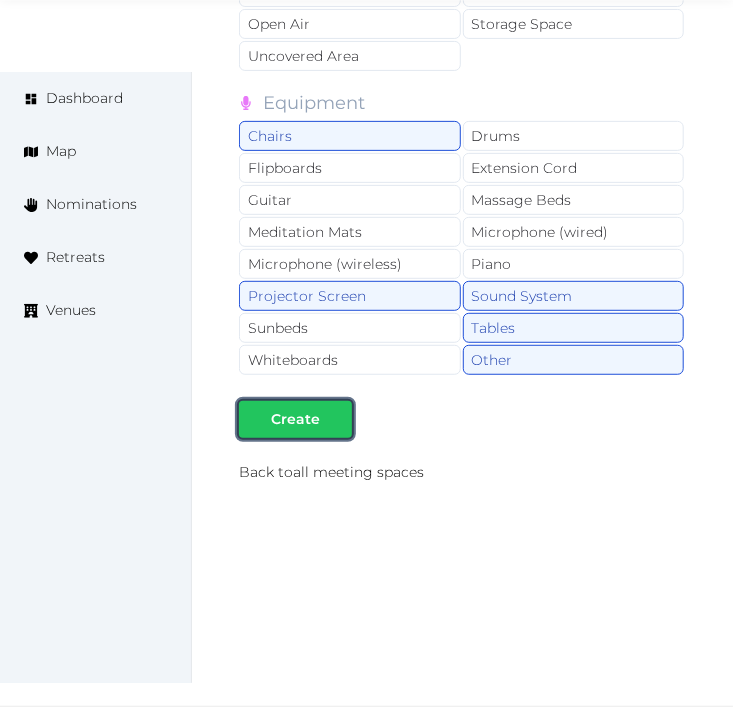 click on "Create" at bounding box center (295, 419) 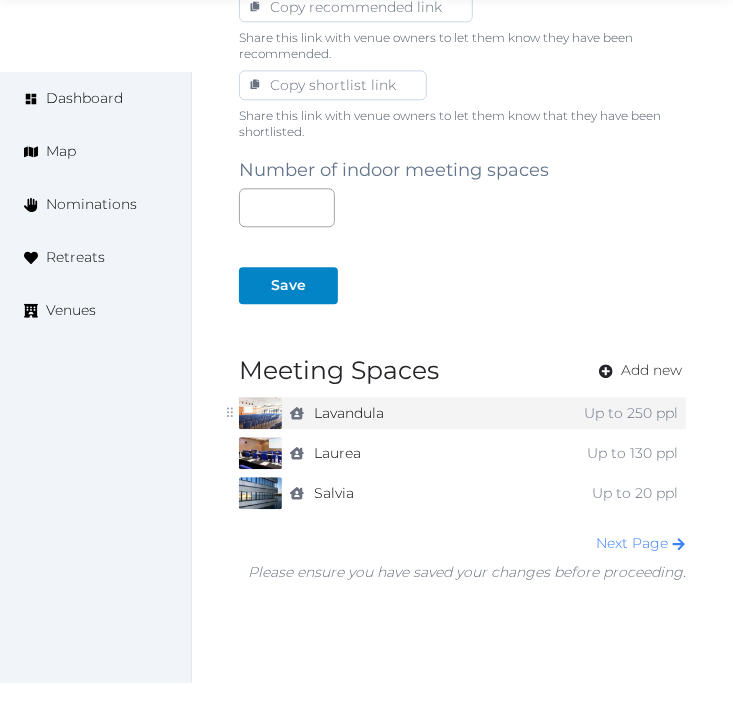 scroll, scrollTop: 1423, scrollLeft: 0, axis: vertical 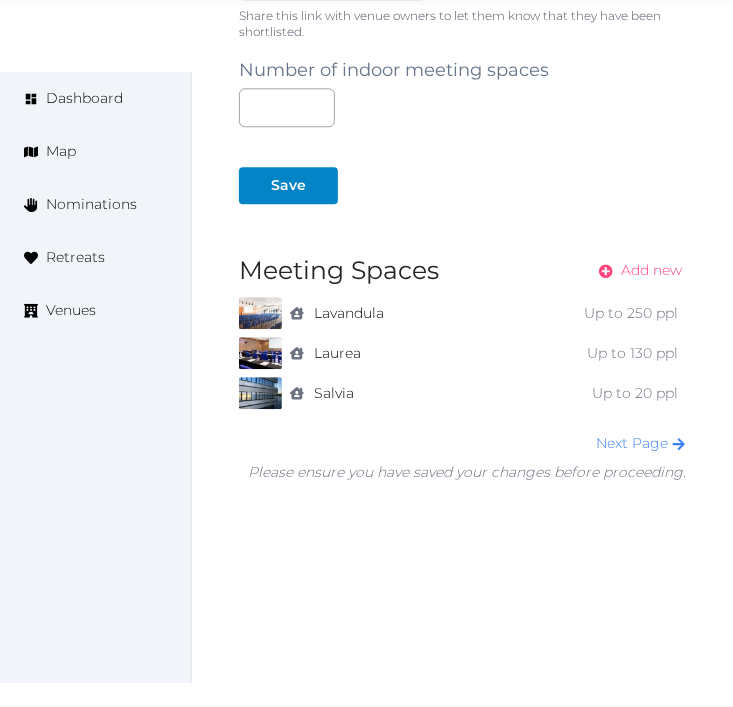 drag, startPoint x: 664, startPoint y: 260, endPoint x: 702, endPoint y: 265, distance: 38.327538 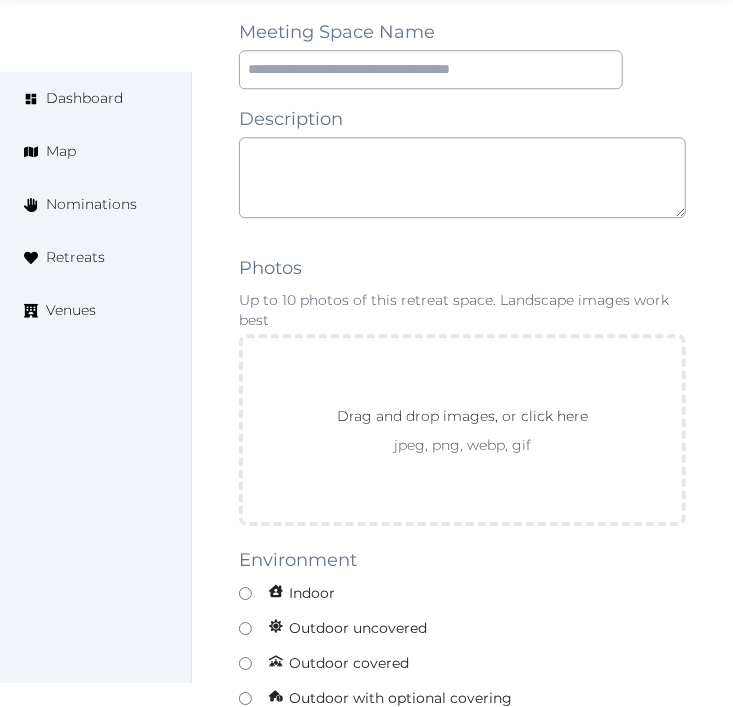 scroll, scrollTop: 1383, scrollLeft: 0, axis: vertical 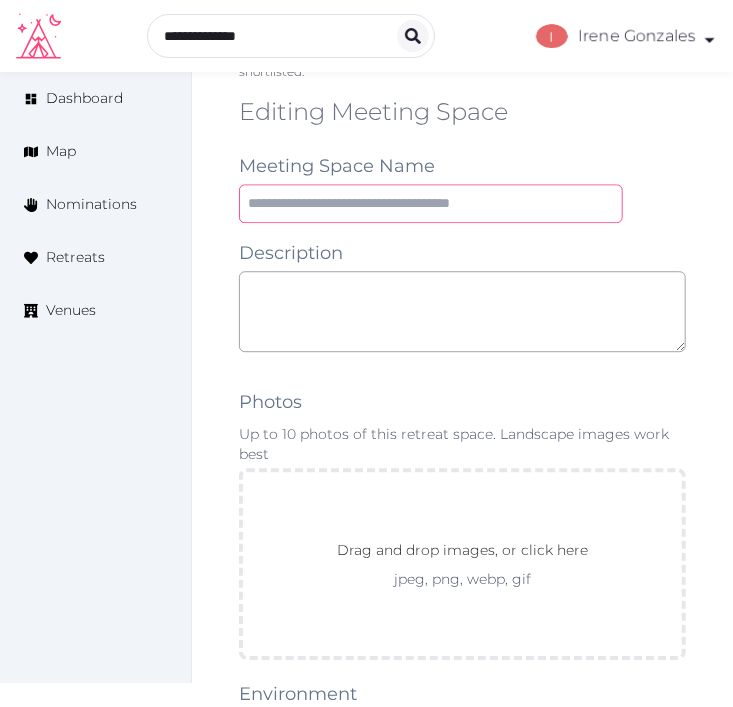 click at bounding box center [431, 203] 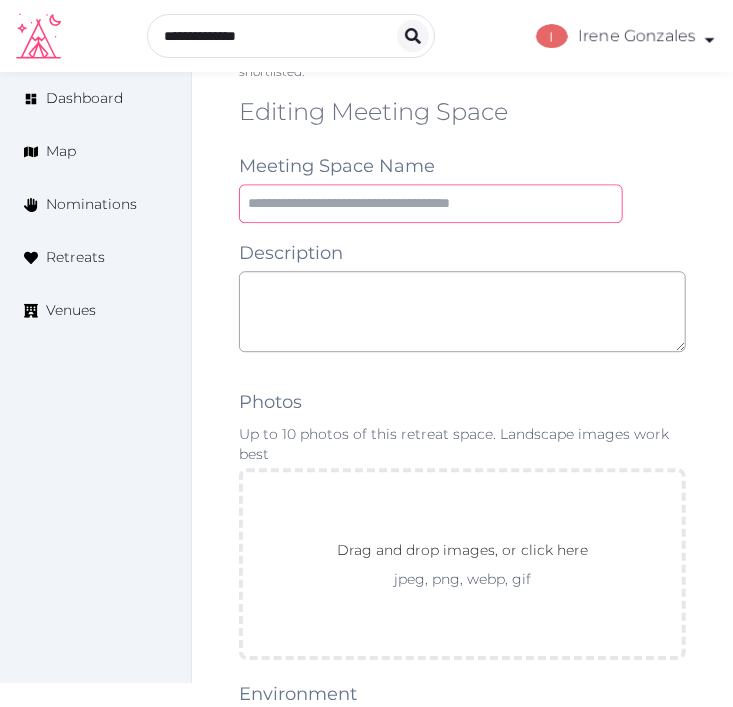 paste on "**********" 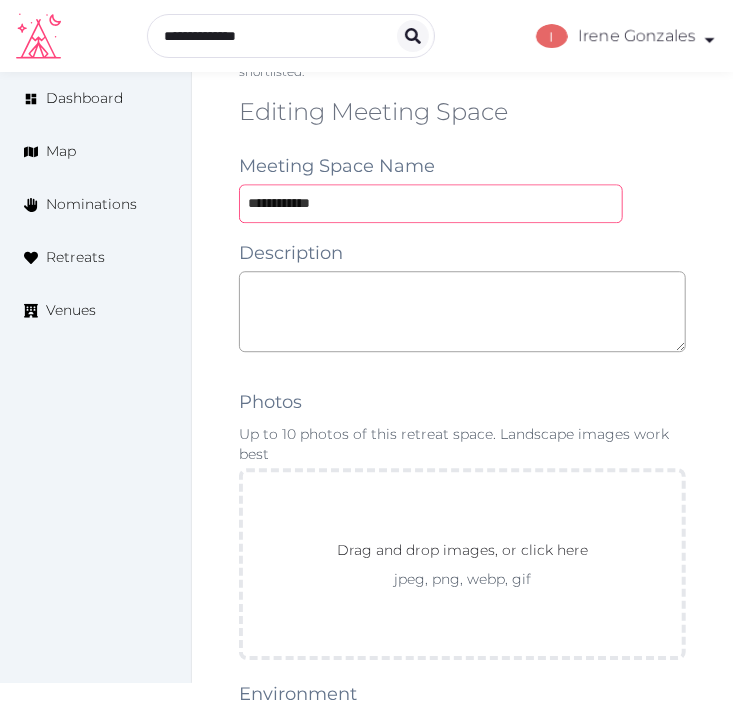 type on "**********" 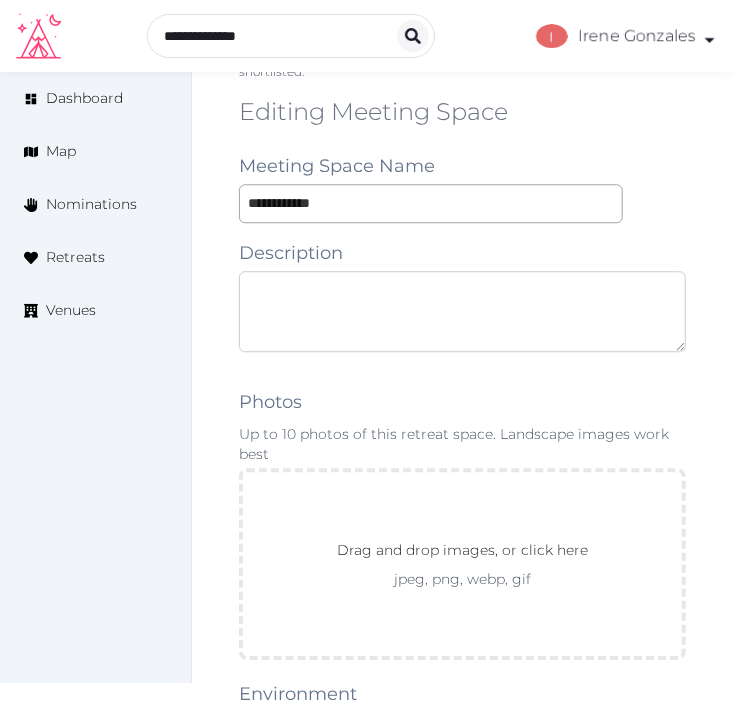 drag, startPoint x: 425, startPoint y: 323, endPoint x: 601, endPoint y: 417, distance: 199.52945 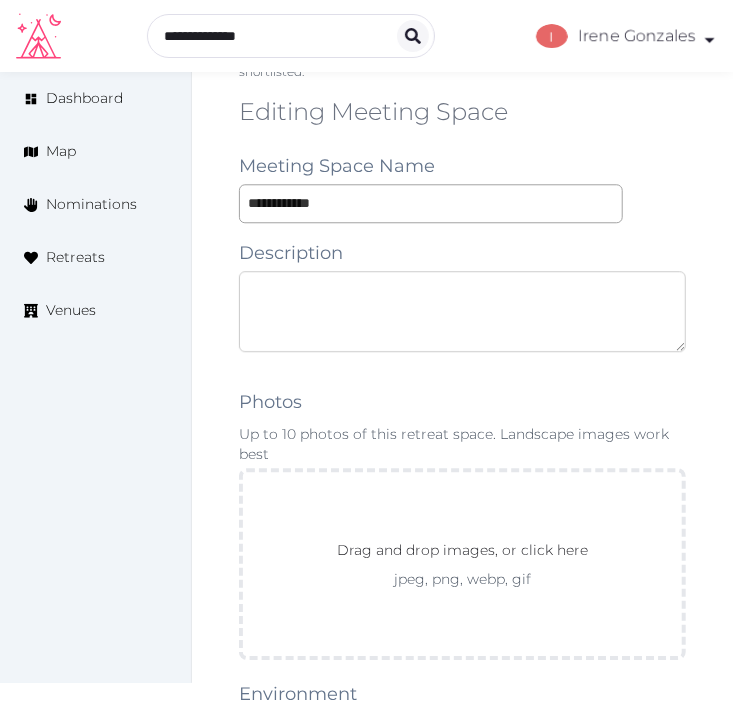 click at bounding box center (462, 311) 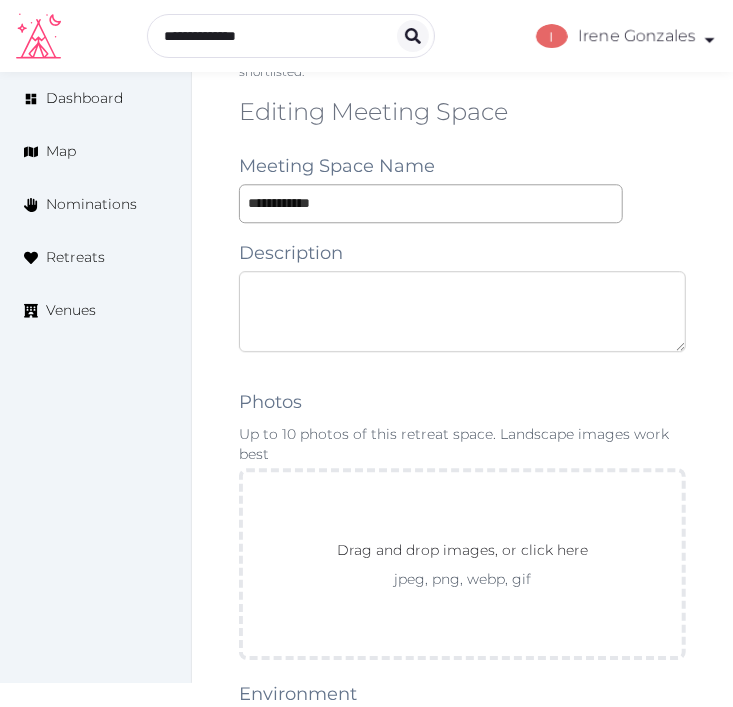 paste on "**********" 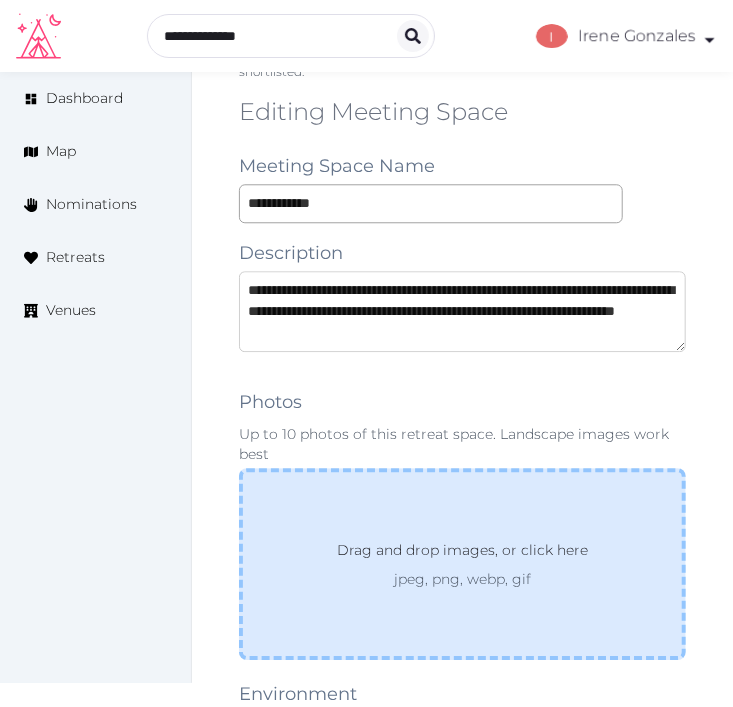 scroll, scrollTop: 11, scrollLeft: 0, axis: vertical 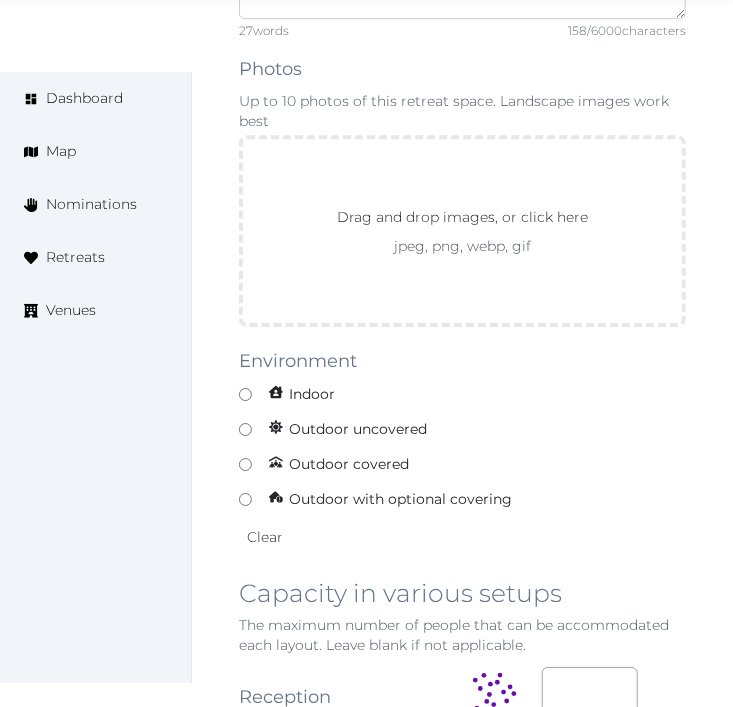 type on "**********" 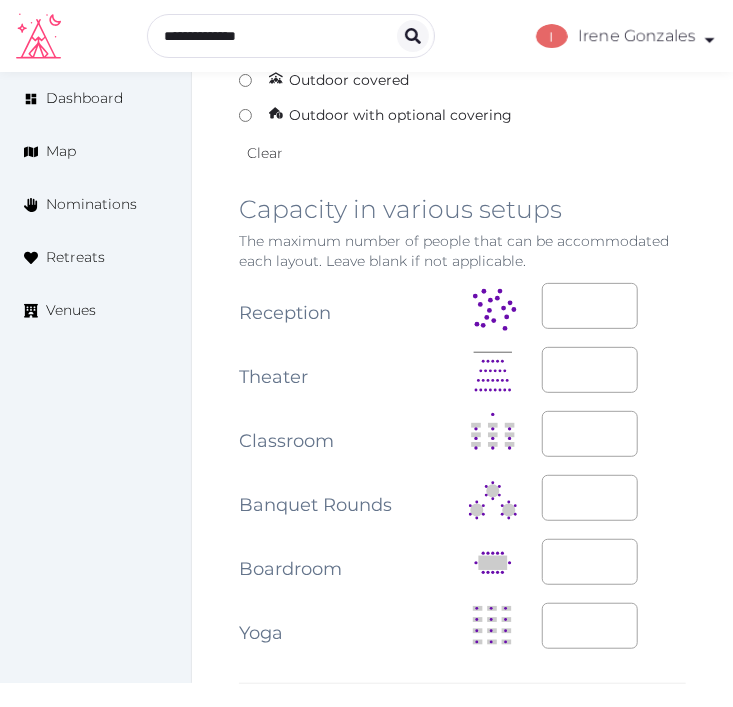 scroll, scrollTop: 2383, scrollLeft: 0, axis: vertical 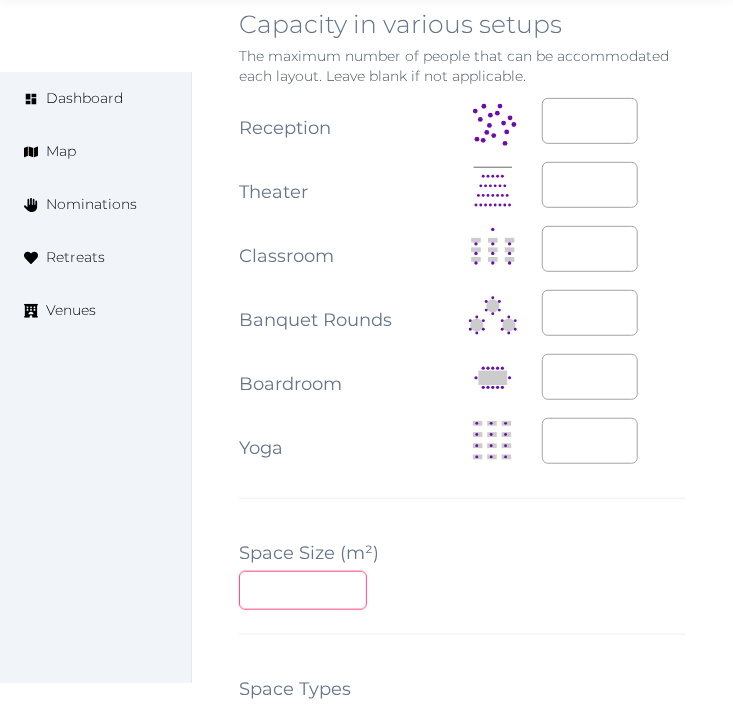 click at bounding box center [303, 590] 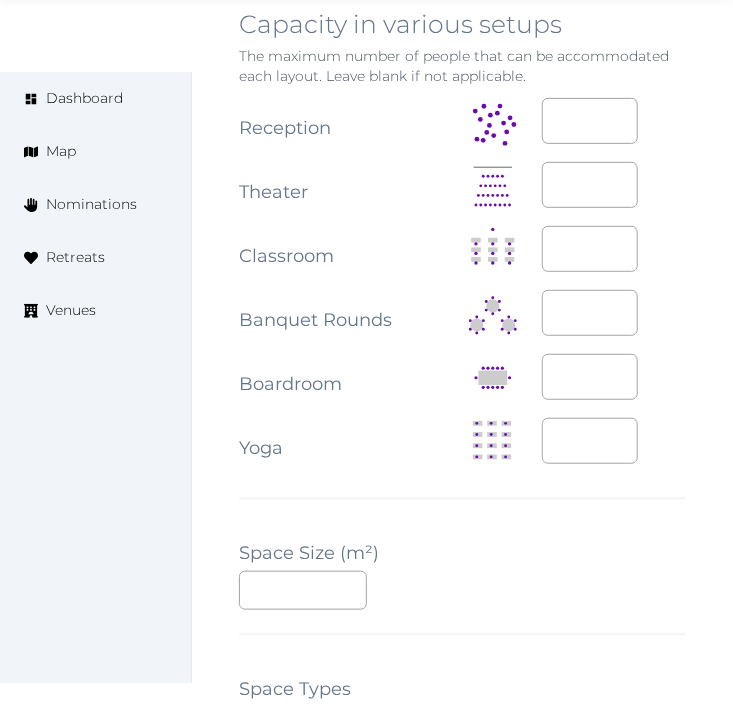 click on "**********" at bounding box center [462, 283] 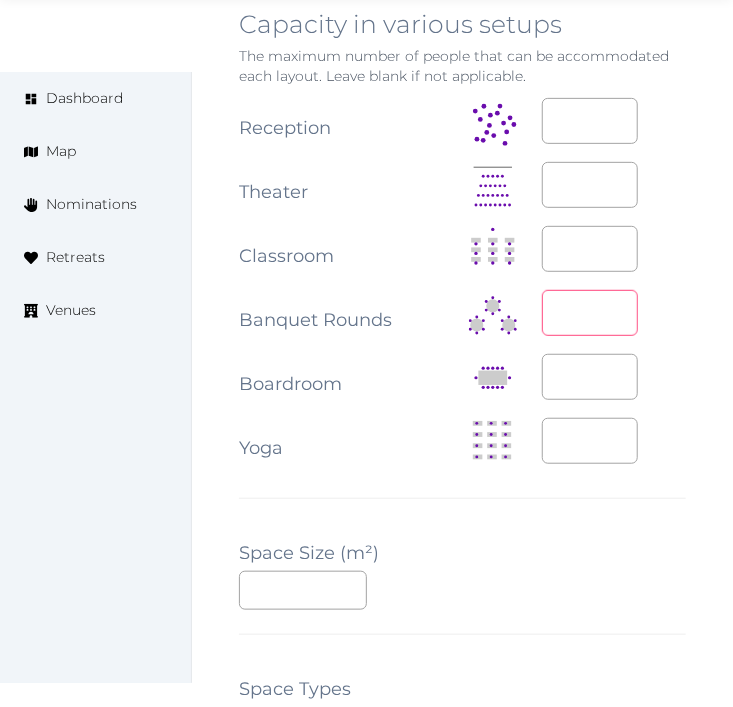click at bounding box center (590, 313) 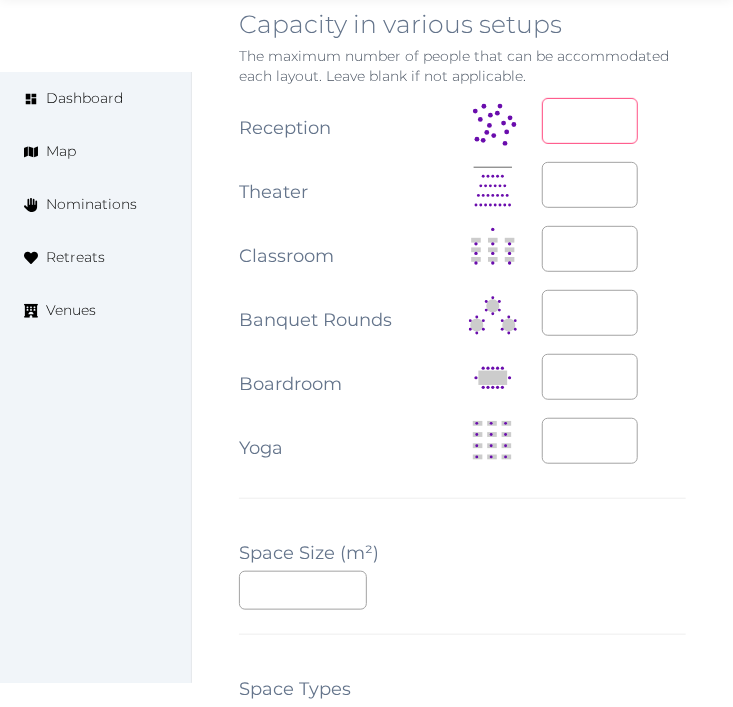 click at bounding box center [590, 121] 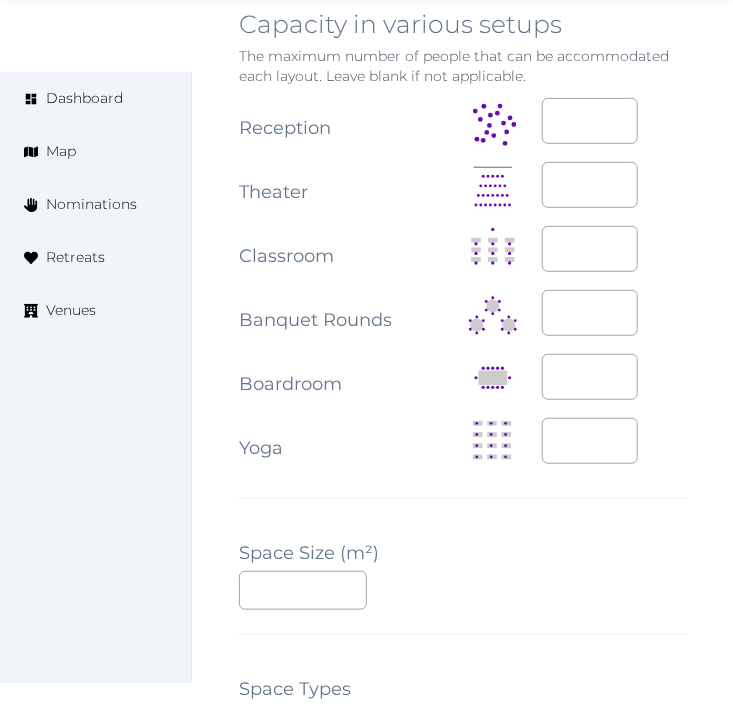 click on "**********" at bounding box center (462, 283) 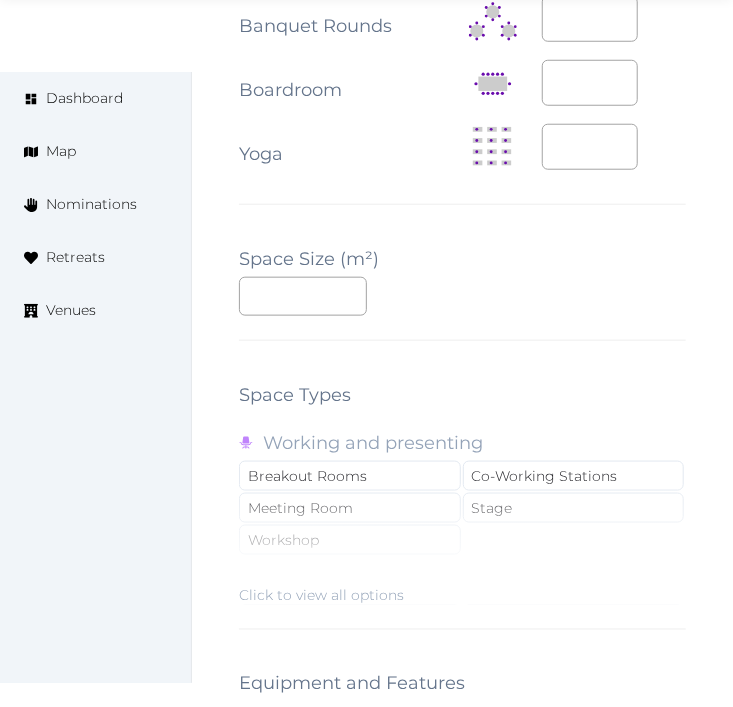 scroll, scrollTop: 2827, scrollLeft: 0, axis: vertical 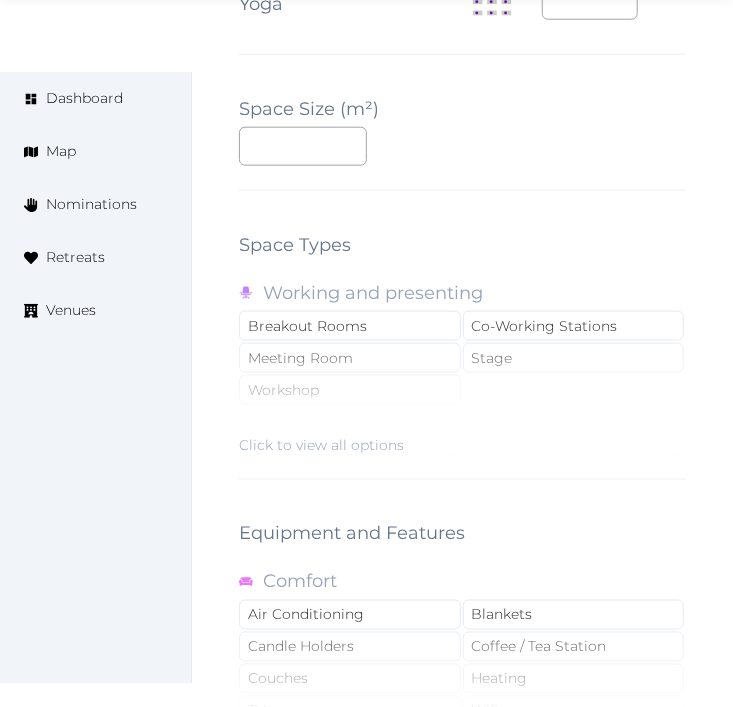 click on "Click to view all options" at bounding box center [462, 391] 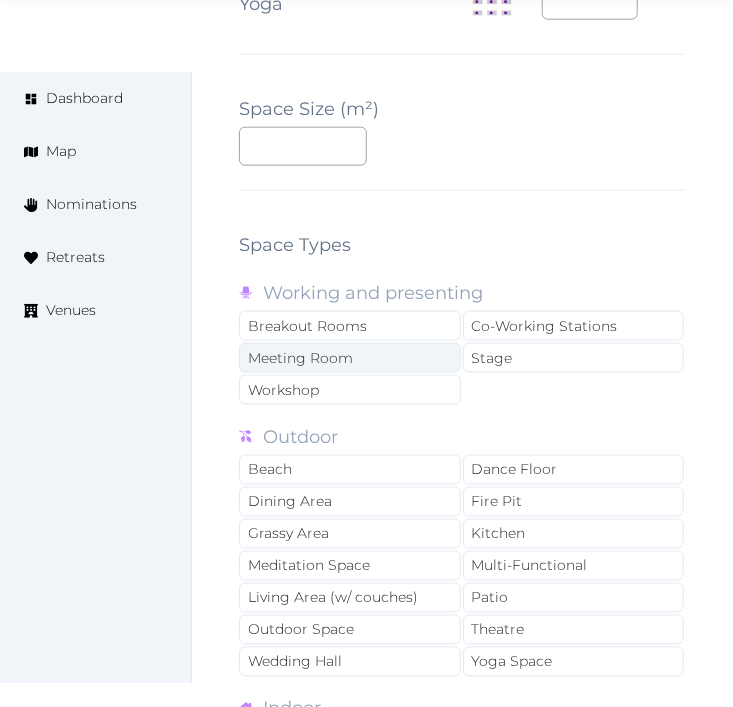 click on "Meeting Room" at bounding box center [350, 358] 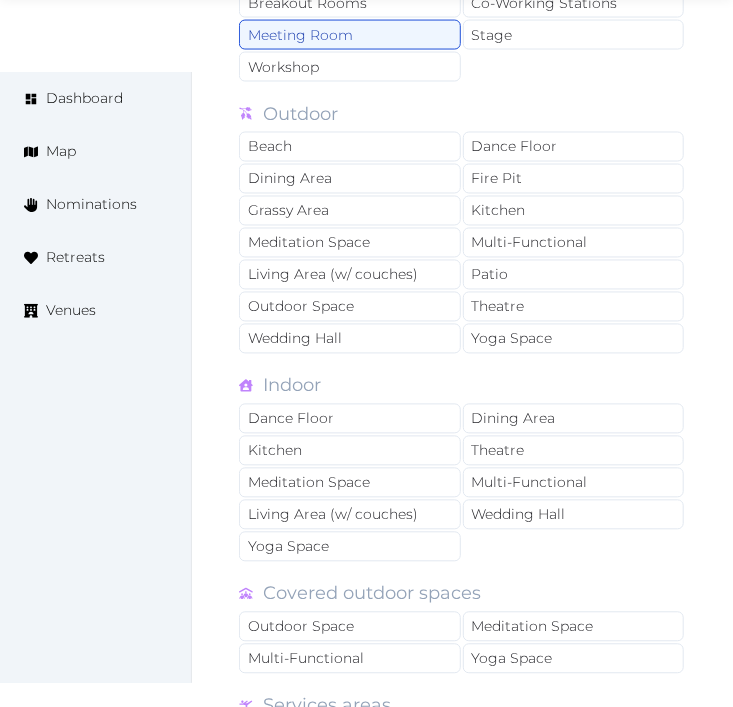 scroll, scrollTop: 3161, scrollLeft: 0, axis: vertical 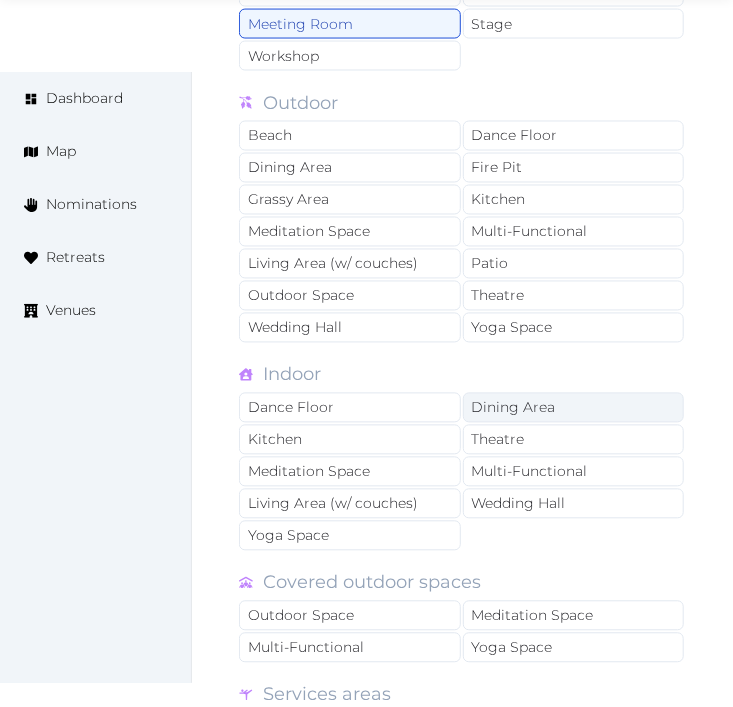 click on "Dining Area" at bounding box center [574, 408] 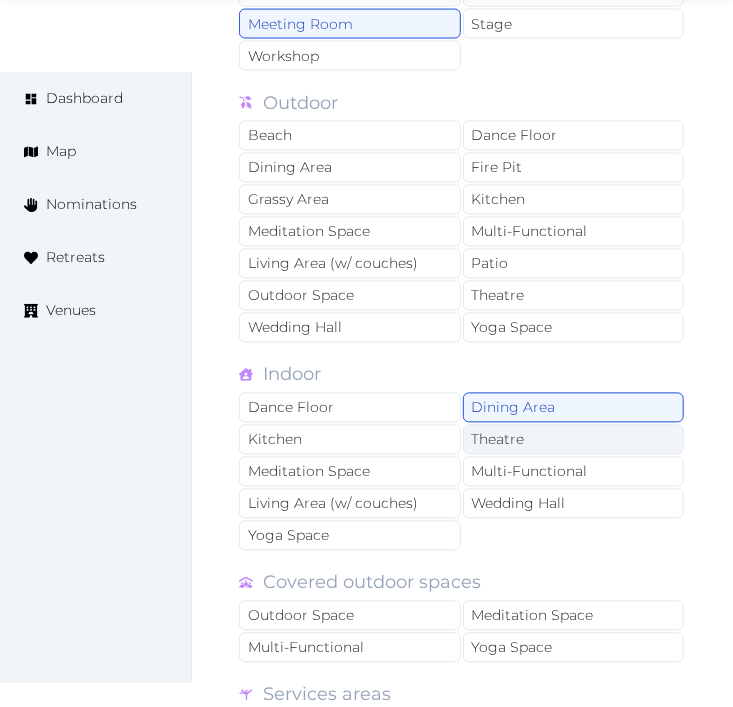 click on "Theatre" at bounding box center [574, 440] 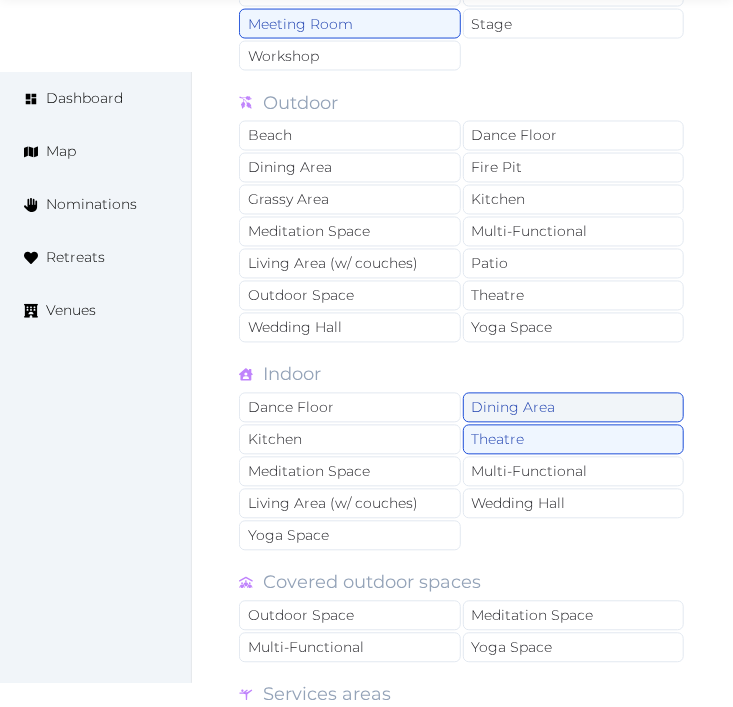 click on "Dining Area" at bounding box center [574, 408] 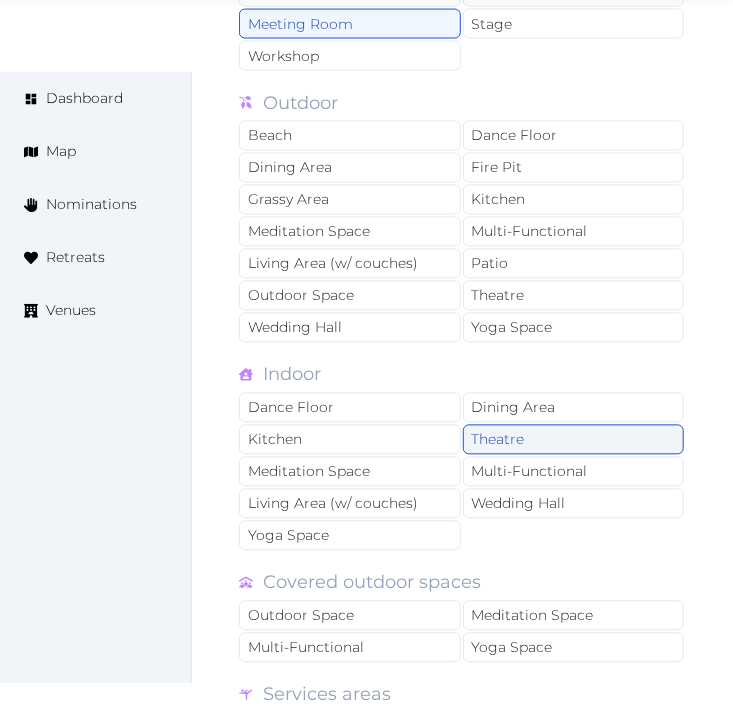 click on "Theatre" at bounding box center [574, 440] 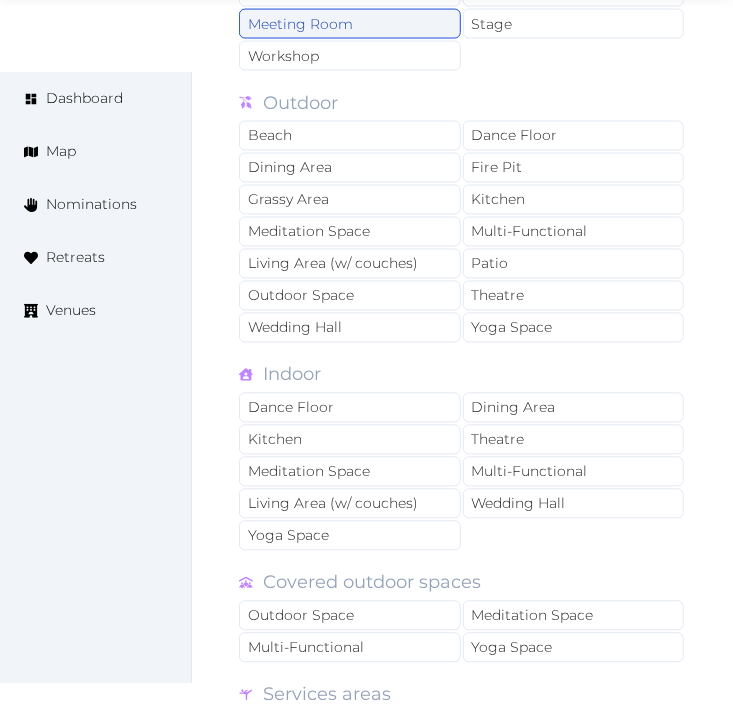 click on "Meeting Room" at bounding box center [350, 24] 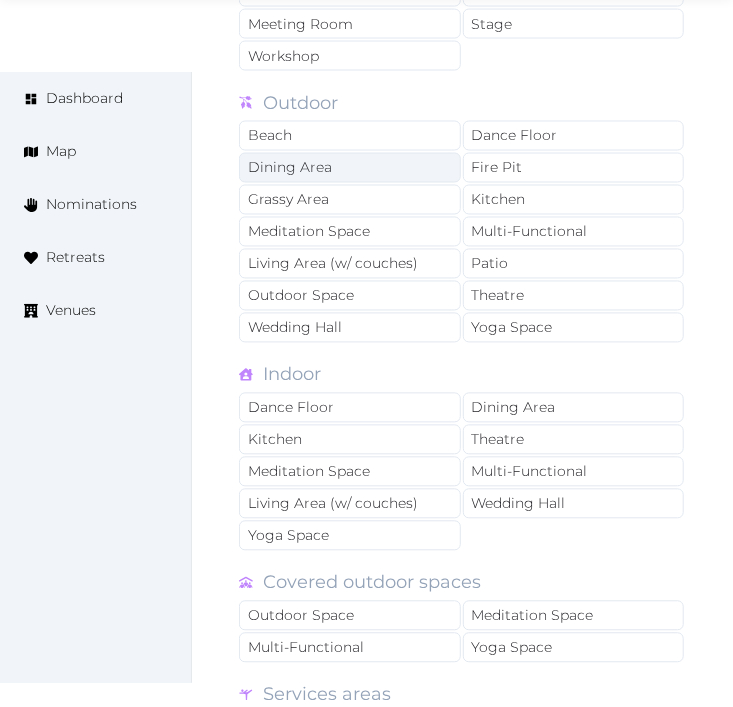 click on "Dining Area" at bounding box center (350, 168) 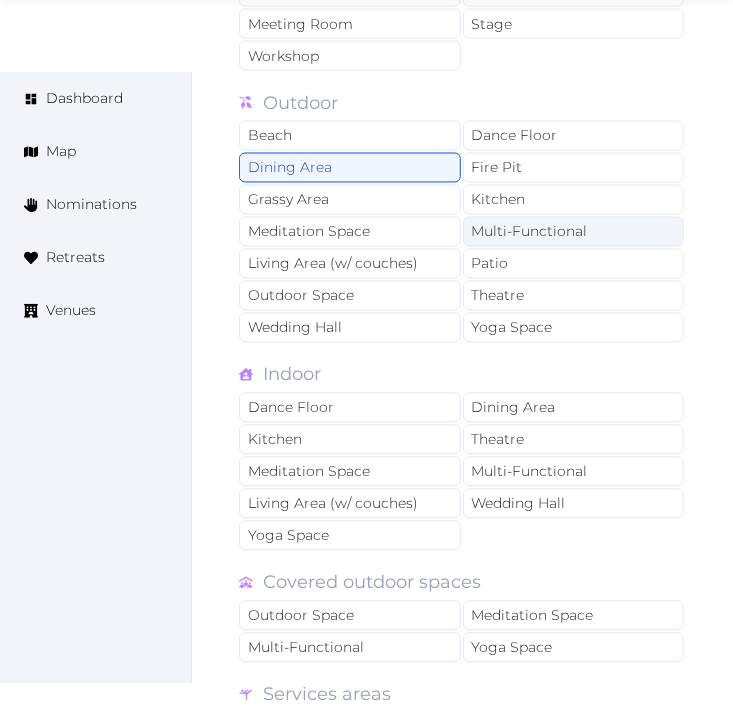 click on "Multi-Functional" at bounding box center [574, 232] 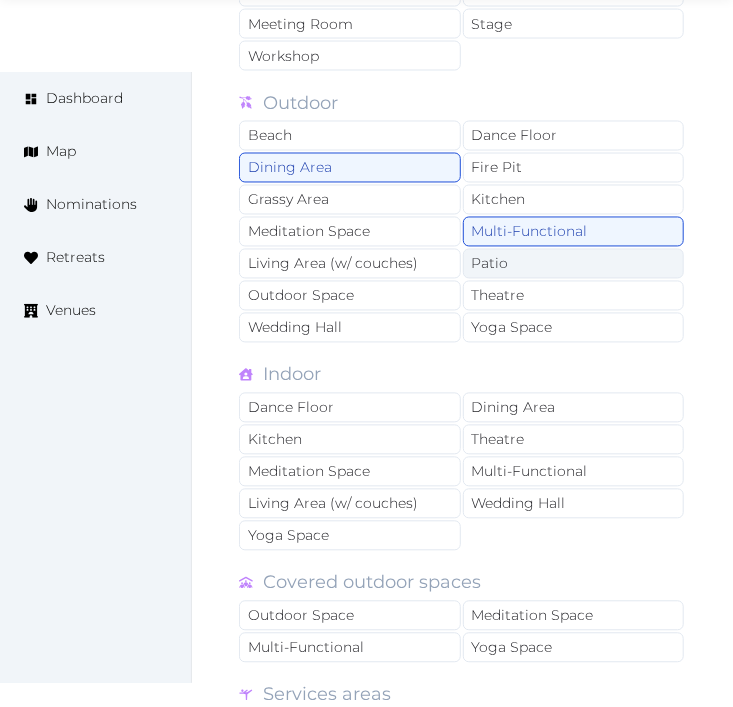 click on "Patio" at bounding box center [574, 264] 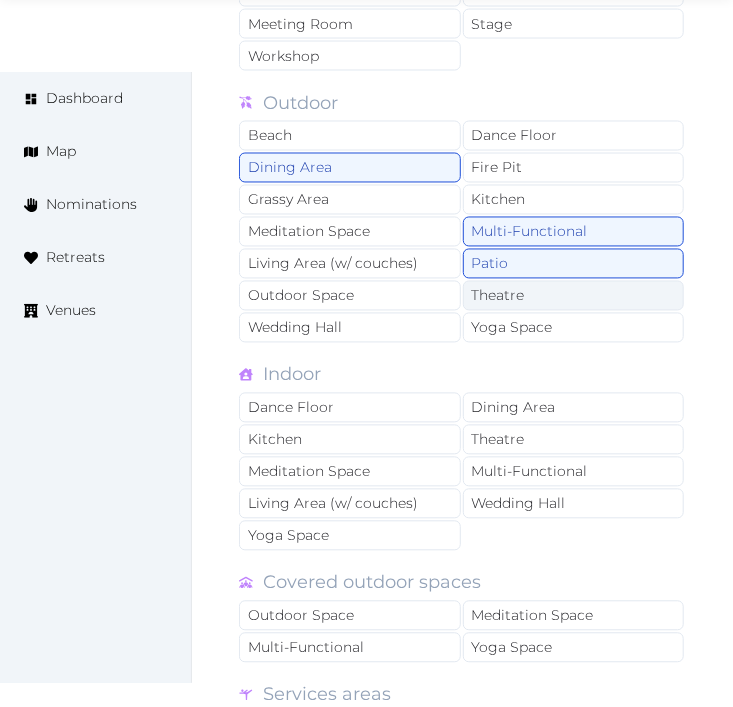click on "Theatre" at bounding box center (574, 296) 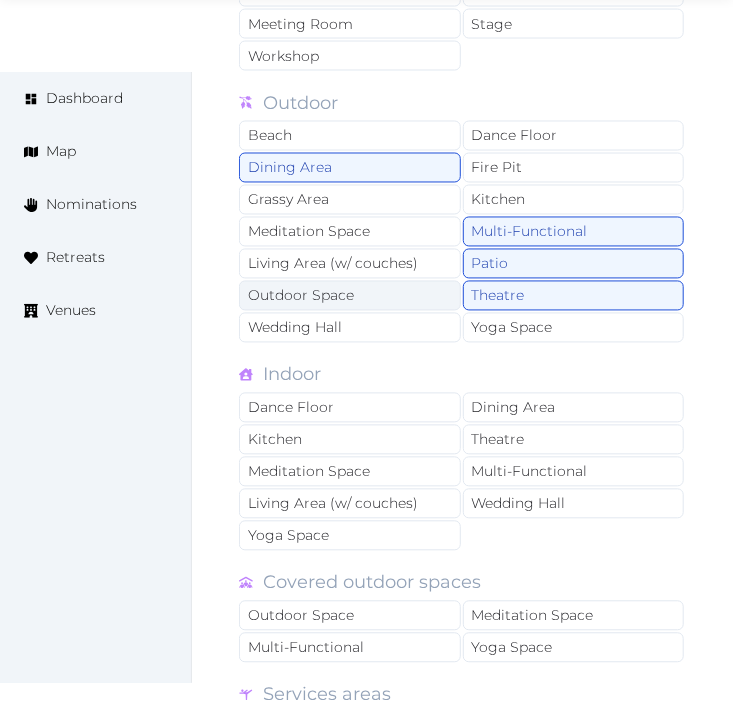 click on "Outdoor Space" at bounding box center [350, 296] 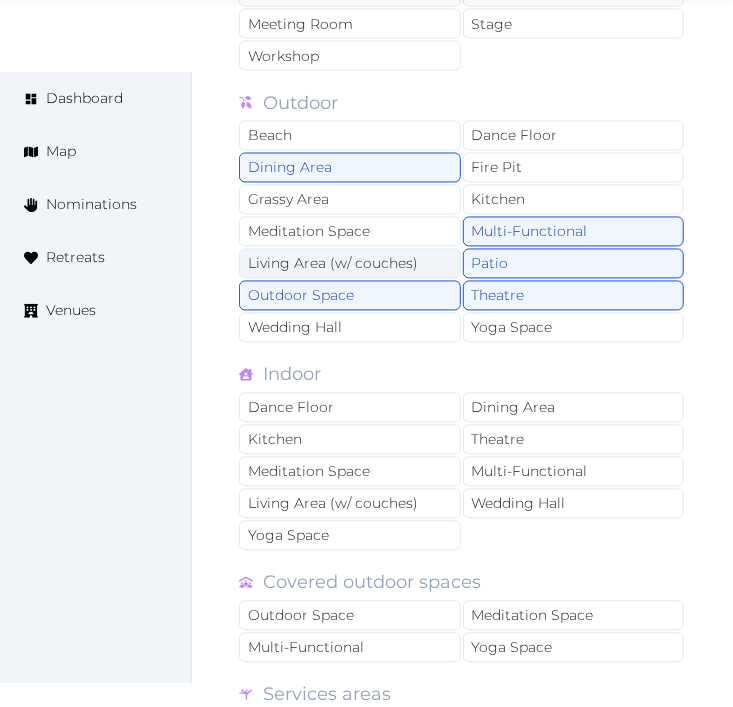 click on "Living Area (w/ couches)" at bounding box center (350, 264) 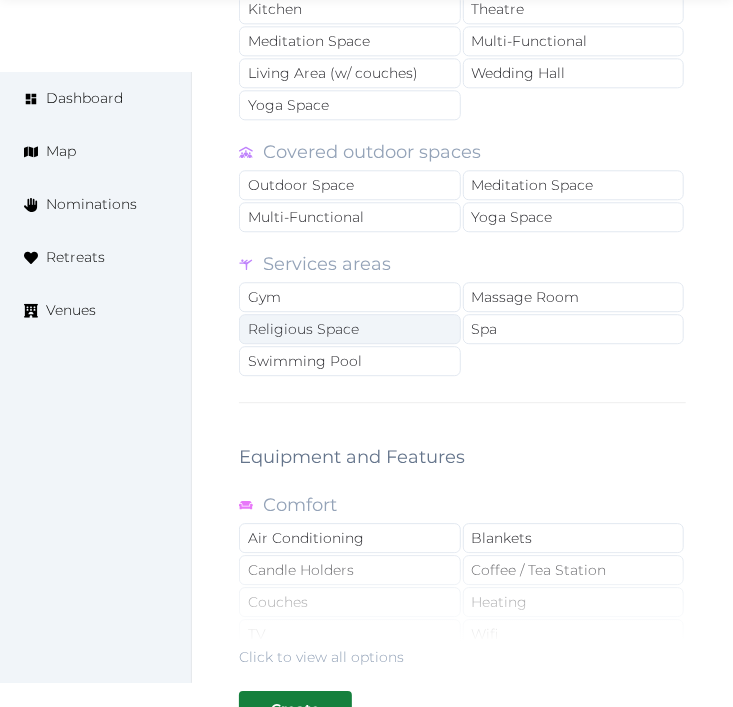 scroll, scrollTop: 3887, scrollLeft: 0, axis: vertical 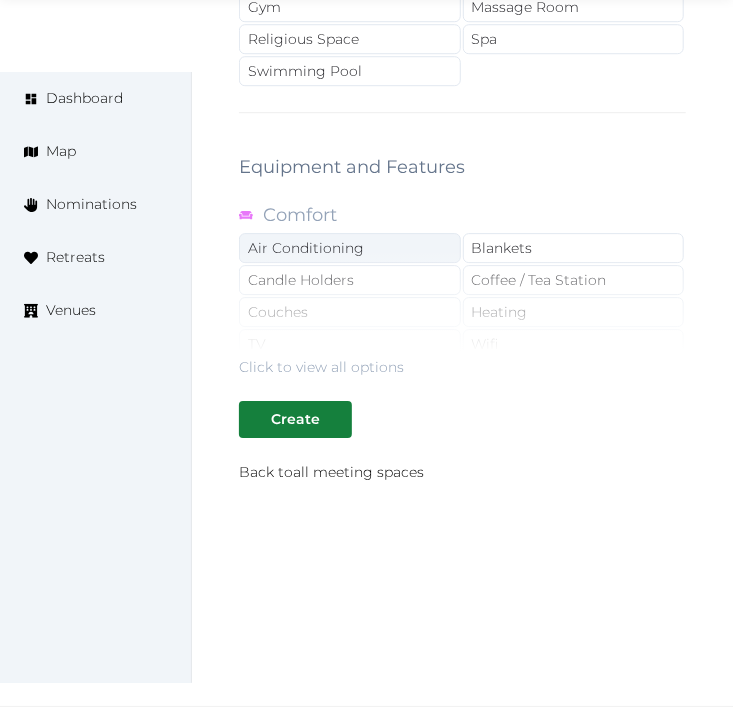 click on "Air Conditioning" at bounding box center [350, 248] 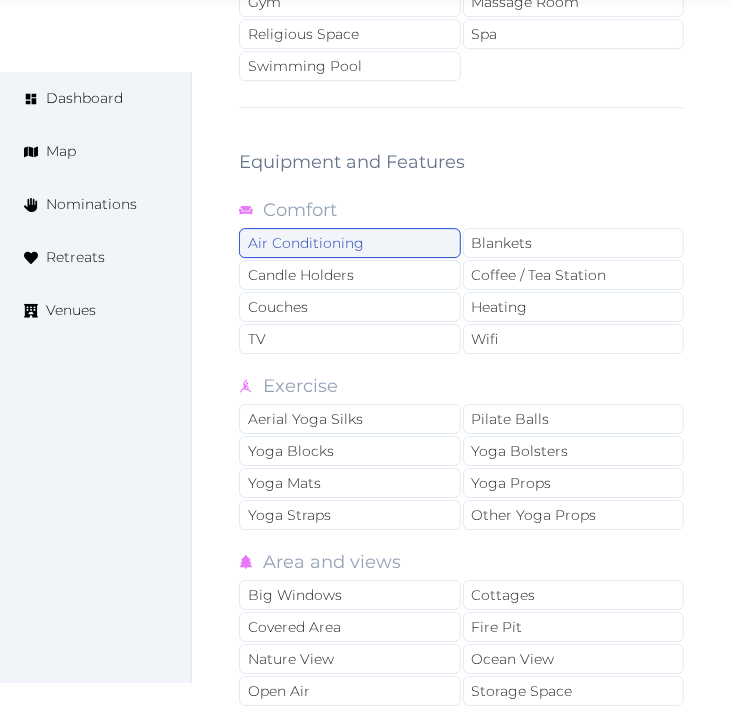 click on "Air Conditioning" at bounding box center [350, 243] 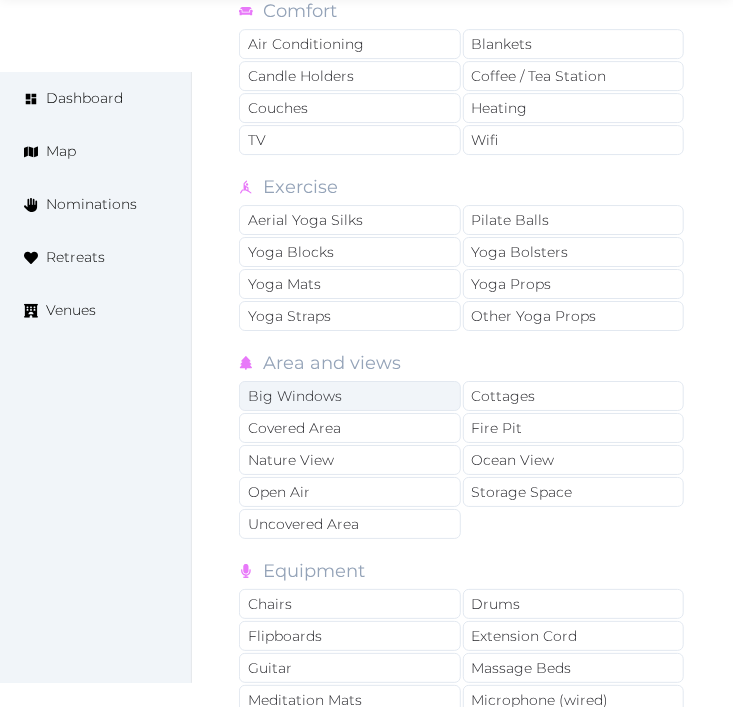 scroll, scrollTop: 4332, scrollLeft: 0, axis: vertical 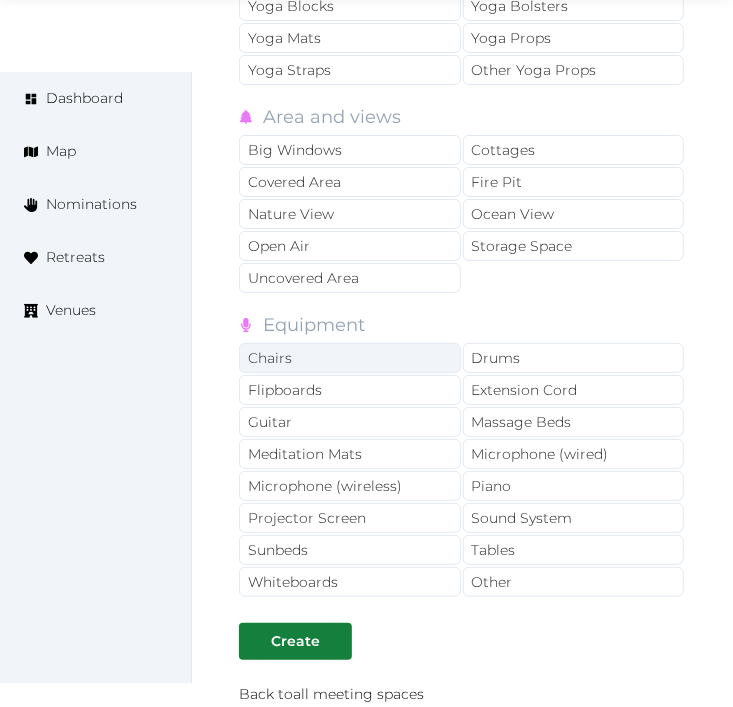 click on "Chairs" at bounding box center (350, 358) 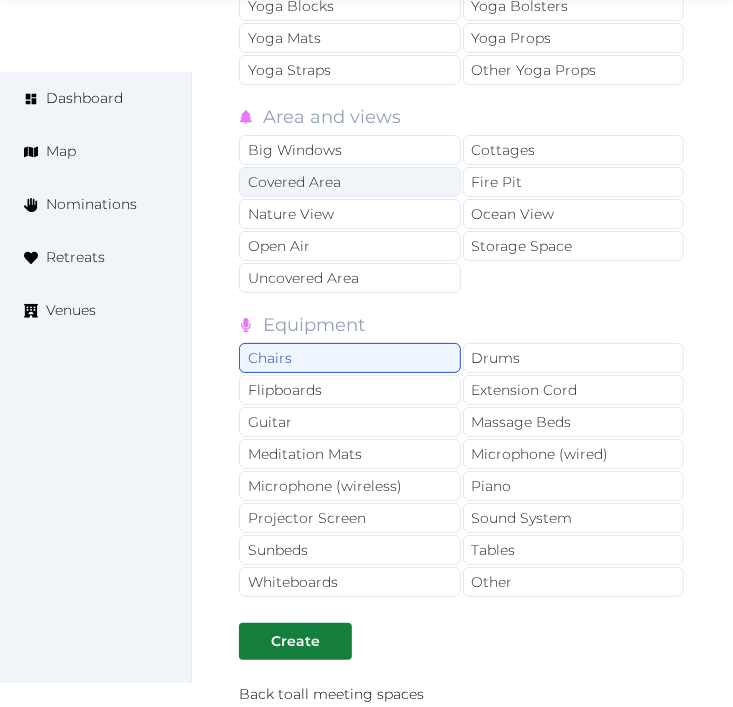 click on "Covered Area" at bounding box center (350, 182) 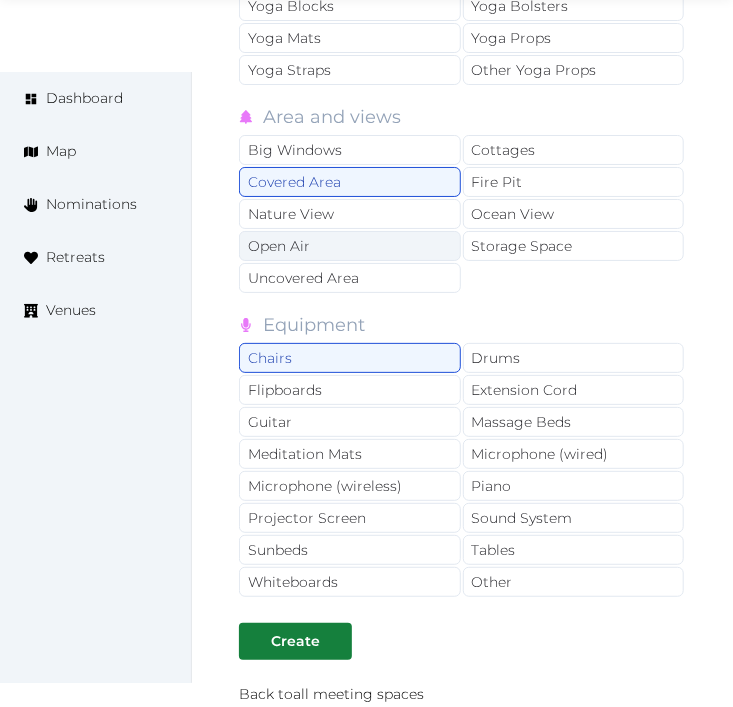 click on "Open Air" at bounding box center [350, 246] 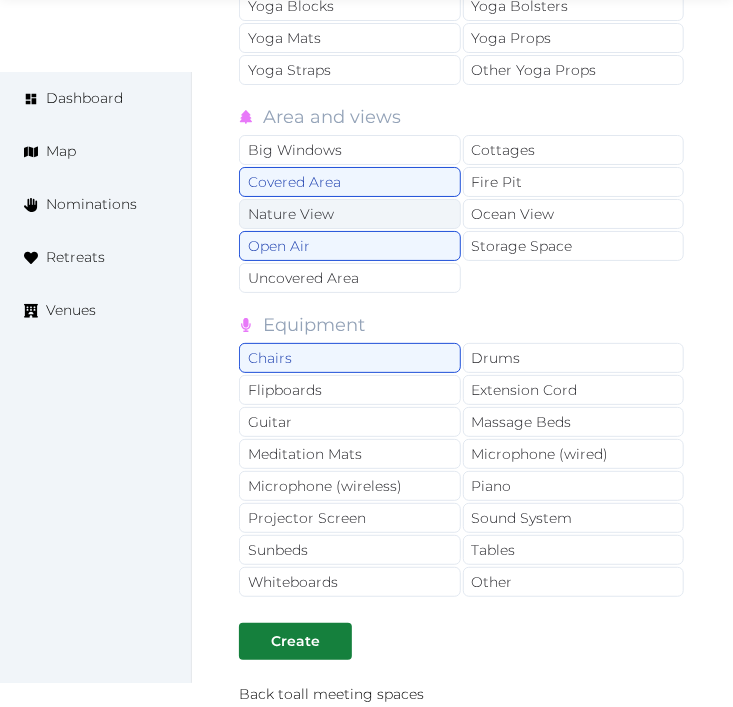 click on "Nature View" at bounding box center [350, 214] 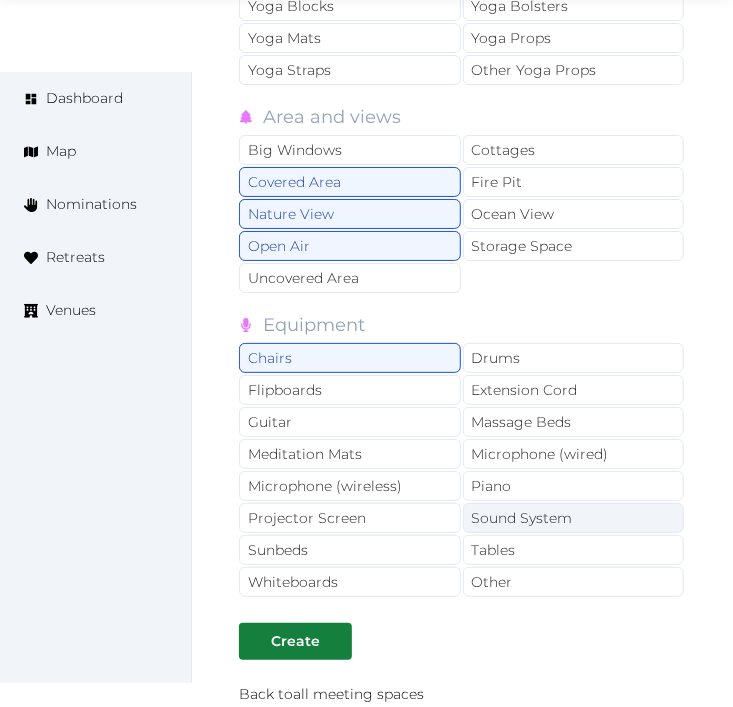 click on "Sound System" at bounding box center [574, 518] 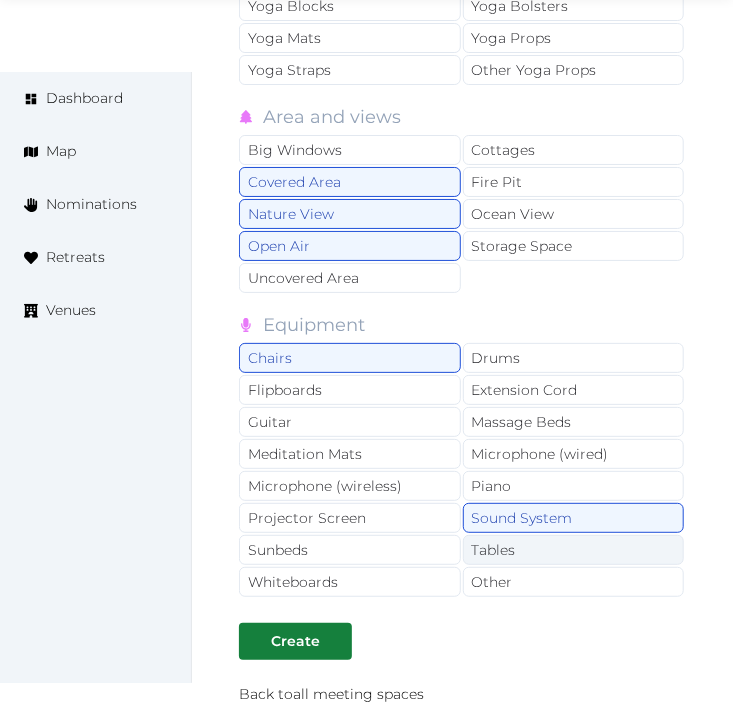 click on "Tables" at bounding box center (574, 550) 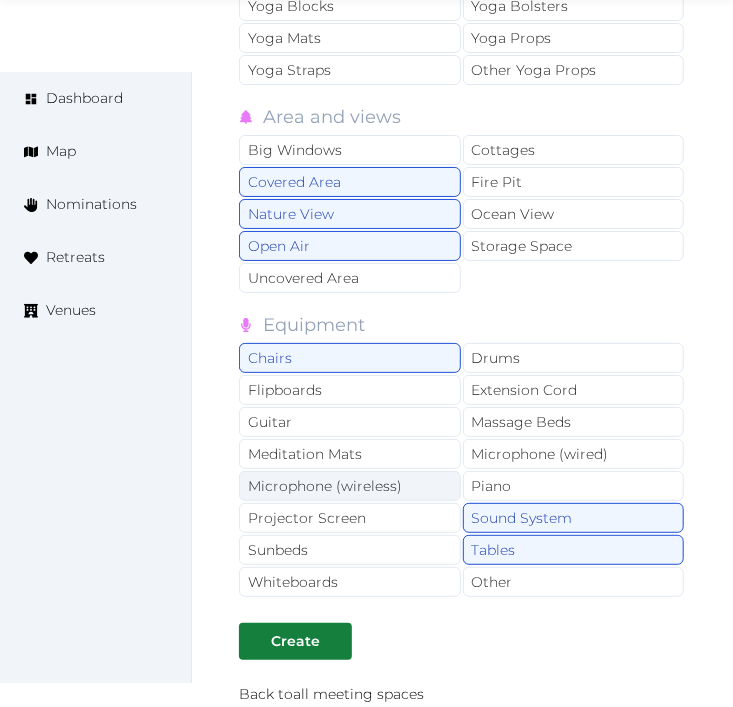 drag, startPoint x: 486, startPoint y: 588, endPoint x: 442, endPoint y: 496, distance: 101.98039 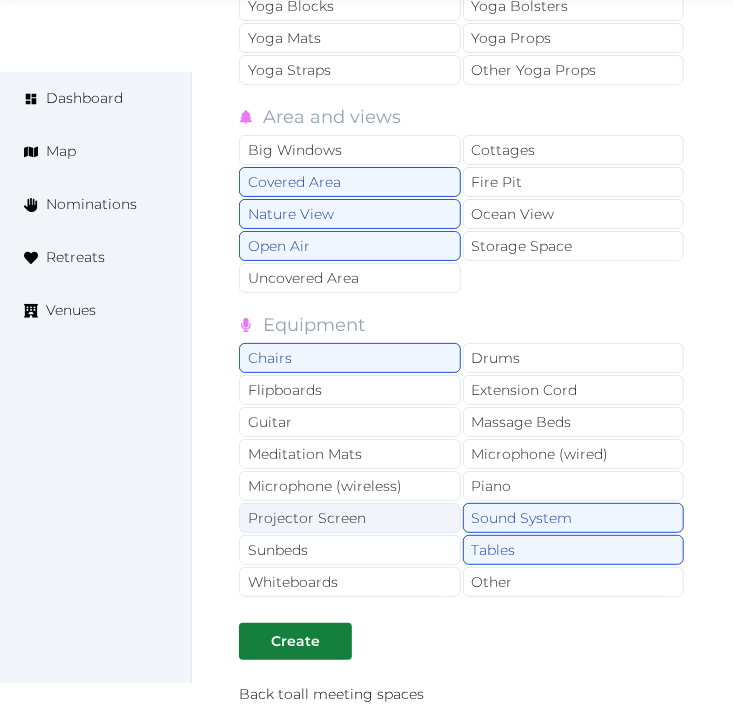 click on "Projector Screen" at bounding box center (350, 518) 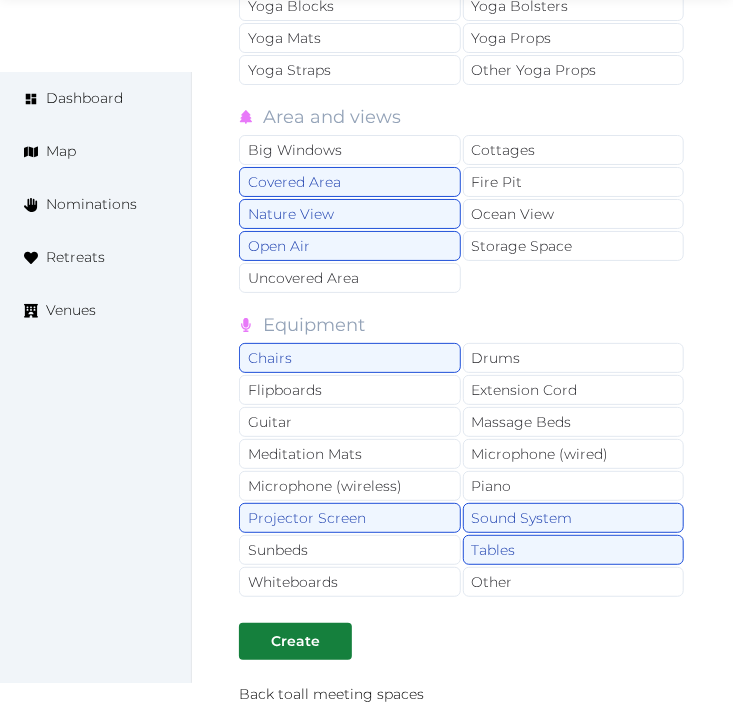 drag, startPoint x: 486, startPoint y: 595, endPoint x: 386, endPoint y: 622, distance: 103.58089 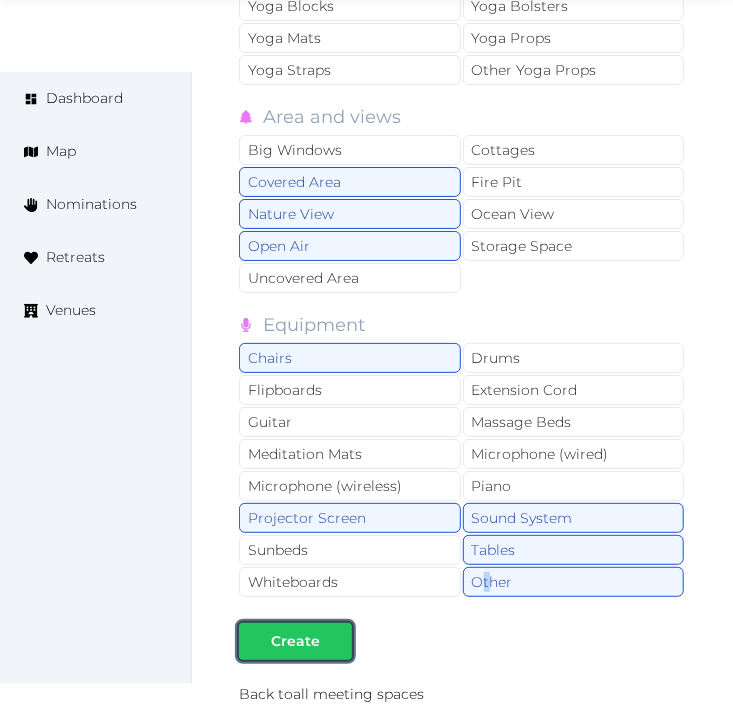 click at bounding box center (336, 641) 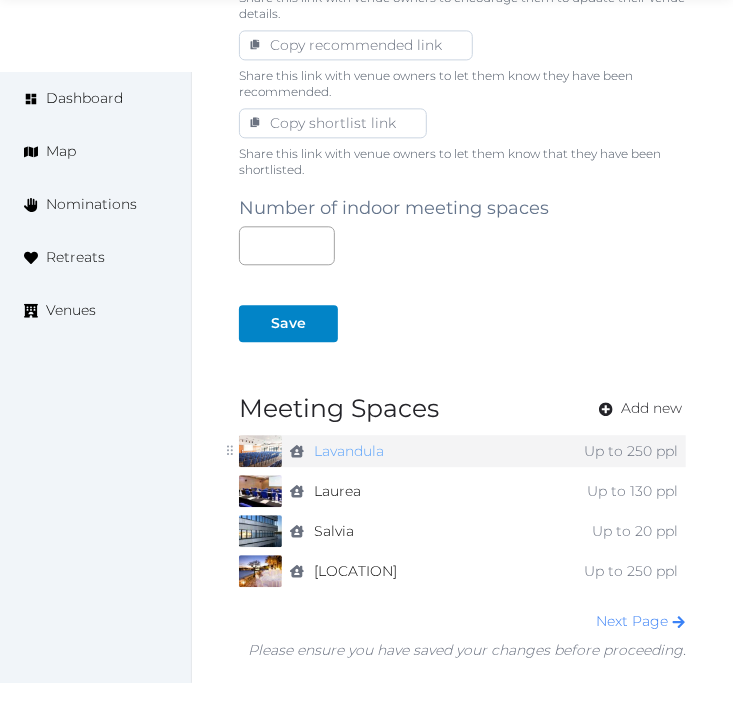 scroll, scrollTop: 1463, scrollLeft: 0, axis: vertical 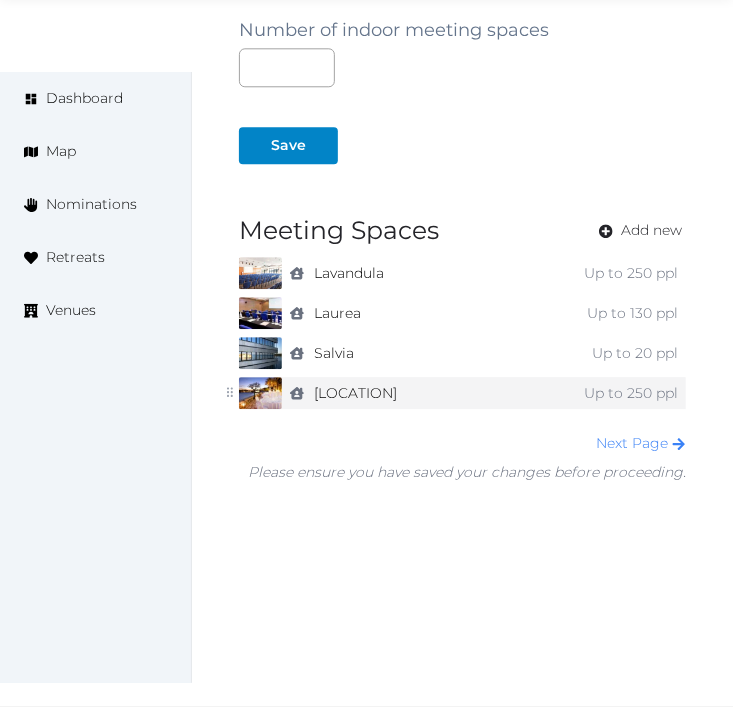 click on "indoor [LOCATION] Up to 250 ppl" at bounding box center (484, 393) 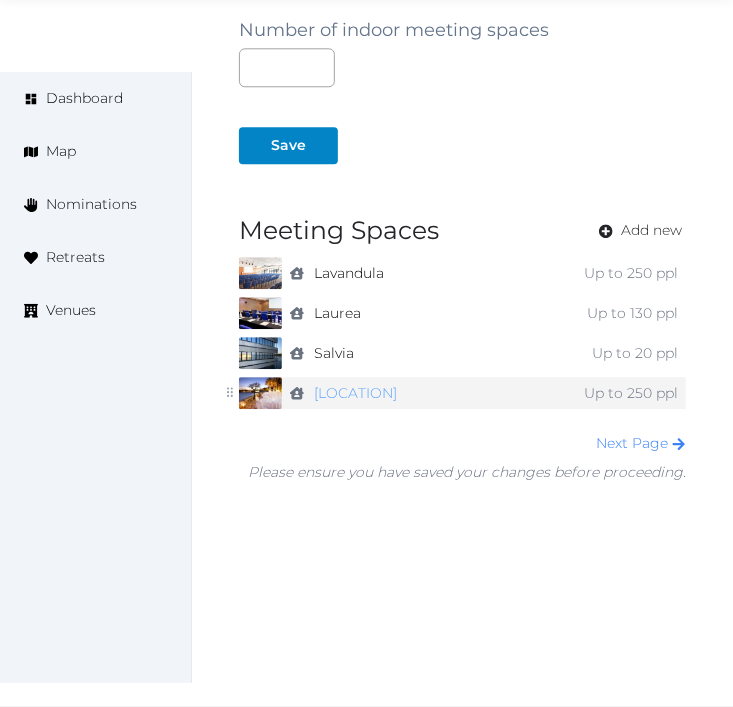 click on "[LOCATION]" at bounding box center [355, 393] 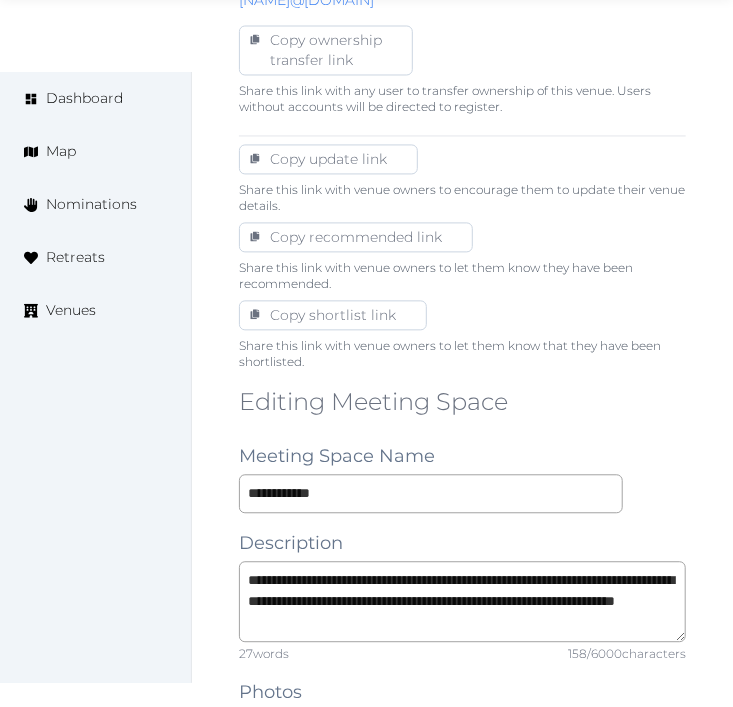 scroll, scrollTop: 1222, scrollLeft: 0, axis: vertical 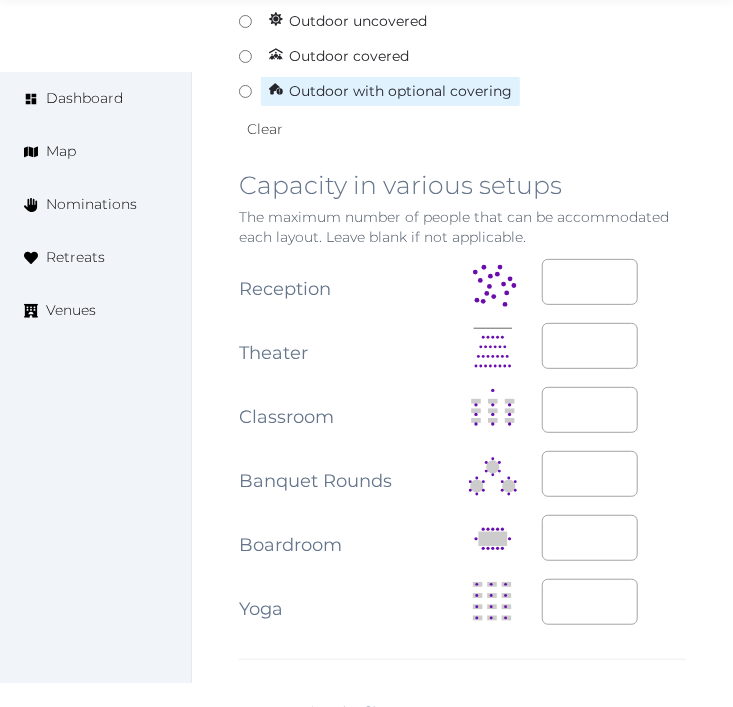 click on "Outdoor with optional covering" at bounding box center (462, 91) 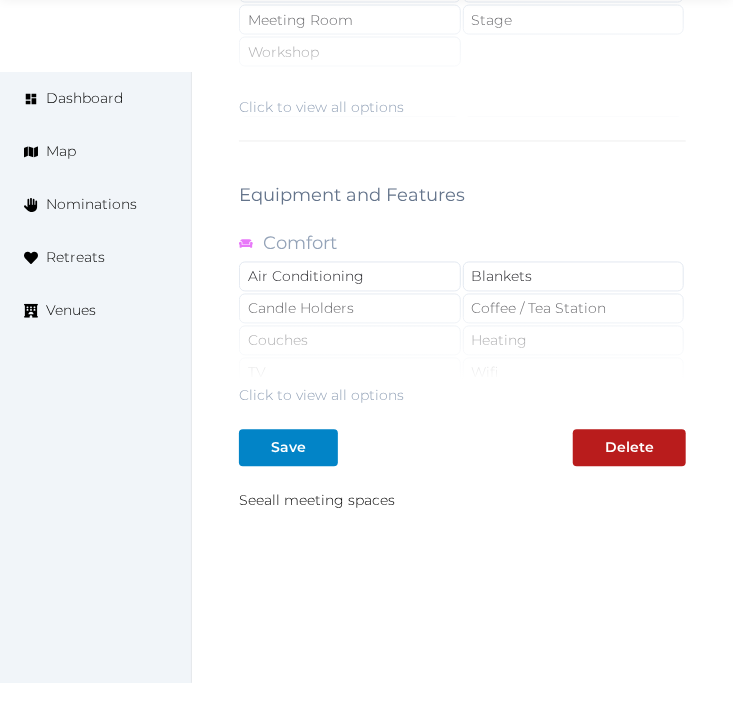 scroll, scrollTop: 3195, scrollLeft: 0, axis: vertical 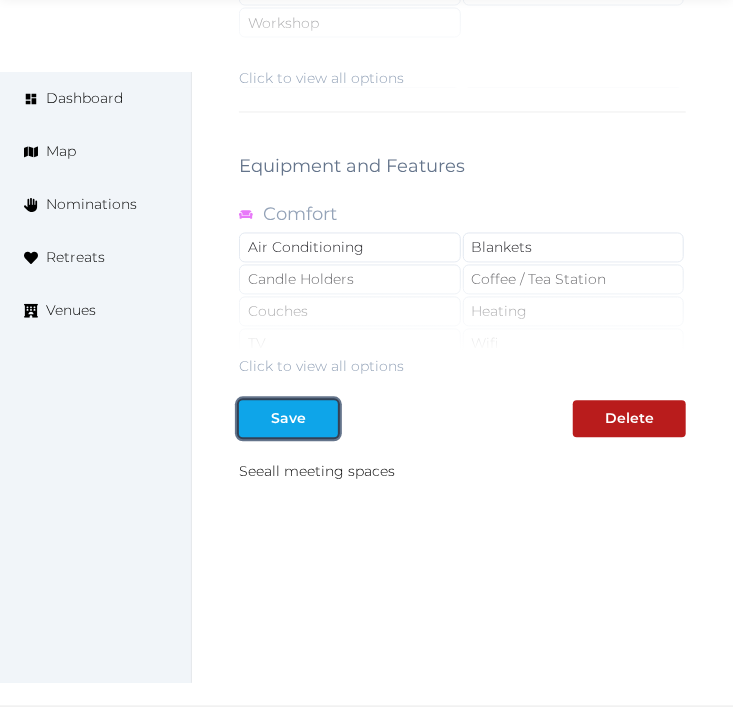click on "Save" at bounding box center [288, 419] 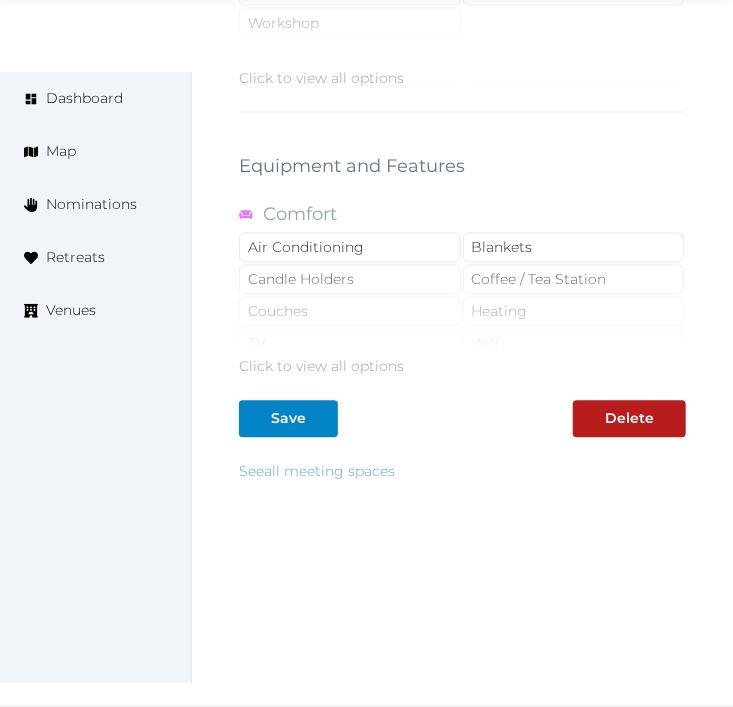 click on "See  all meeting spaces" at bounding box center [317, 472] 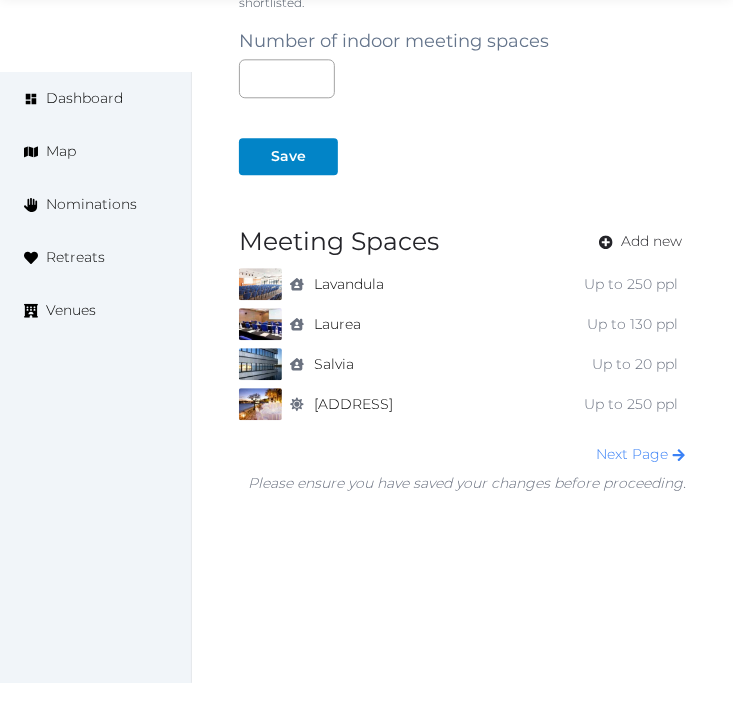 scroll, scrollTop: 1463, scrollLeft: 0, axis: vertical 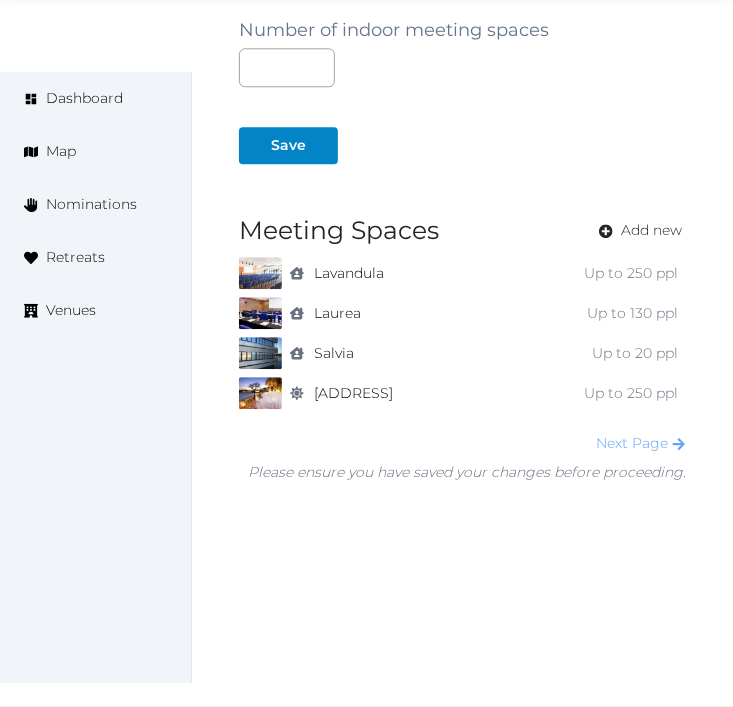 click on "Next Page" at bounding box center (641, 443) 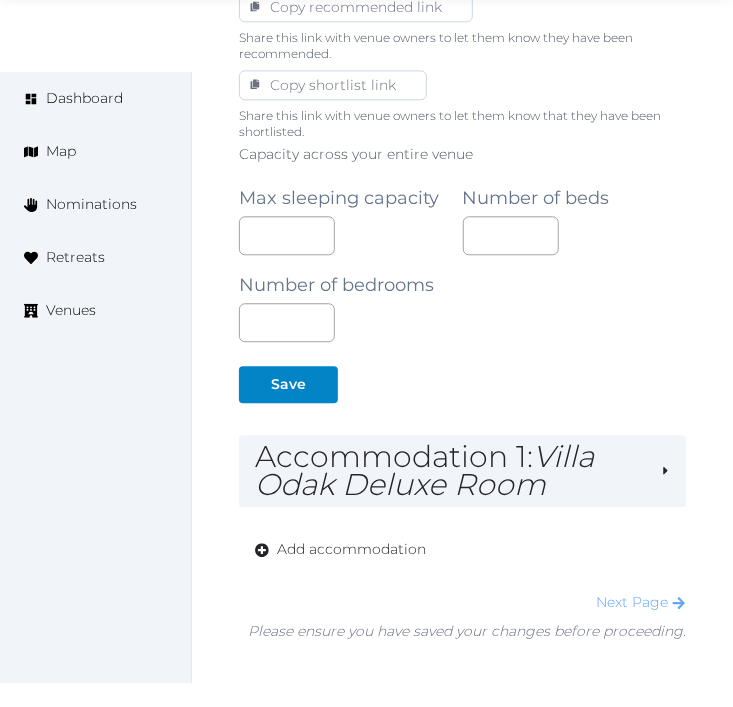 scroll, scrollTop: 1482, scrollLeft: 0, axis: vertical 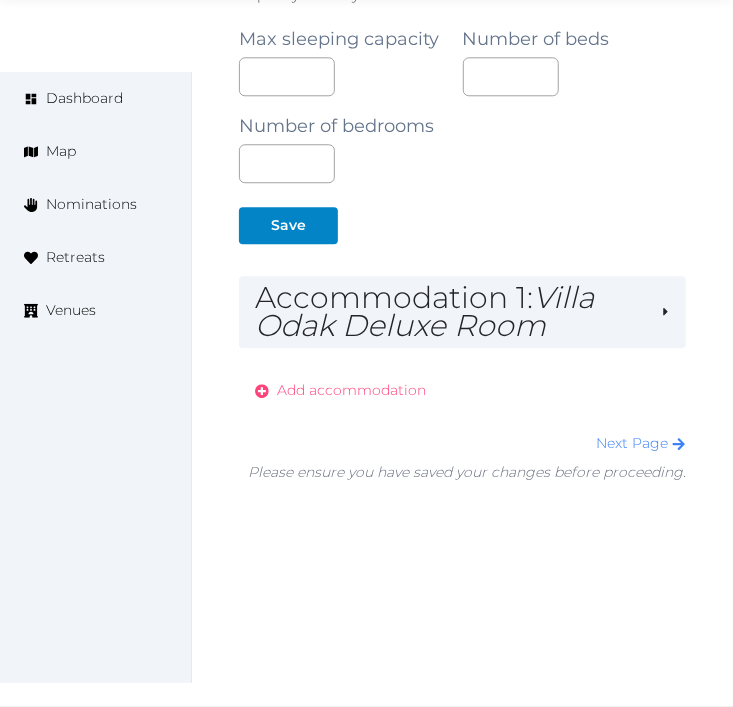 click on "Add accommodation" at bounding box center [351, 390] 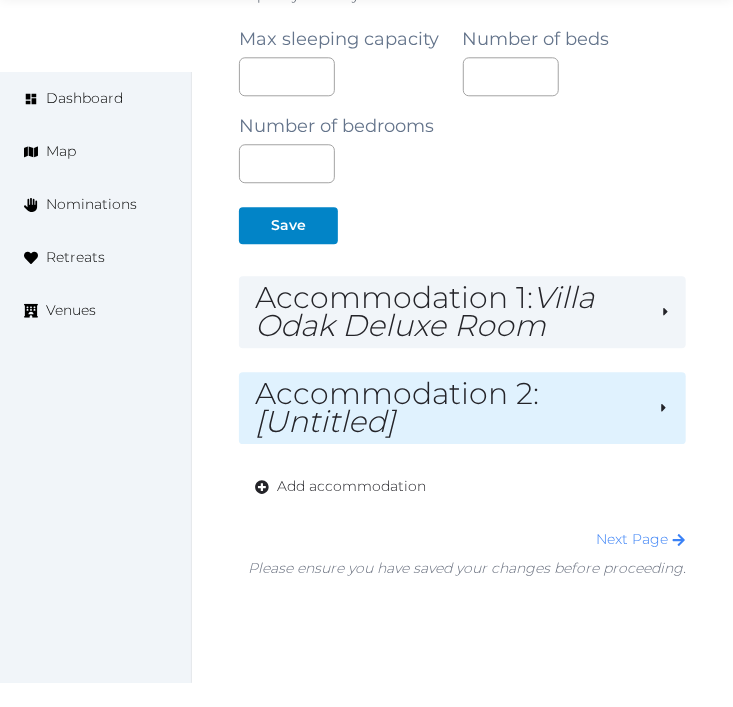 click on "[Untitled]" at bounding box center [325, 421] 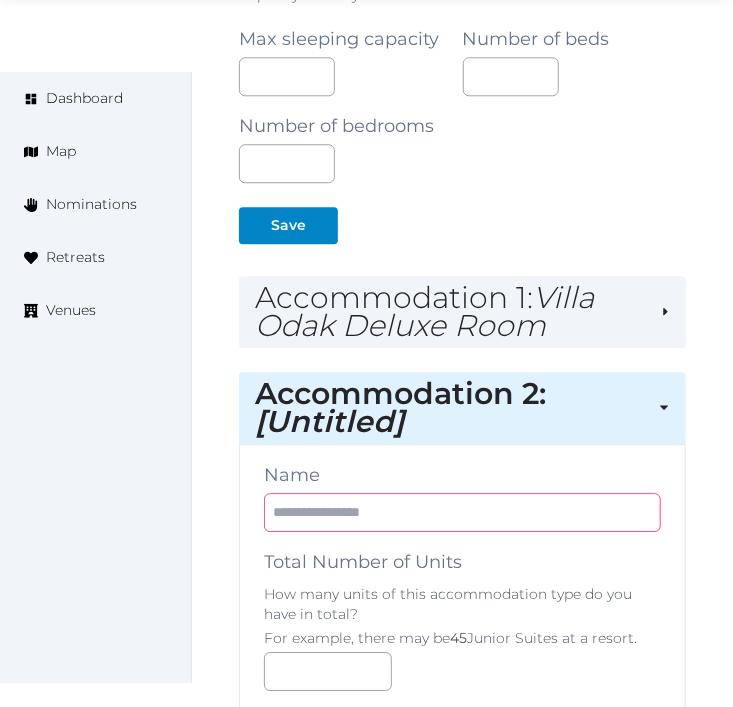 click at bounding box center (462, 512) 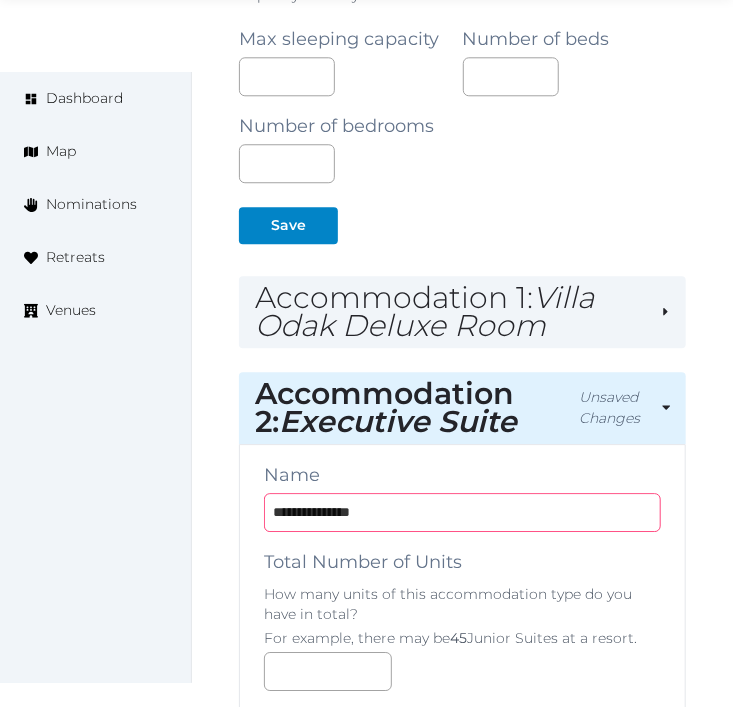 type on "**********" 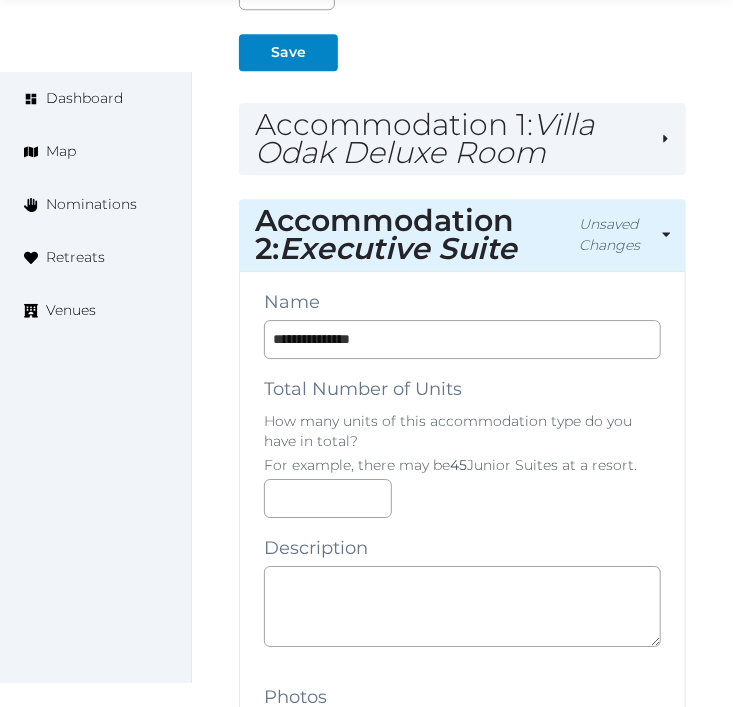 scroll, scrollTop: 1815, scrollLeft: 0, axis: vertical 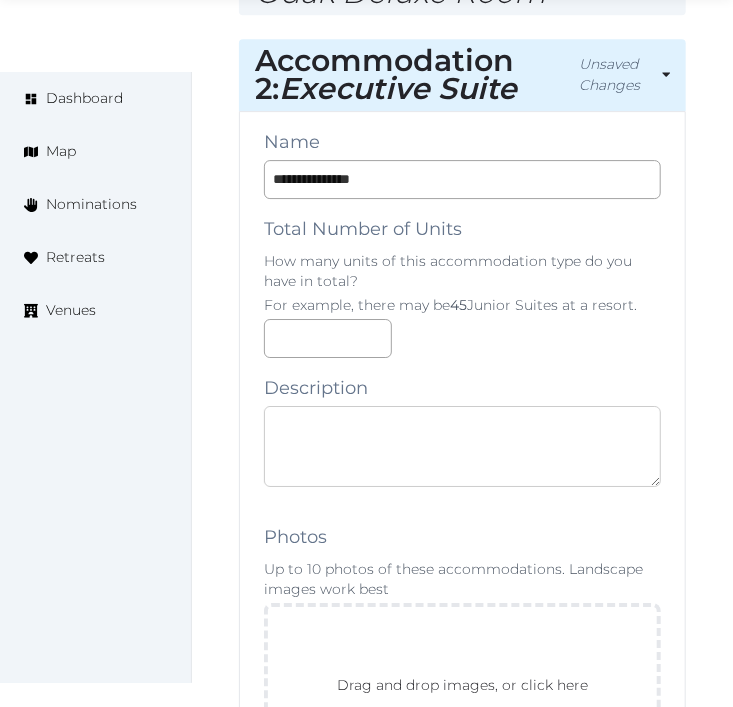 click at bounding box center (462, 446) 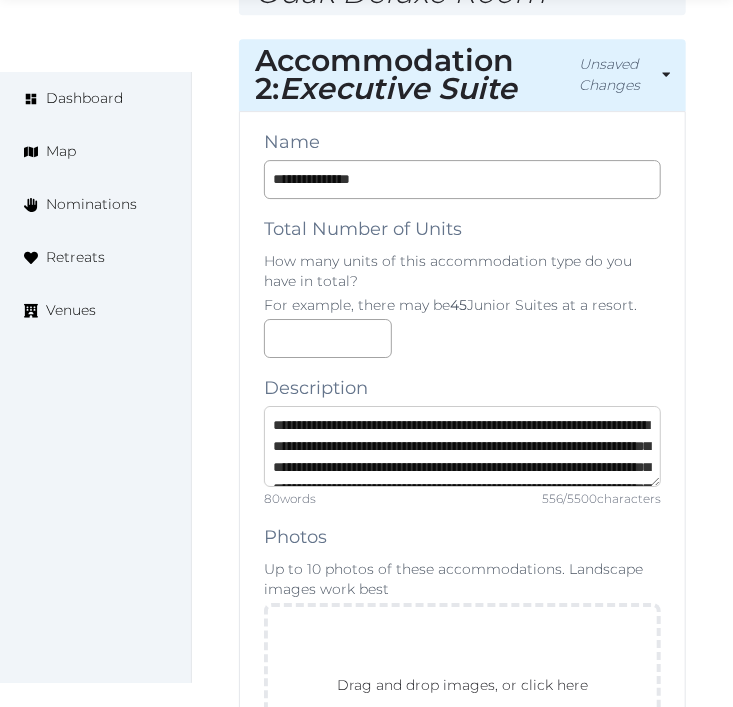 scroll, scrollTop: 198, scrollLeft: 0, axis: vertical 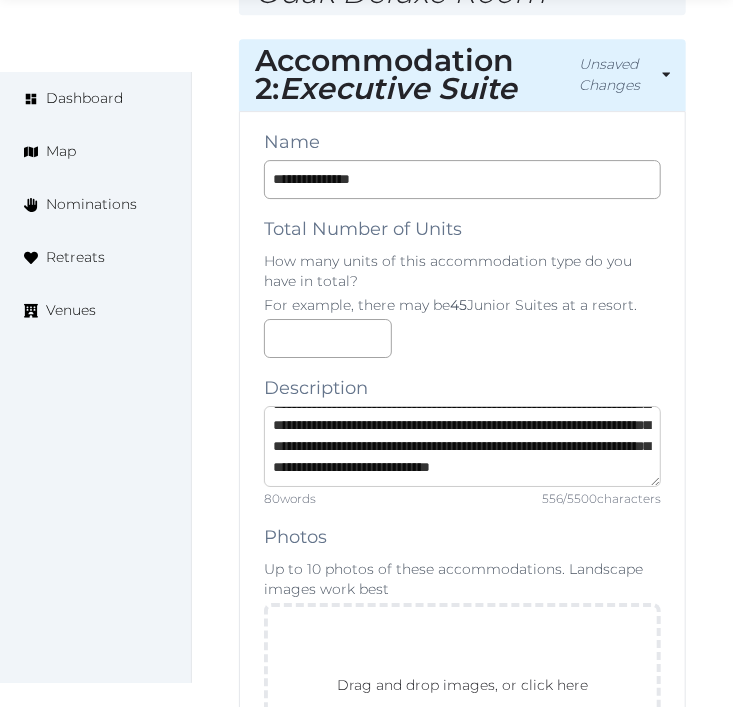 type on "**********" 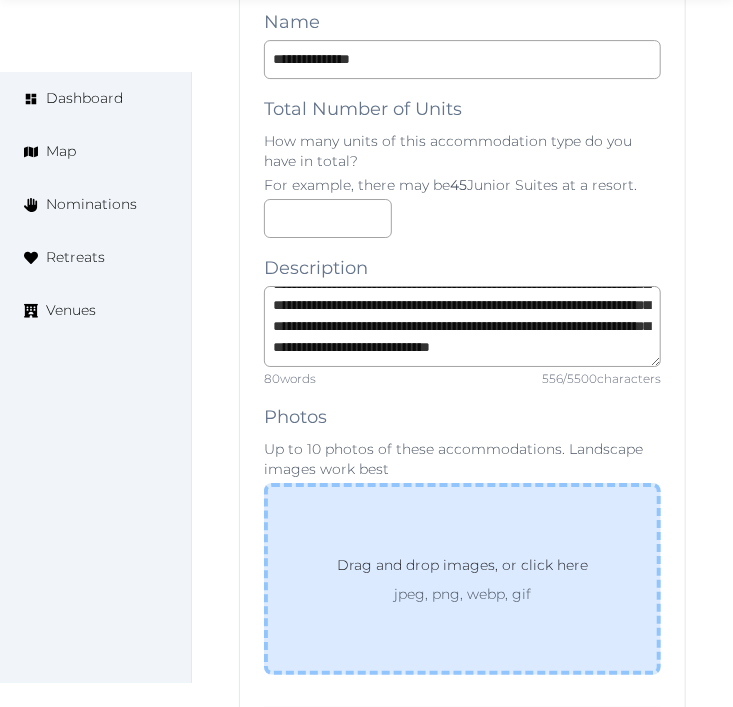 scroll, scrollTop: 2148, scrollLeft: 0, axis: vertical 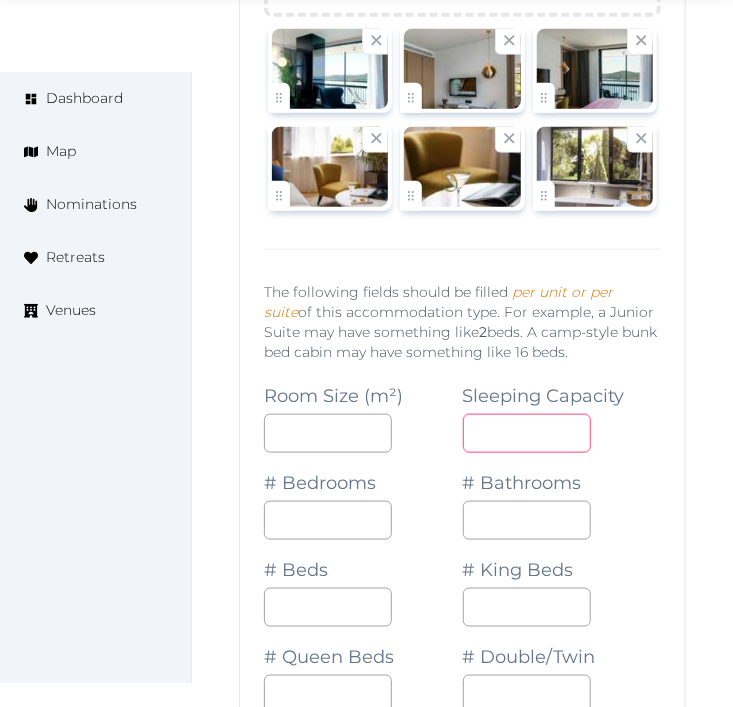 click at bounding box center (527, 433) 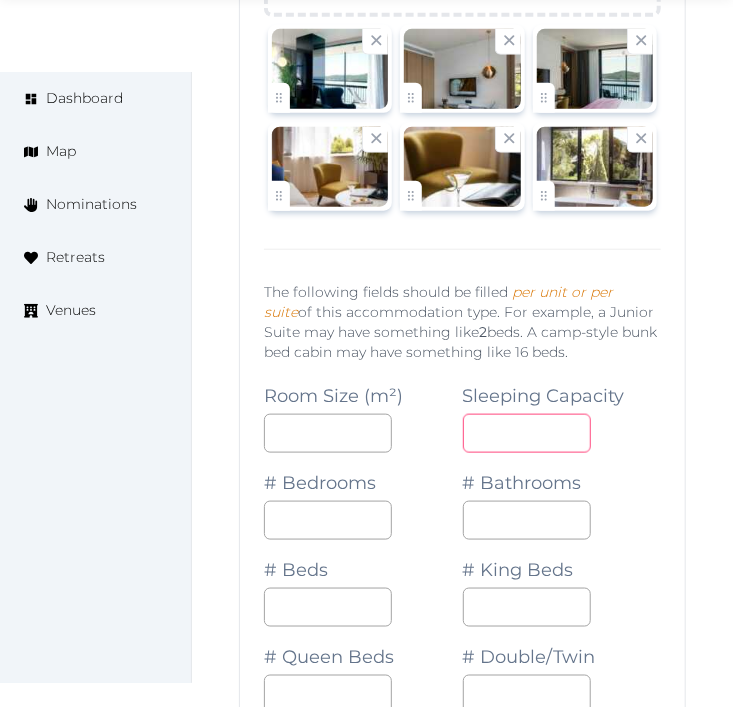 type on "*" 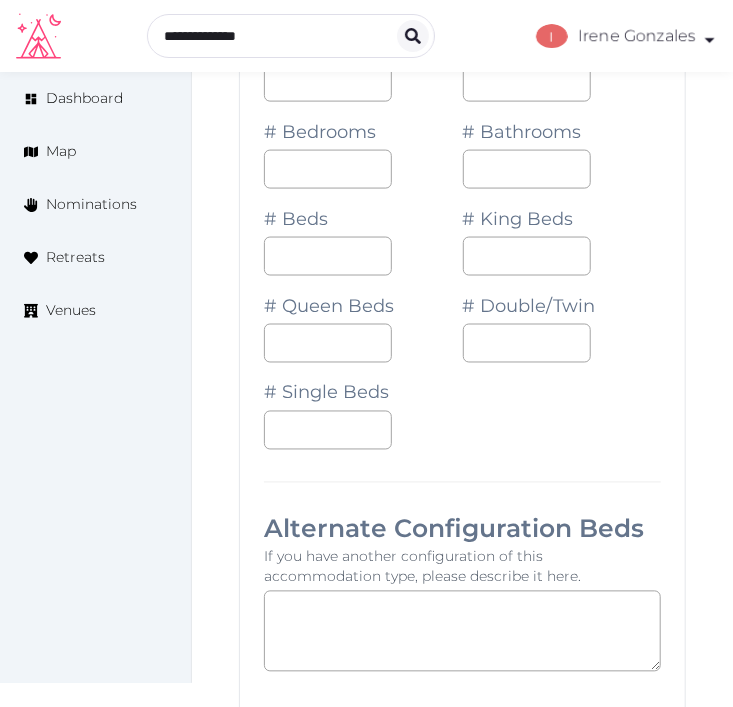 scroll, scrollTop: 2954, scrollLeft: 0, axis: vertical 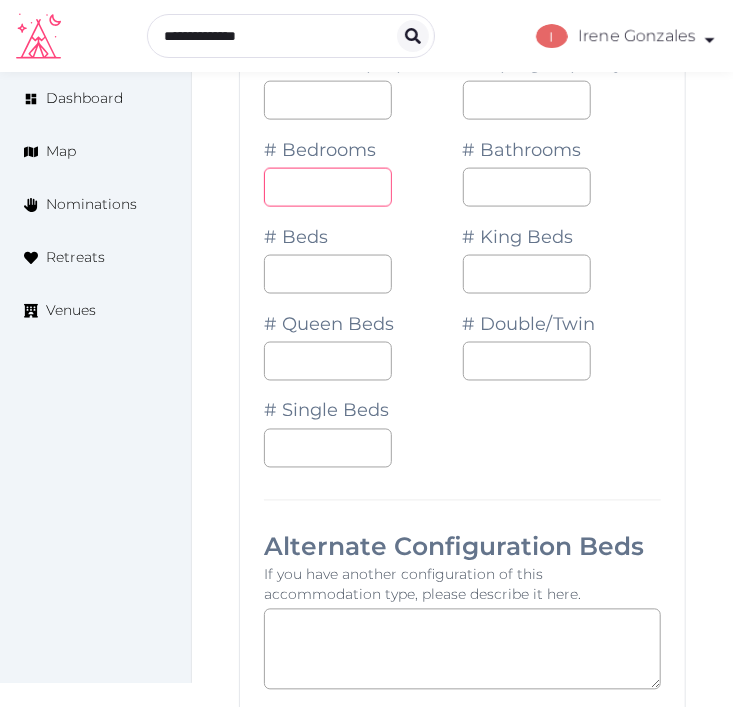click at bounding box center [328, 187] 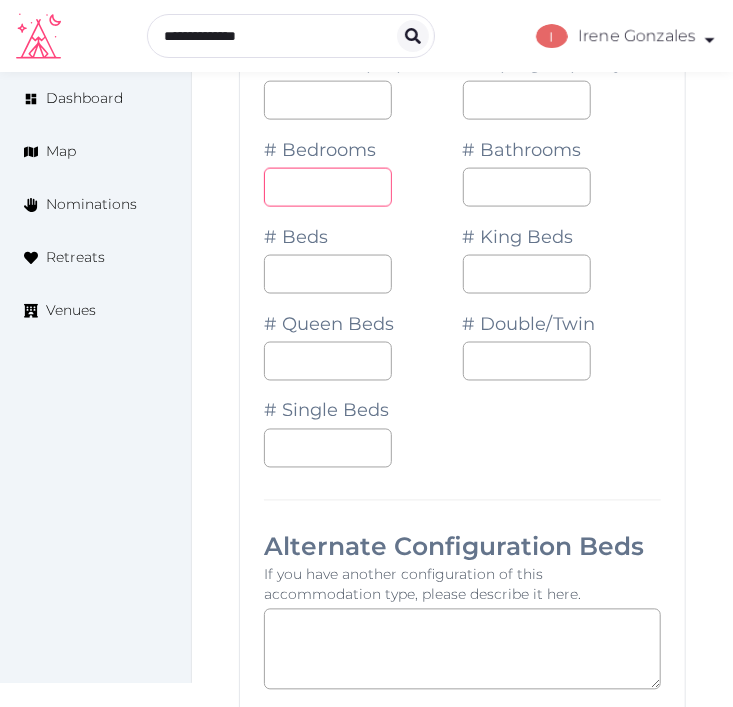 type on "*" 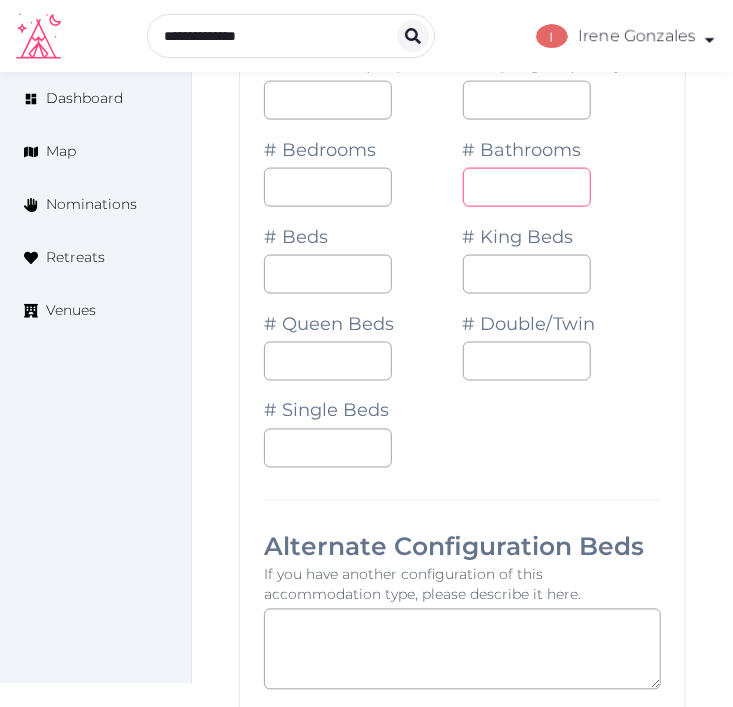 click at bounding box center [527, 187] 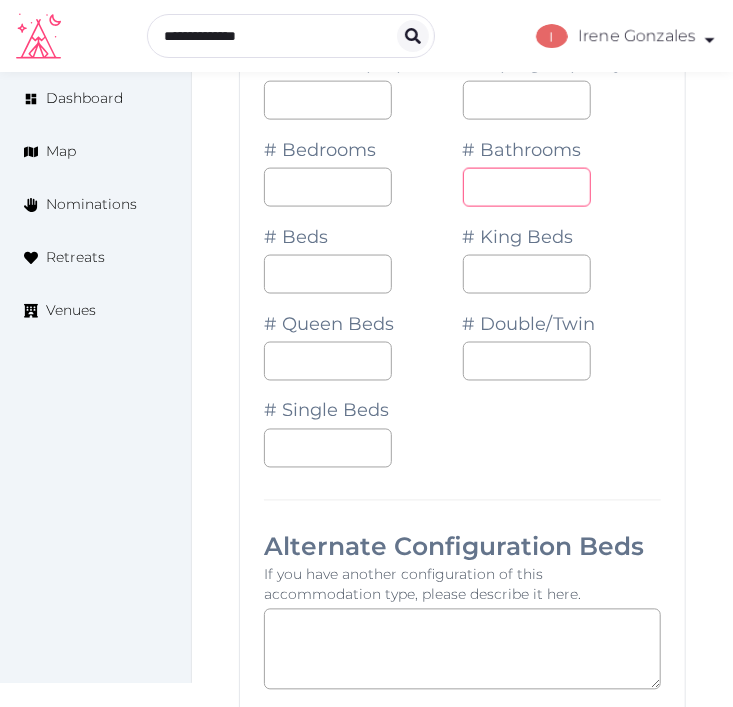 type on "*" 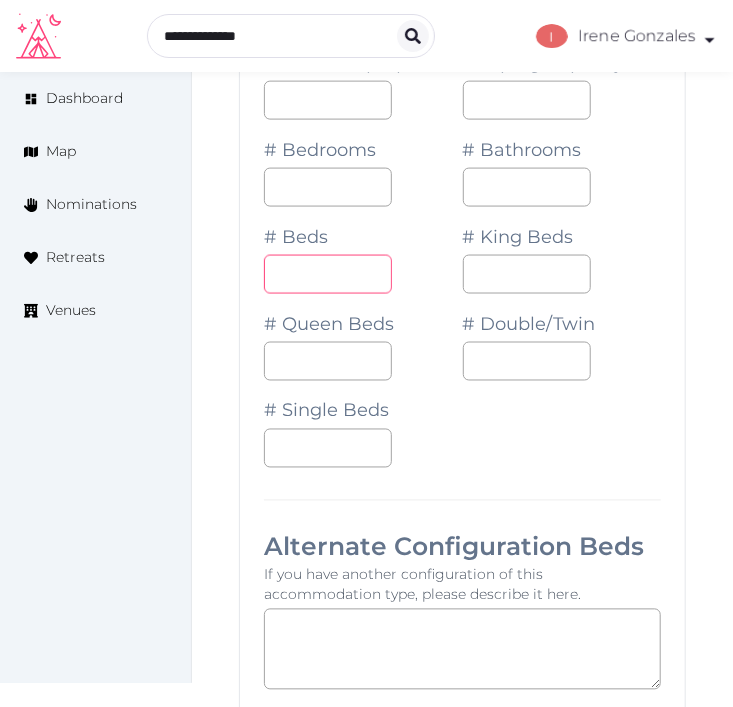 click at bounding box center (328, 274) 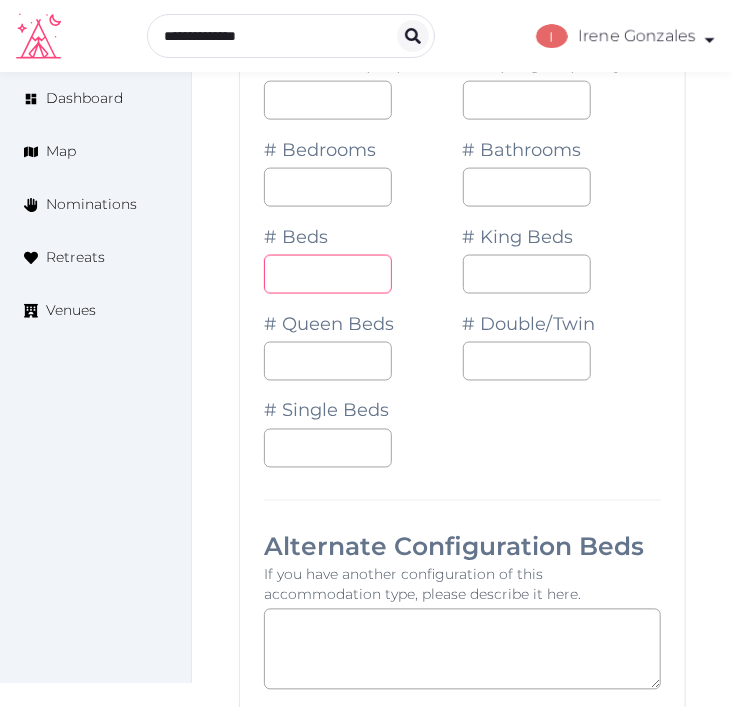 type on "*" 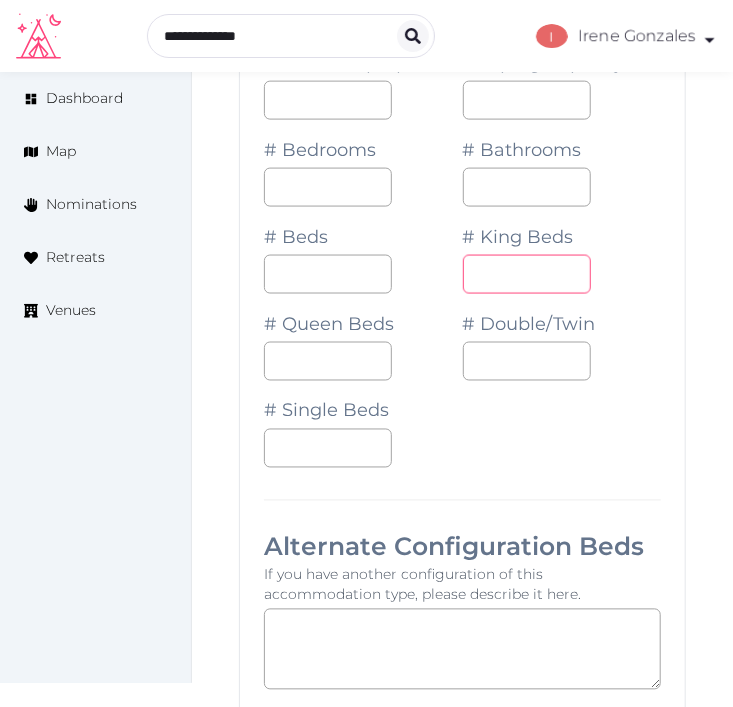 click at bounding box center (527, 274) 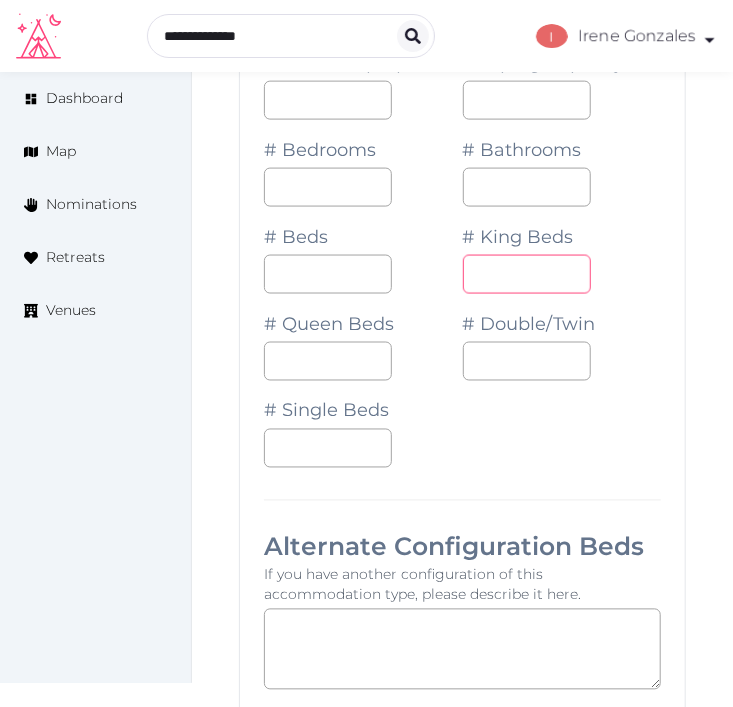 type on "*" 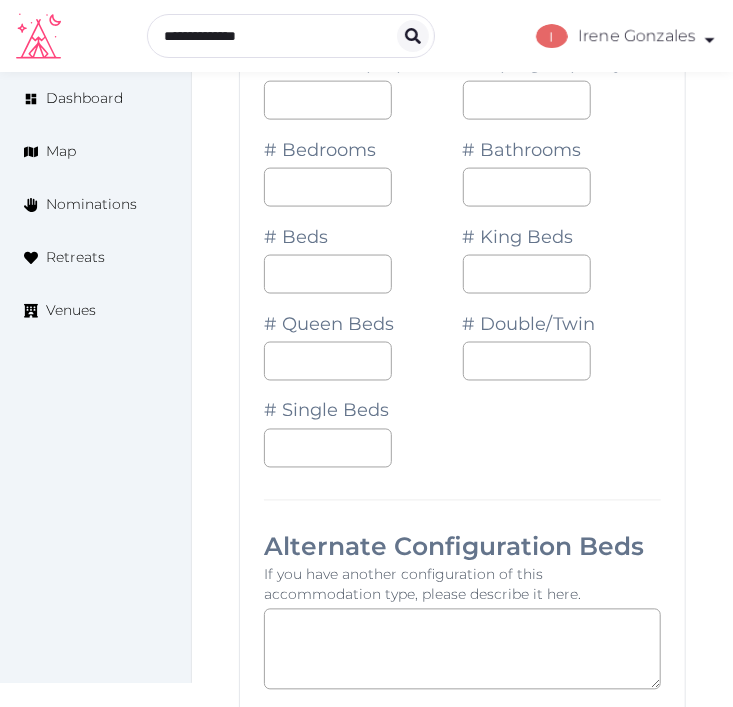 click on "Room Size (m²) Sleeping Capacity * # Bedrooms * # Bathrooms * # Beds * # King Beds * # Queen Beds # Double/Twin # Single Beds" at bounding box center [462, 250] 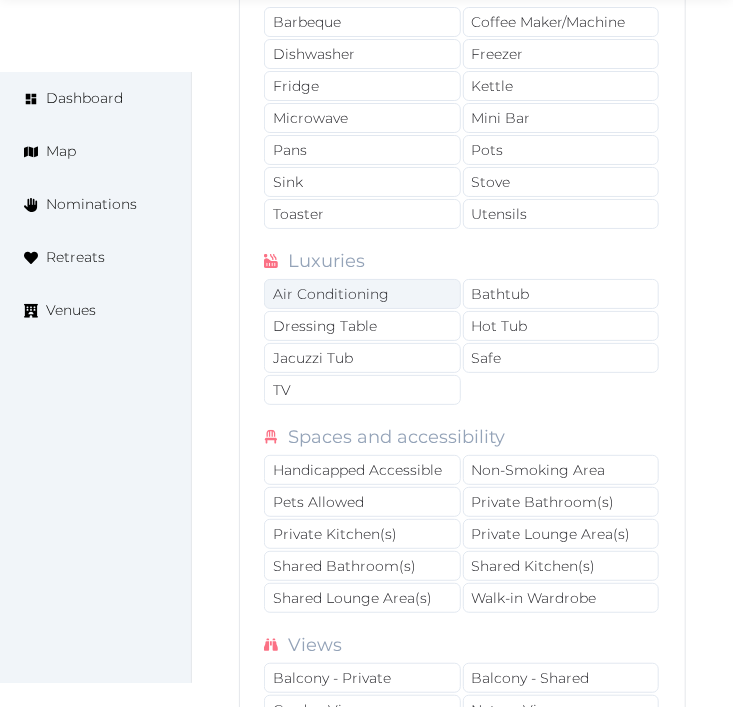 scroll, scrollTop: 4287, scrollLeft: 0, axis: vertical 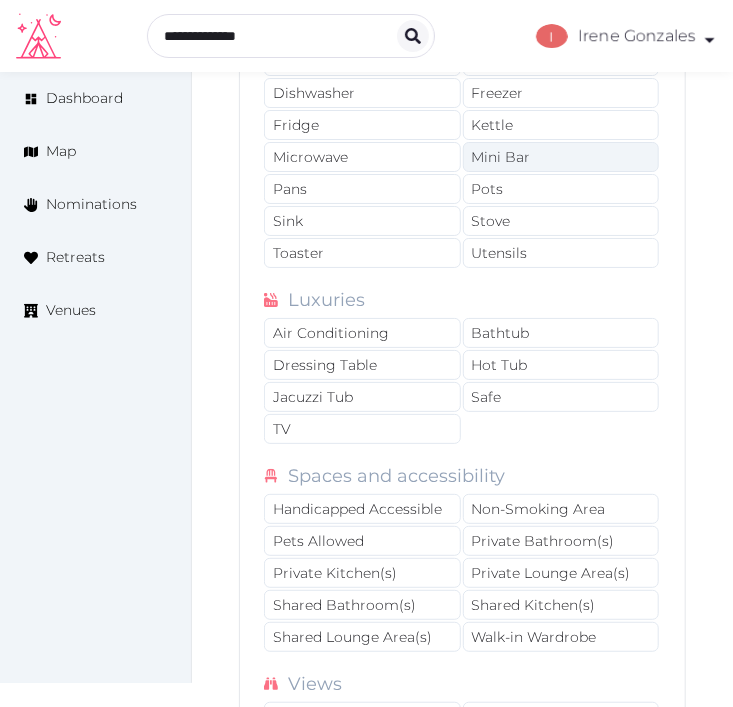 click on "Mini Bar" at bounding box center [561, 157] 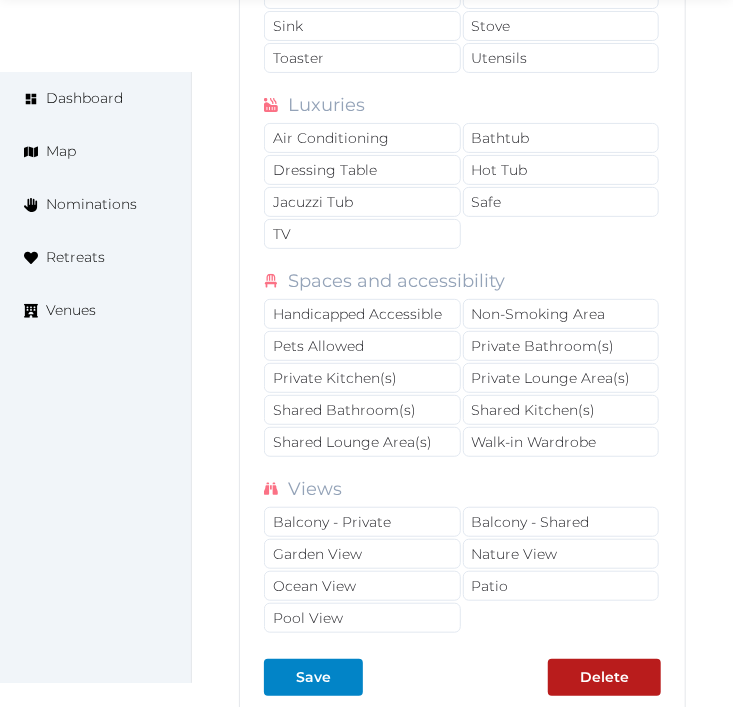 scroll, scrollTop: 4510, scrollLeft: 0, axis: vertical 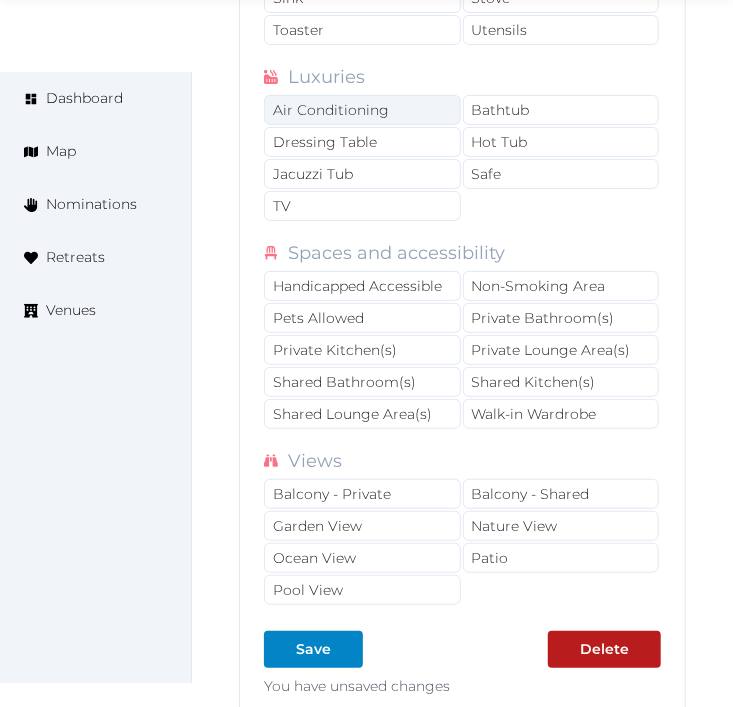 click on "Air Conditioning" at bounding box center (362, 110) 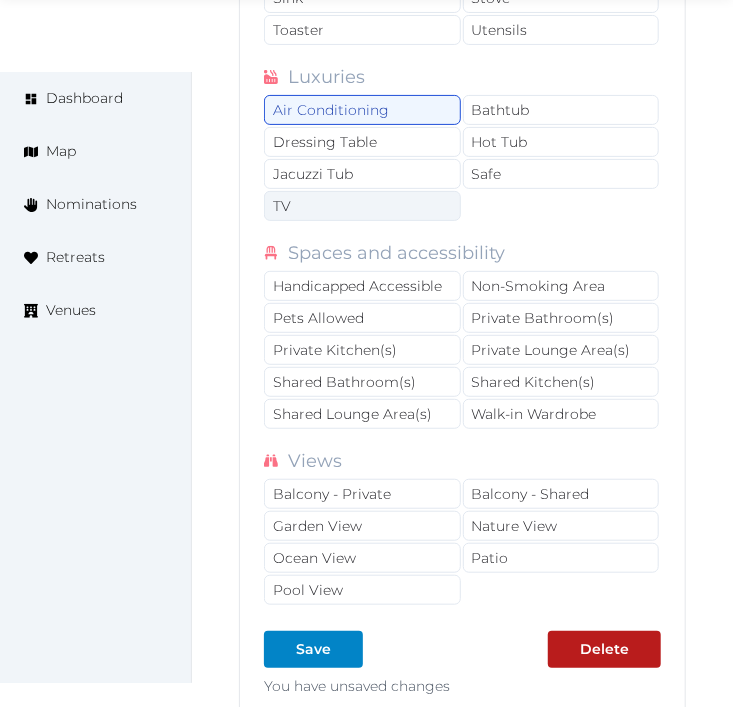 click on "TV" at bounding box center (362, 206) 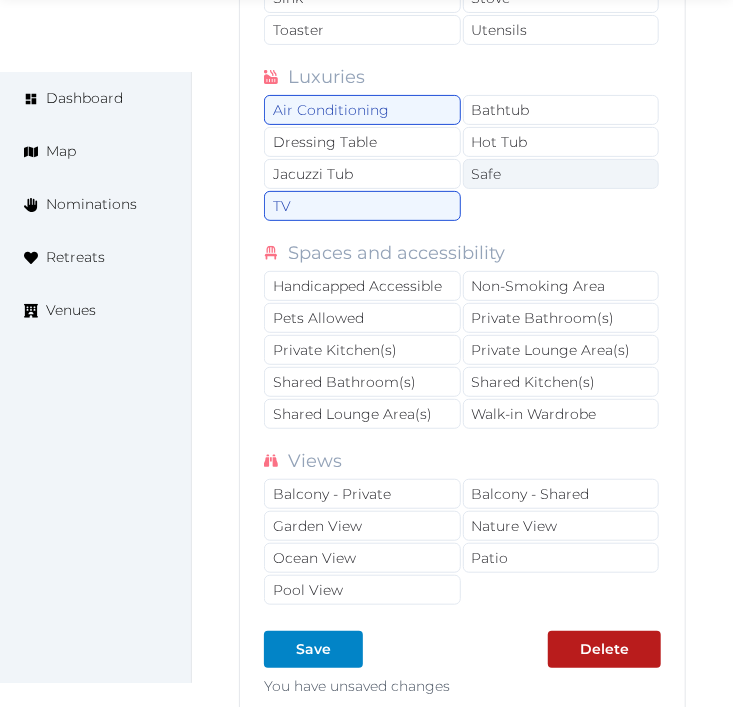 click on "Safe" at bounding box center (561, 174) 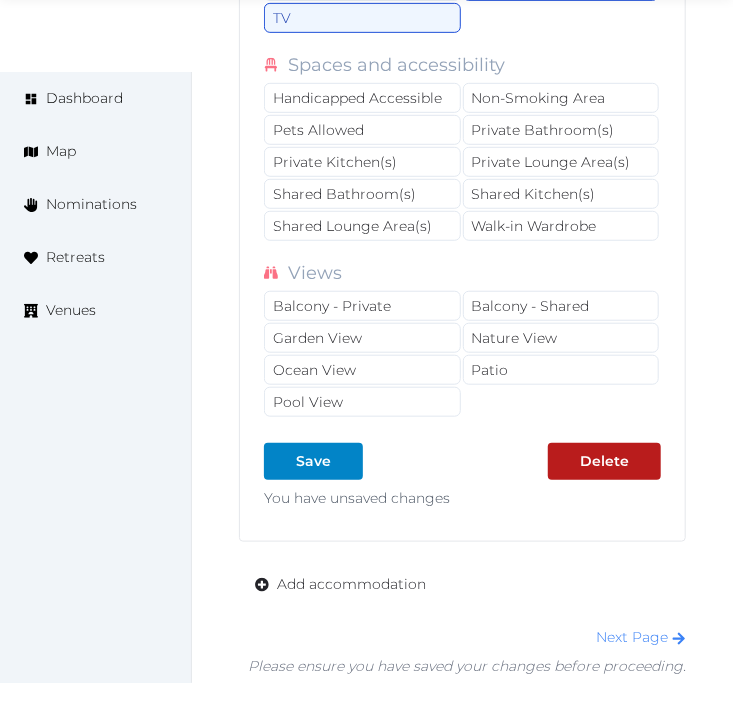 scroll, scrollTop: 4732, scrollLeft: 0, axis: vertical 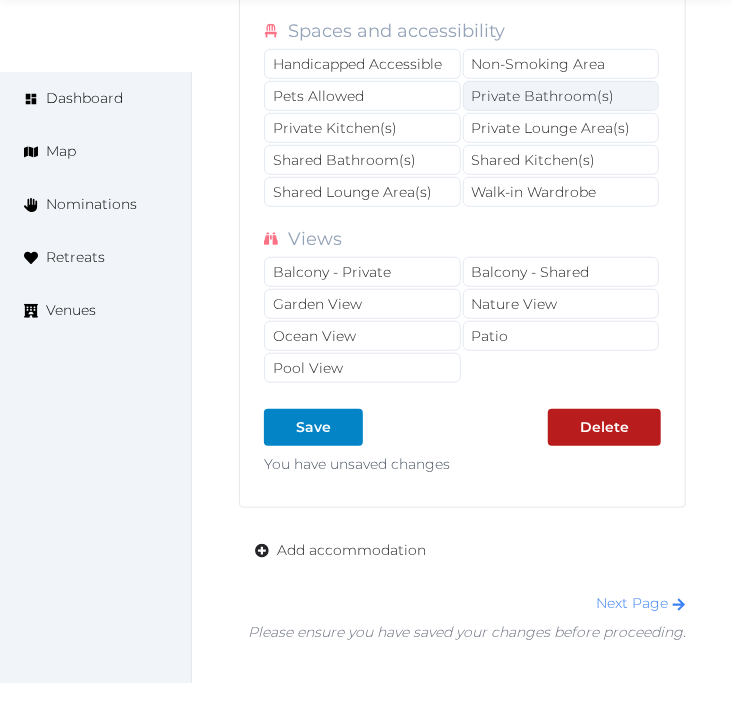 click on "Private Bathroom(s)" at bounding box center [561, 96] 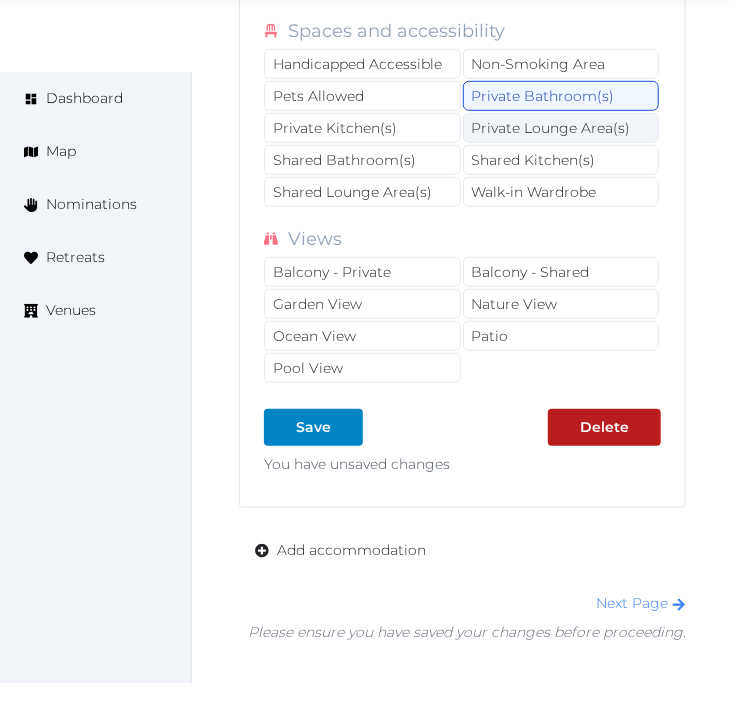 click on "Private Lounge Area(s)" at bounding box center (561, 128) 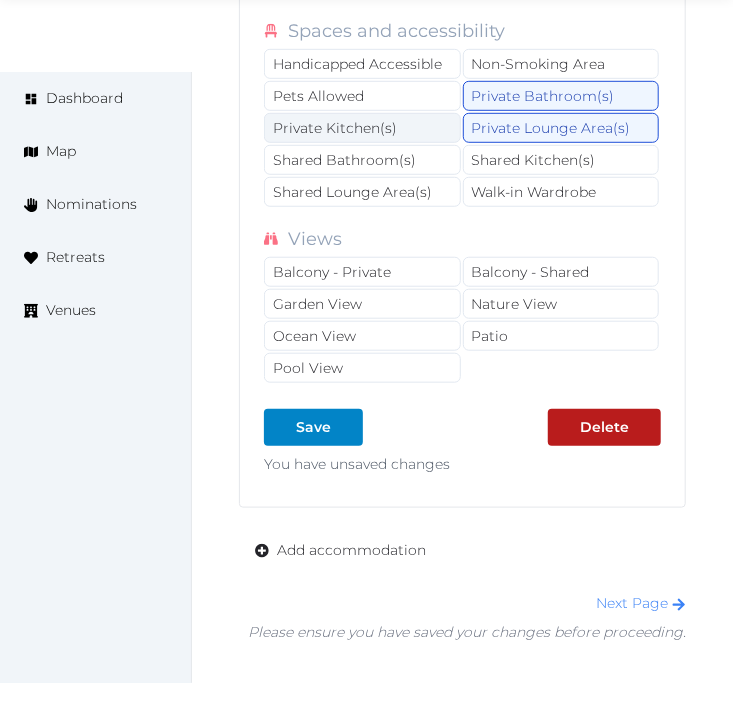 click on "Private Kitchen(s)" at bounding box center (362, 128) 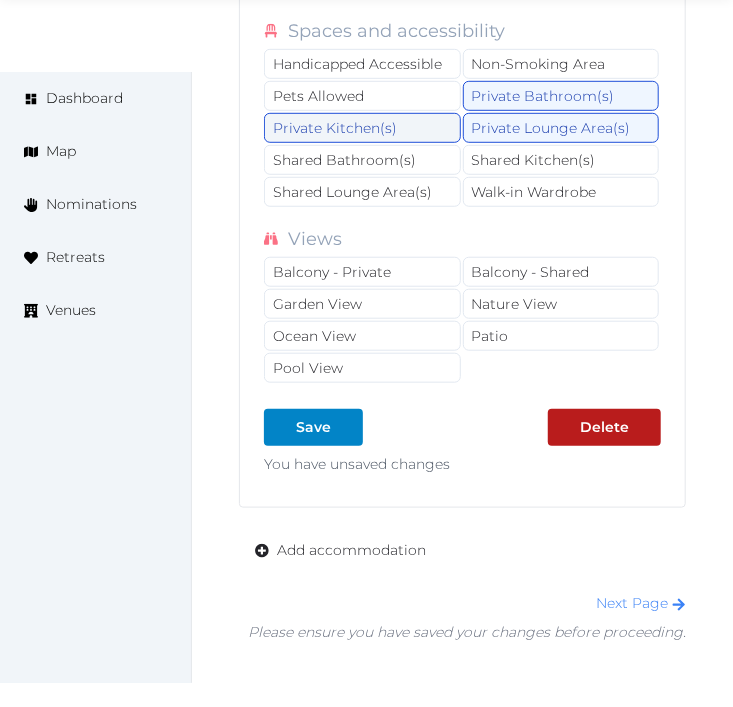 click on "Private Kitchen(s)" at bounding box center (362, 128) 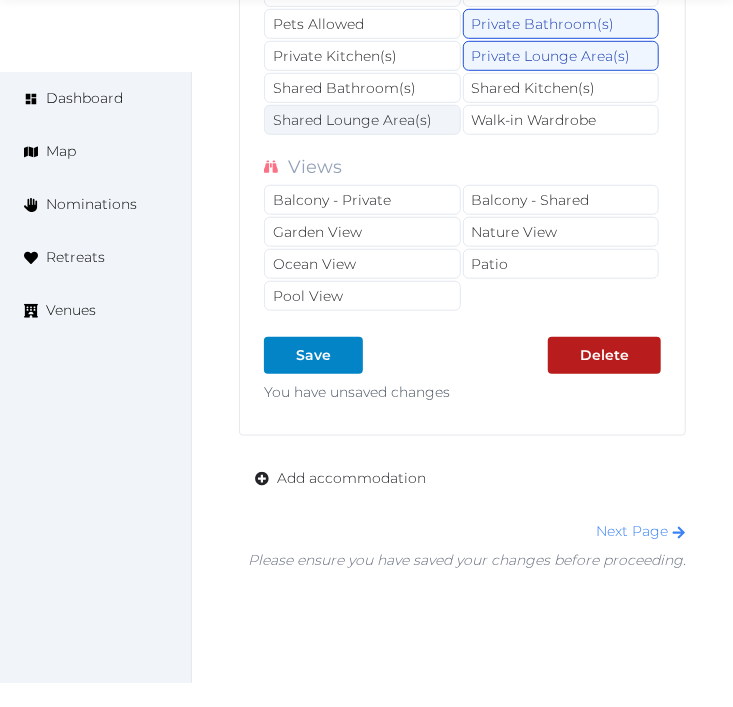 scroll, scrollTop: 4843, scrollLeft: 0, axis: vertical 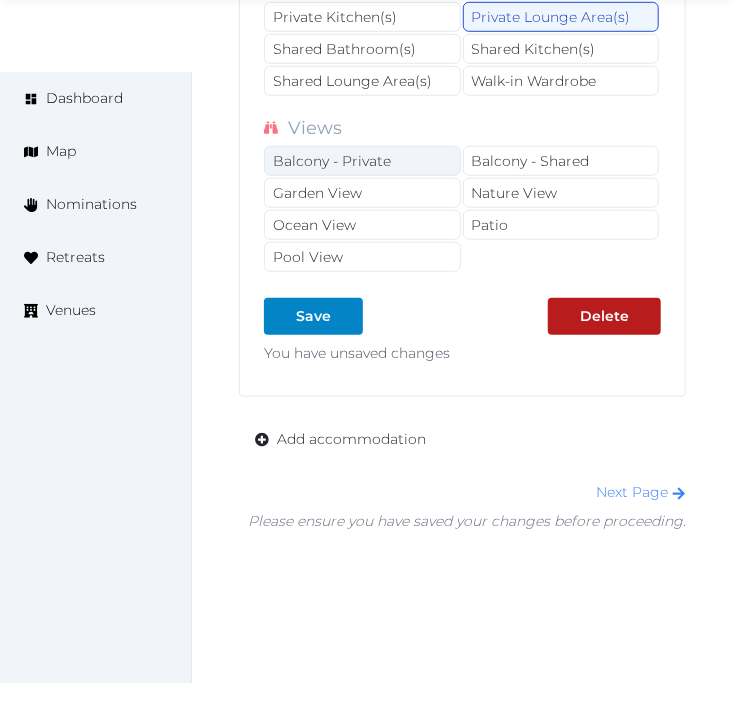 click on "Balcony - Private" at bounding box center (362, 161) 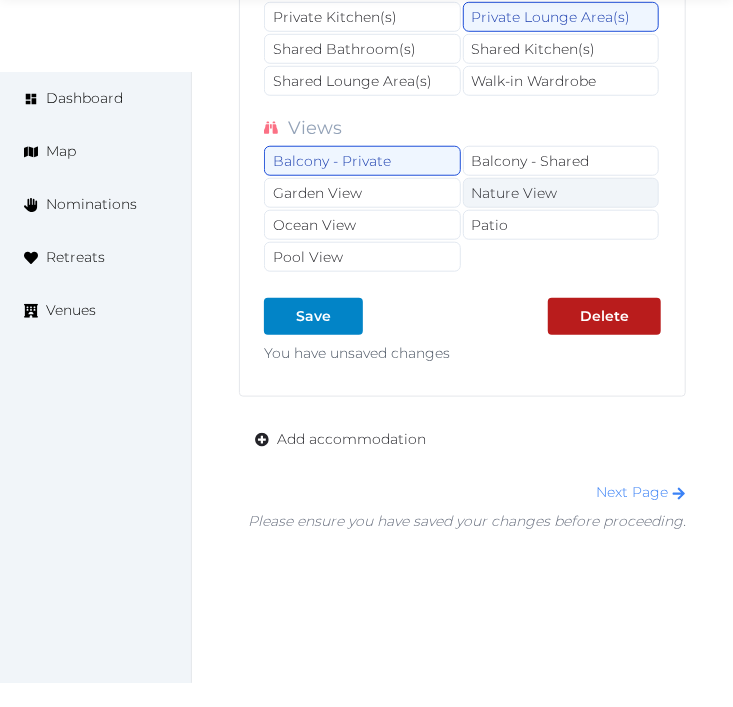 click on "Nature View" at bounding box center [561, 193] 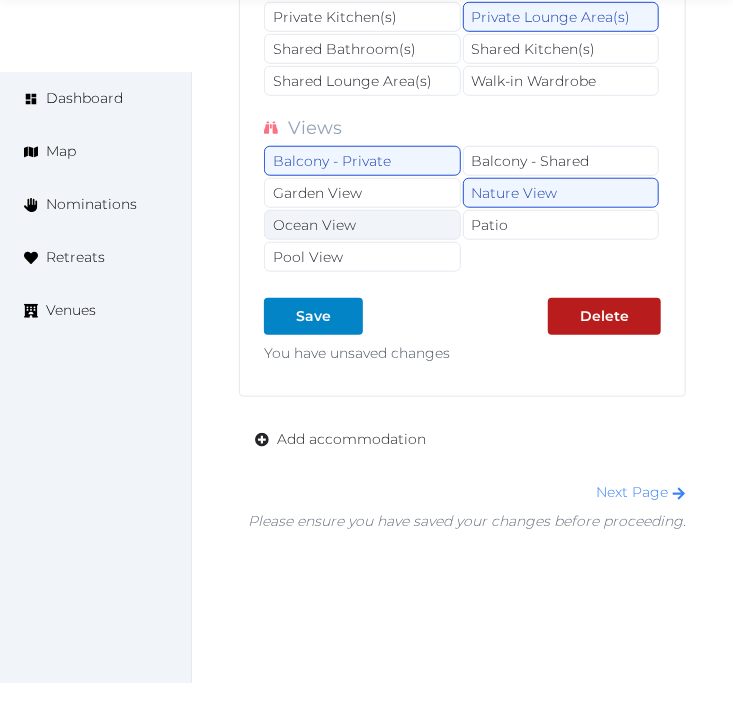 click on "Ocean View" at bounding box center (362, 225) 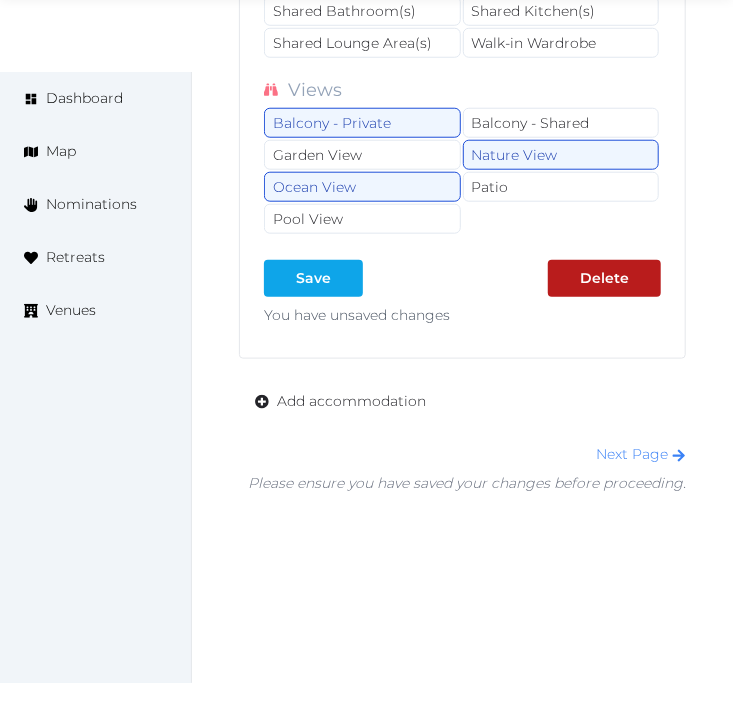 scroll, scrollTop: 4901, scrollLeft: 0, axis: vertical 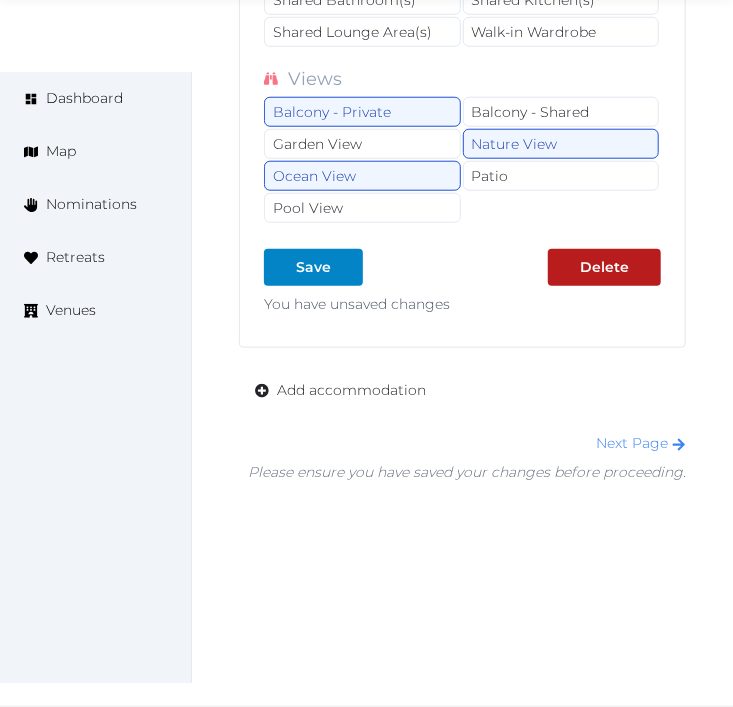 click on "**********" at bounding box center (462, -1295) 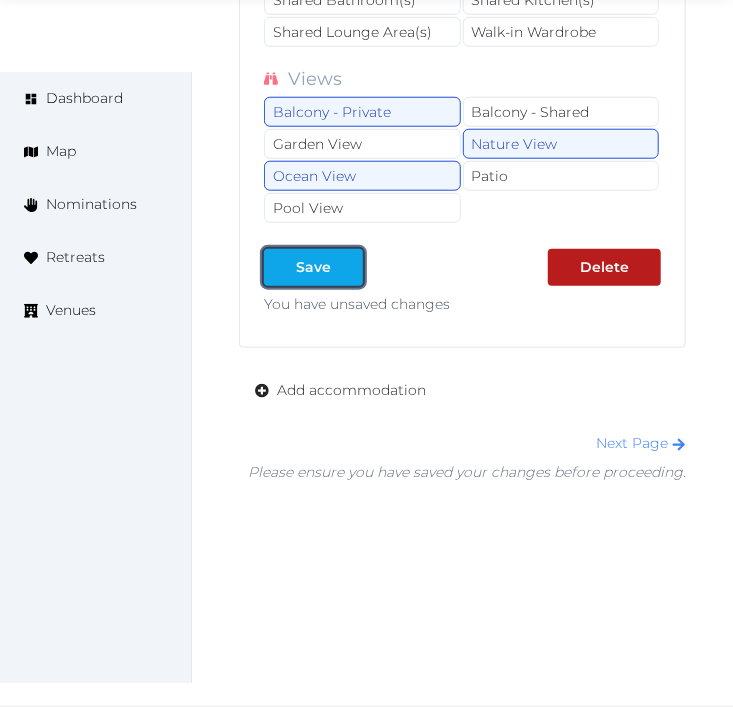 click on "Save" at bounding box center (313, 267) 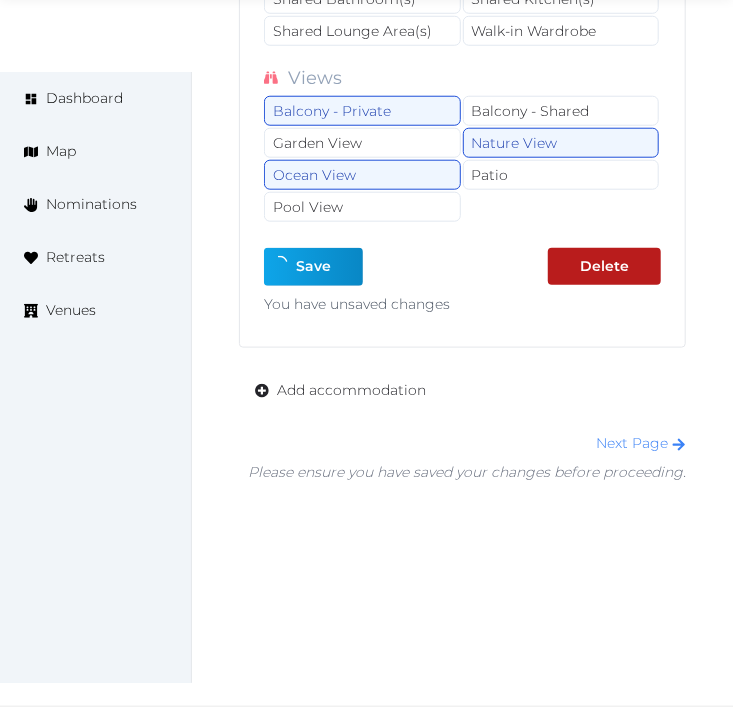 type on "*" 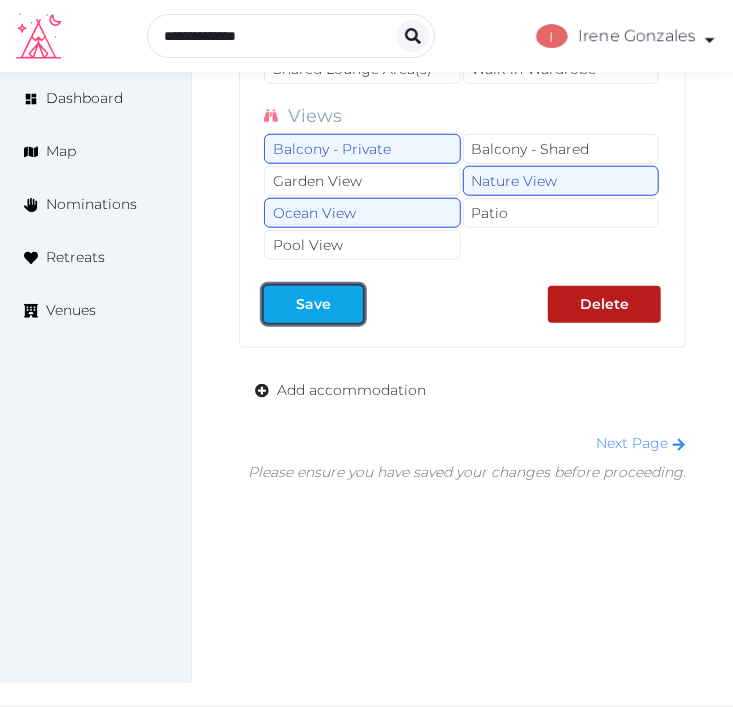 click at bounding box center [347, 304] 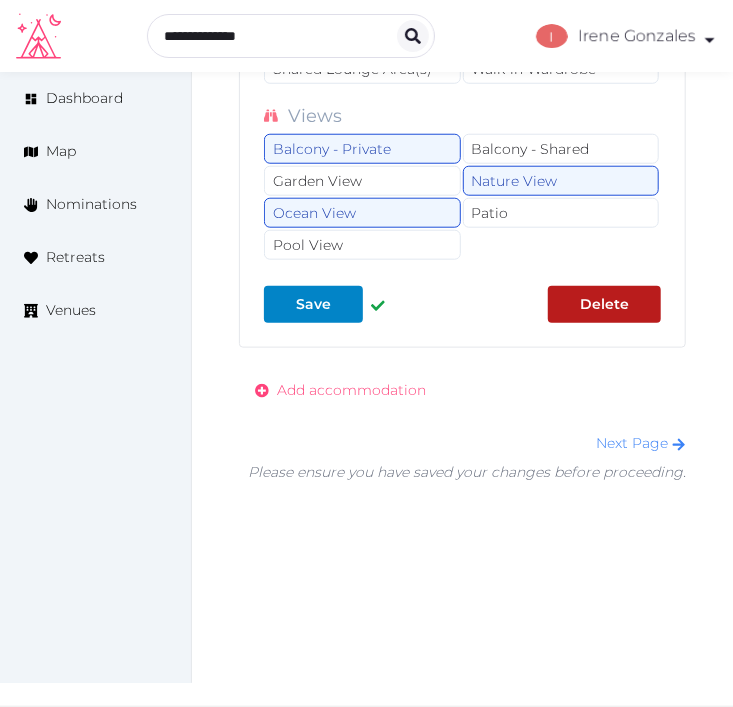 click on "Add accommodation" at bounding box center (351, 390) 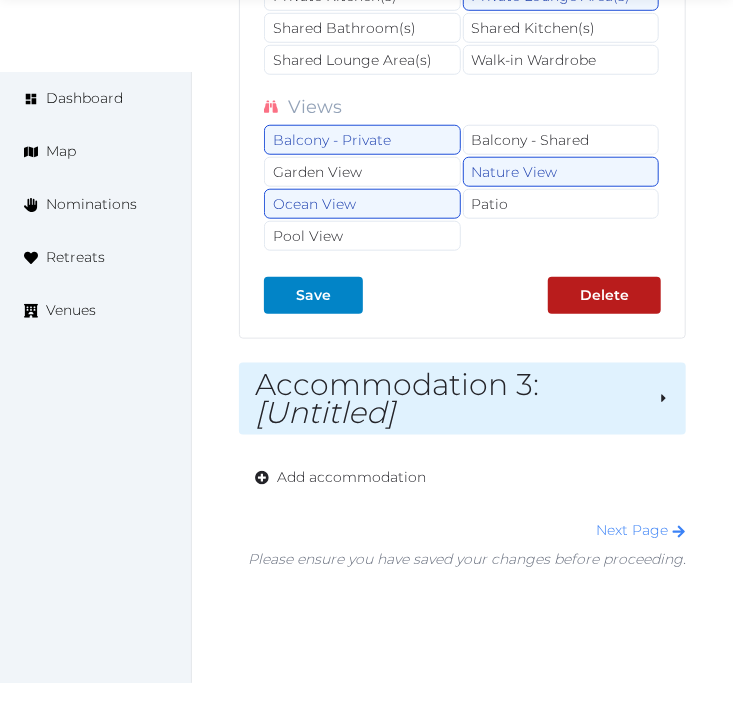 scroll, scrollTop: 4960, scrollLeft: 0, axis: vertical 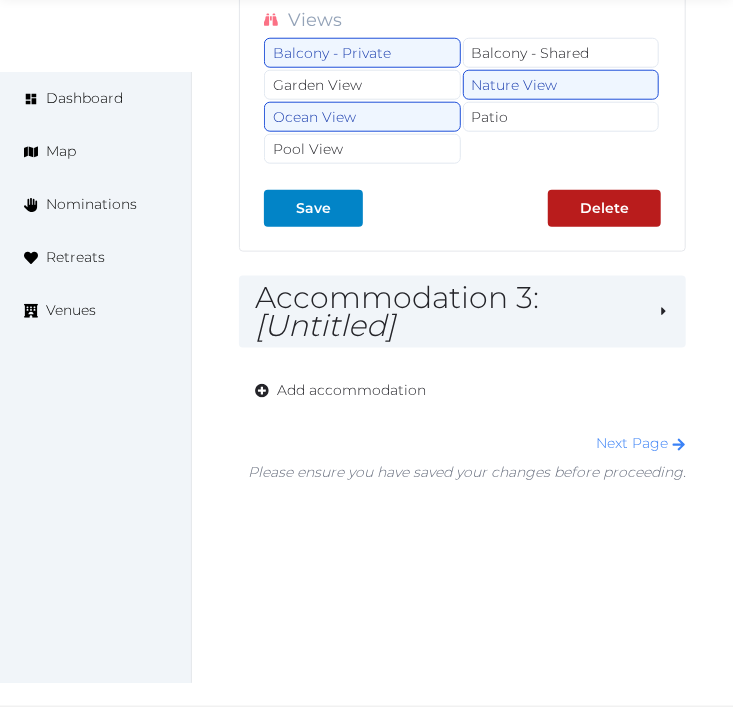 click on "**********" at bounding box center (462, -1501) 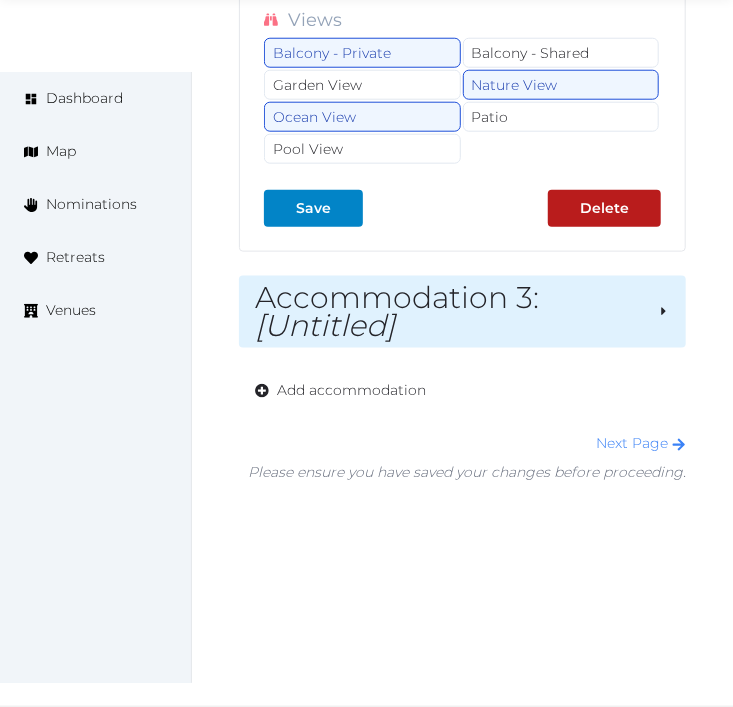 click on "Accommodation 3 :  [Untitled]" at bounding box center (448, 312) 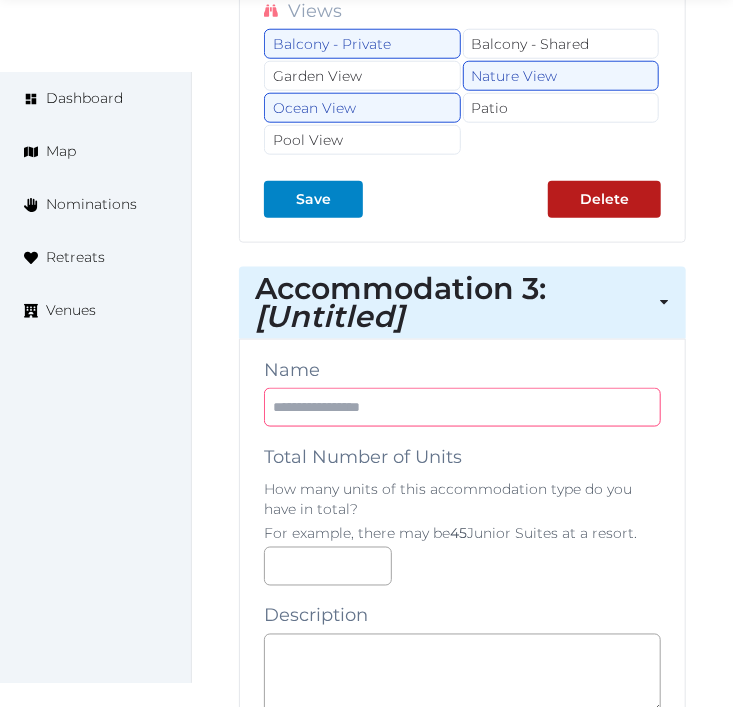 click at bounding box center [462, 407] 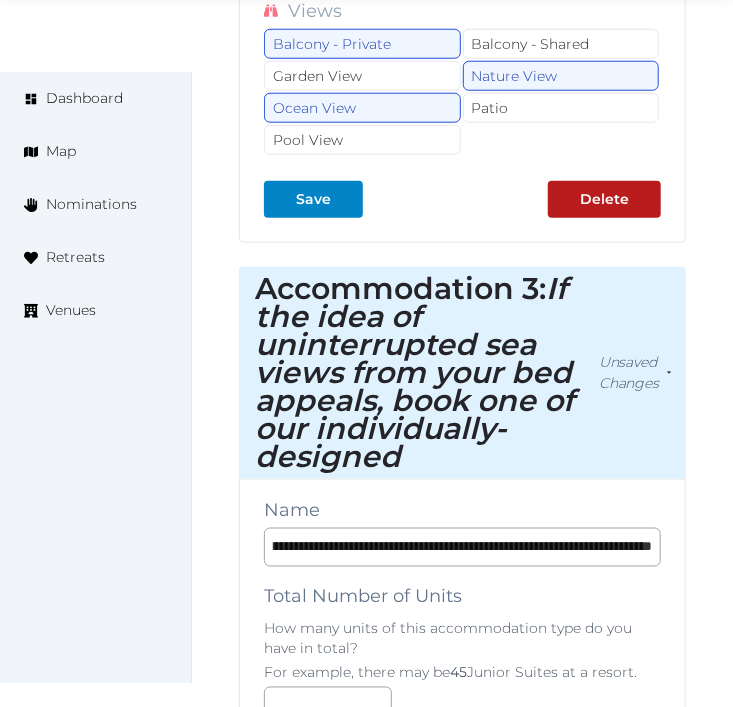 scroll, scrollTop: 0, scrollLeft: 0, axis: both 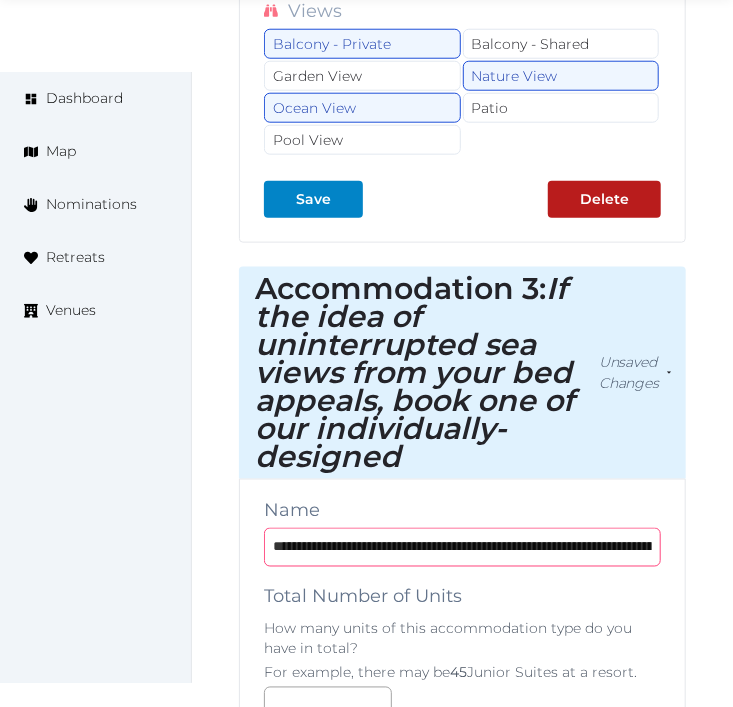 click on "**********" at bounding box center (462, 547) 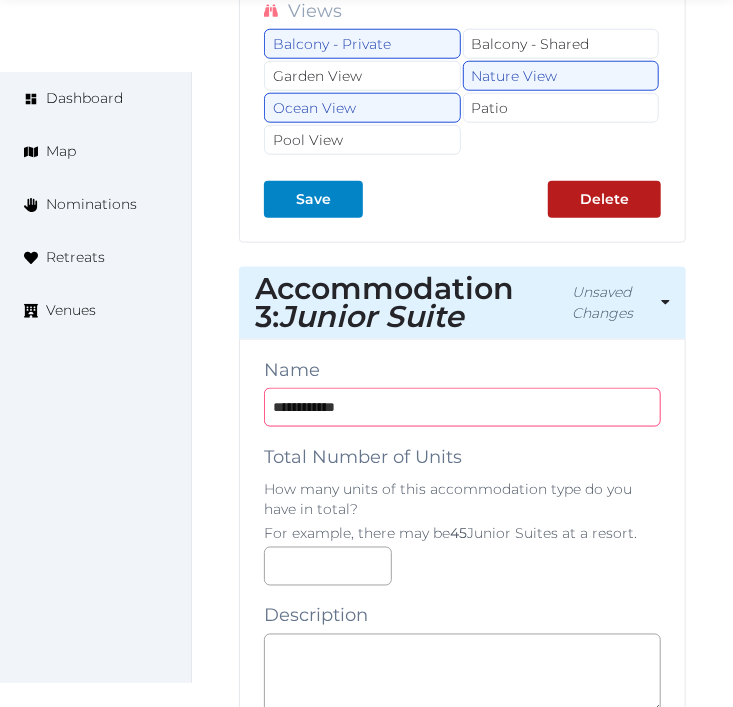 type on "**********" 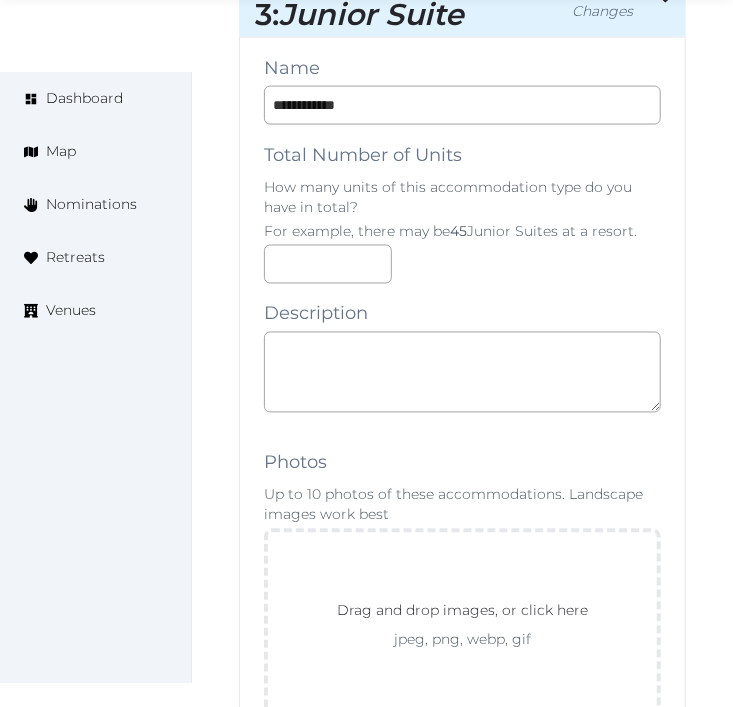 scroll, scrollTop: 5293, scrollLeft: 0, axis: vertical 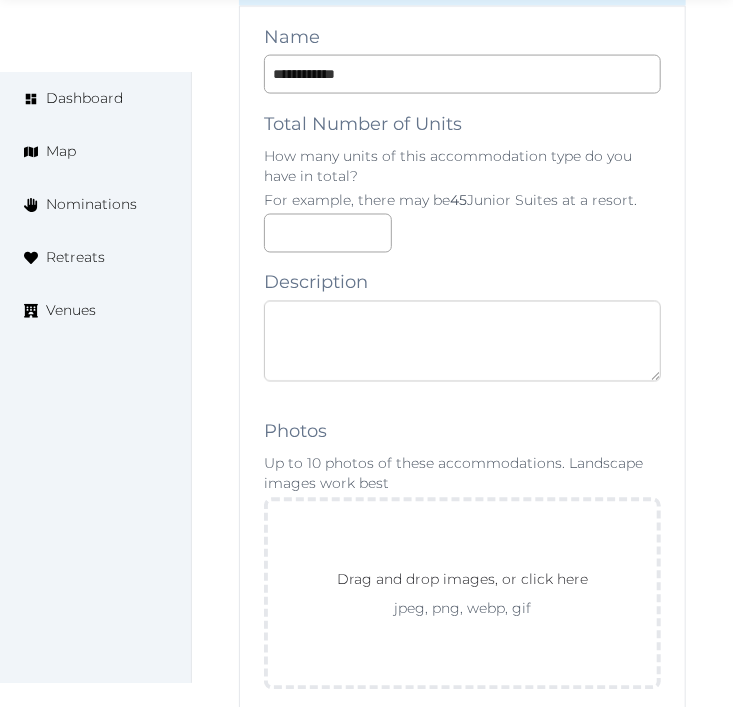 click at bounding box center [462, 341] 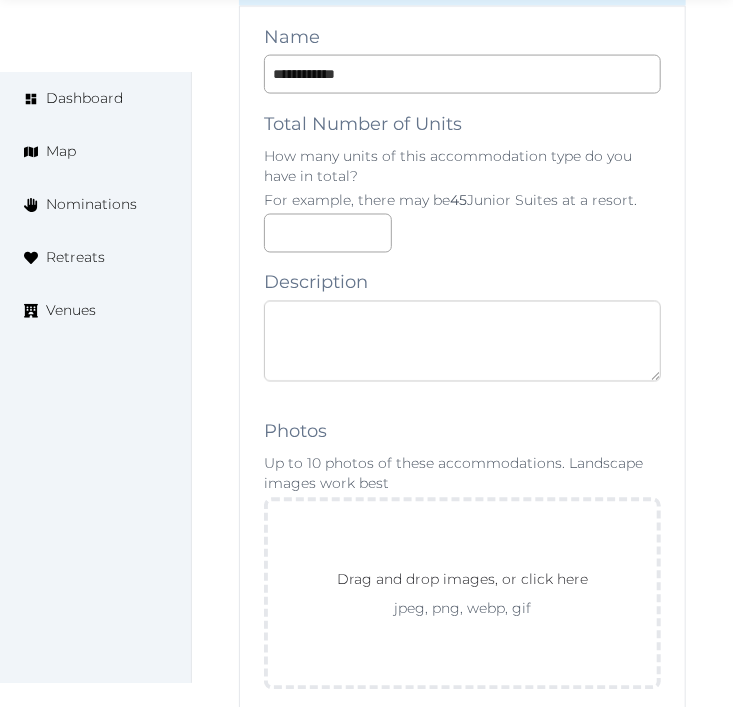 paste on "**********" 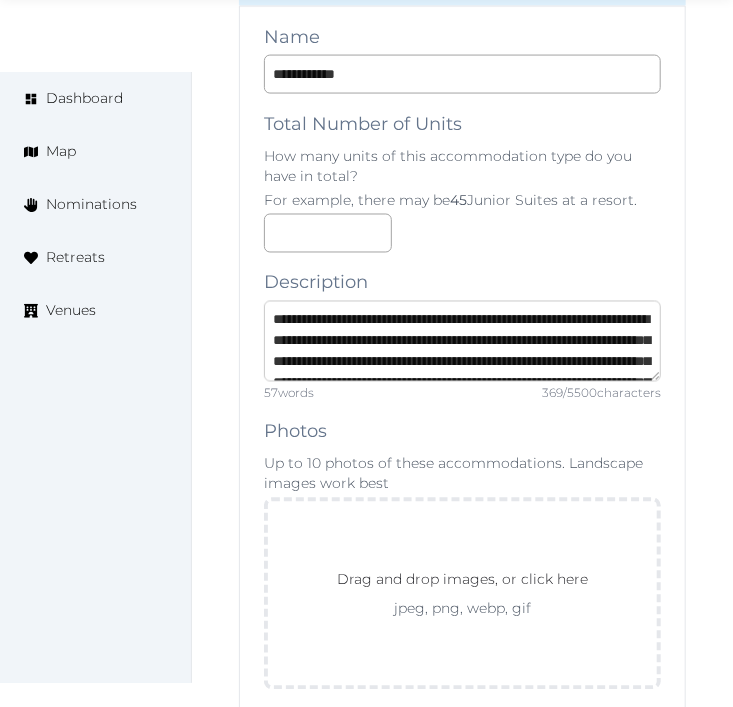 scroll, scrollTop: 115, scrollLeft: 0, axis: vertical 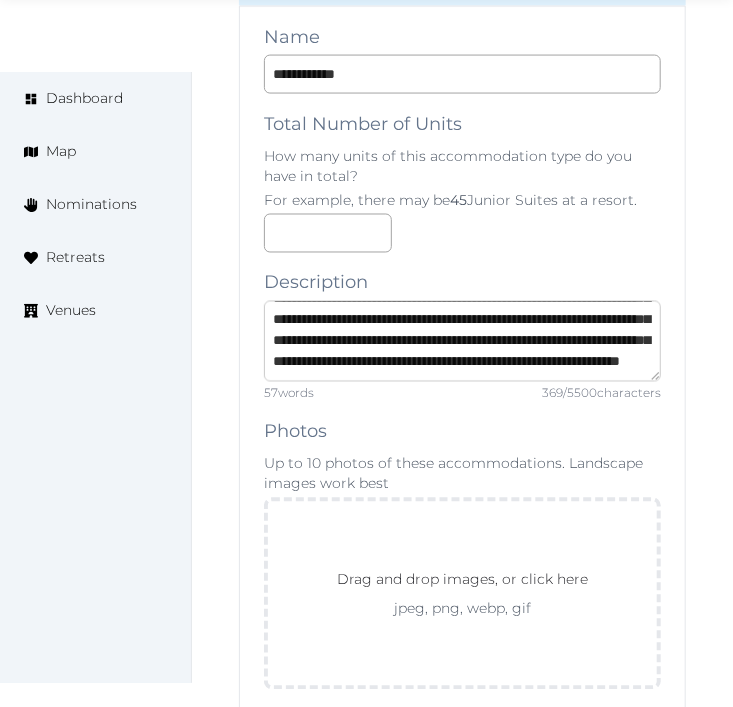 type on "**********" 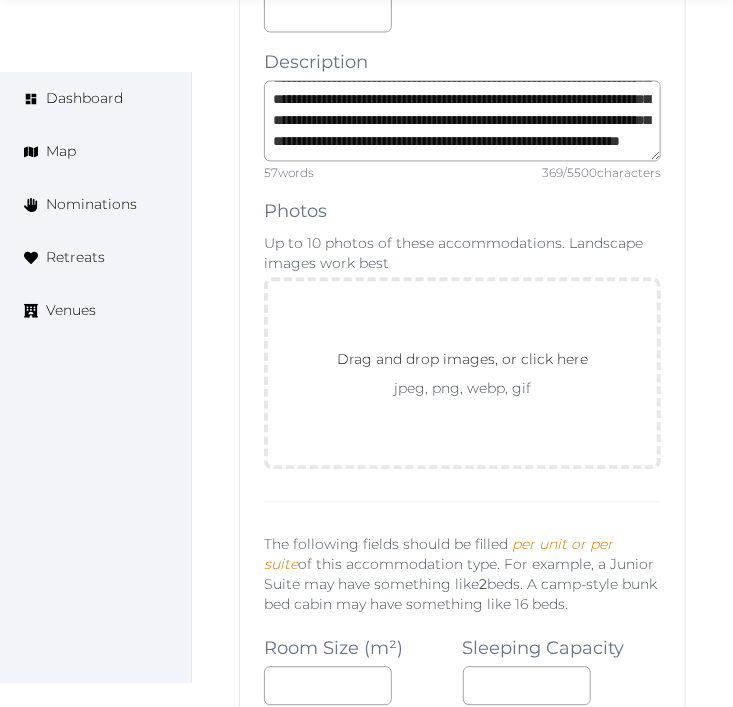 scroll, scrollTop: 5515, scrollLeft: 0, axis: vertical 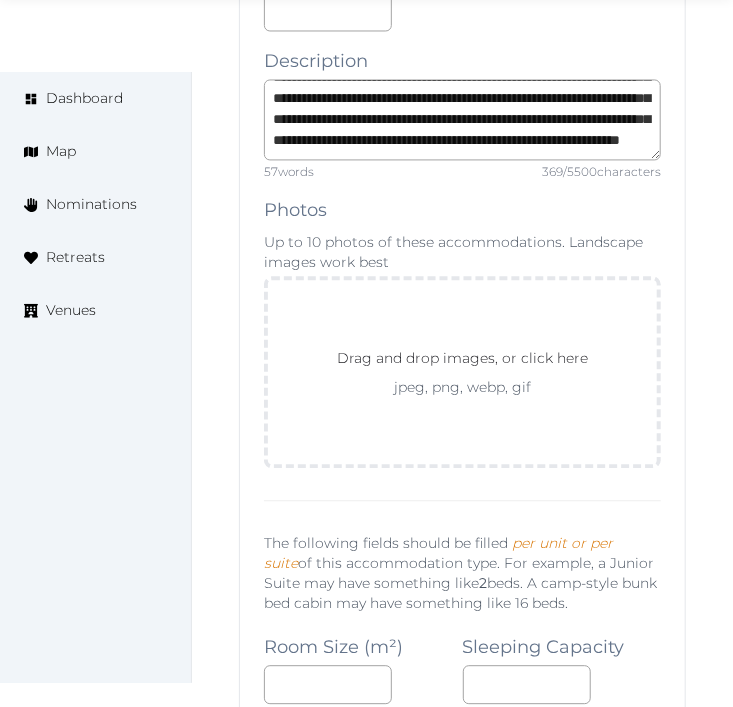 click on "**********" at bounding box center (462, 1327) 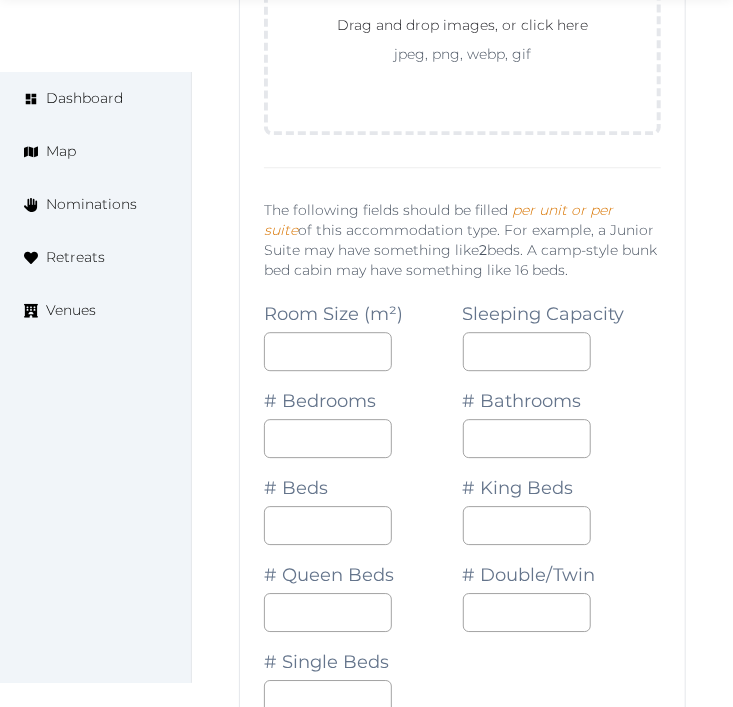 scroll, scrollTop: 5947, scrollLeft: 0, axis: vertical 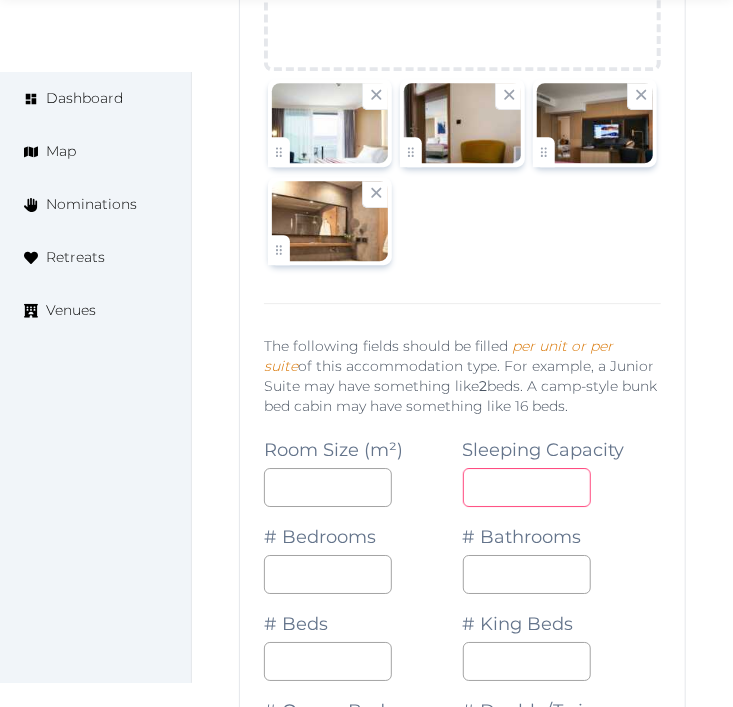 click at bounding box center (527, 487) 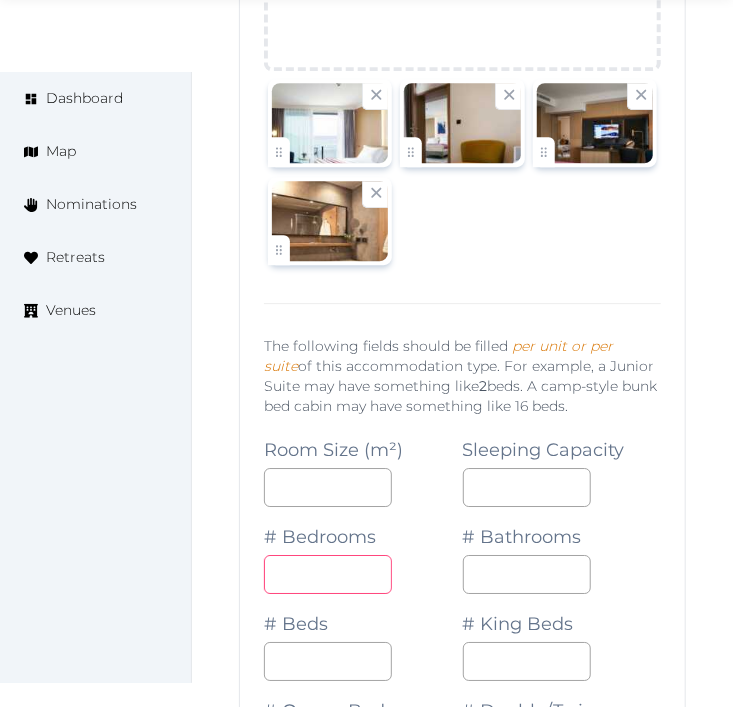 click on "*" at bounding box center [328, 574] 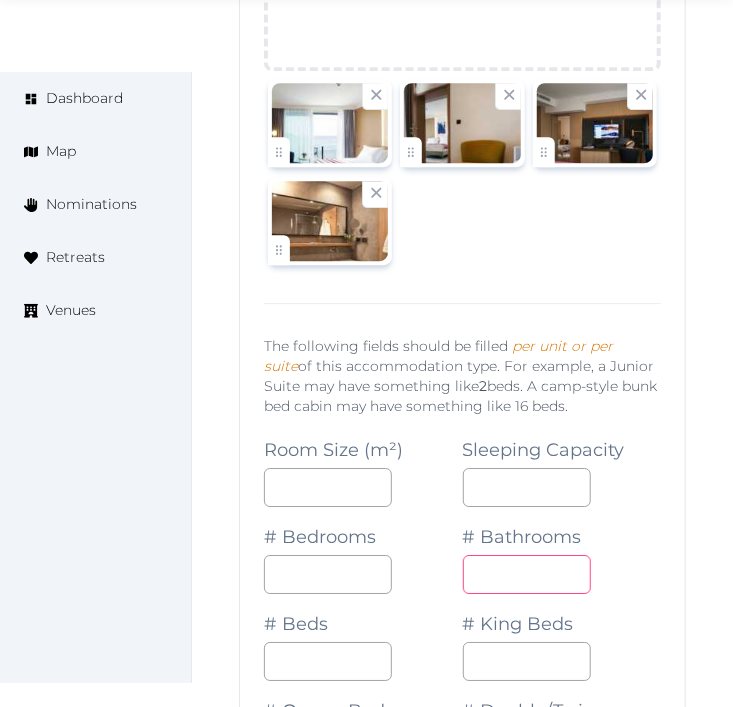 click on "*" at bounding box center [527, 574] 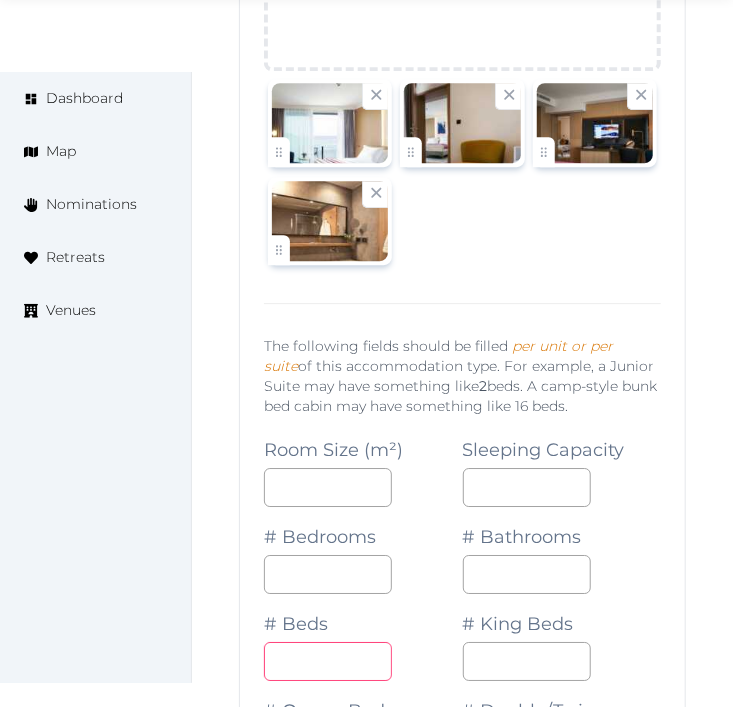 click on "**" at bounding box center [328, 661] 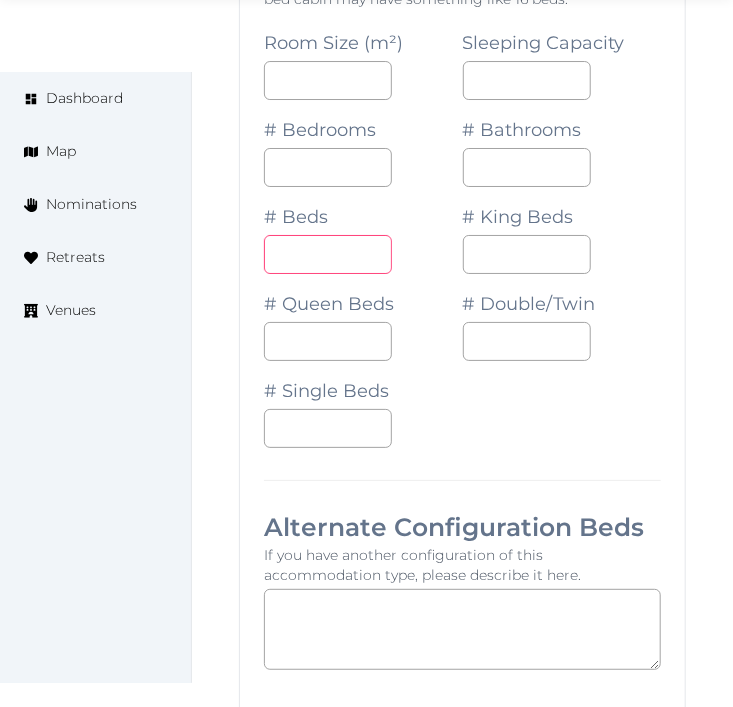 scroll, scrollTop: 6492, scrollLeft: 0, axis: vertical 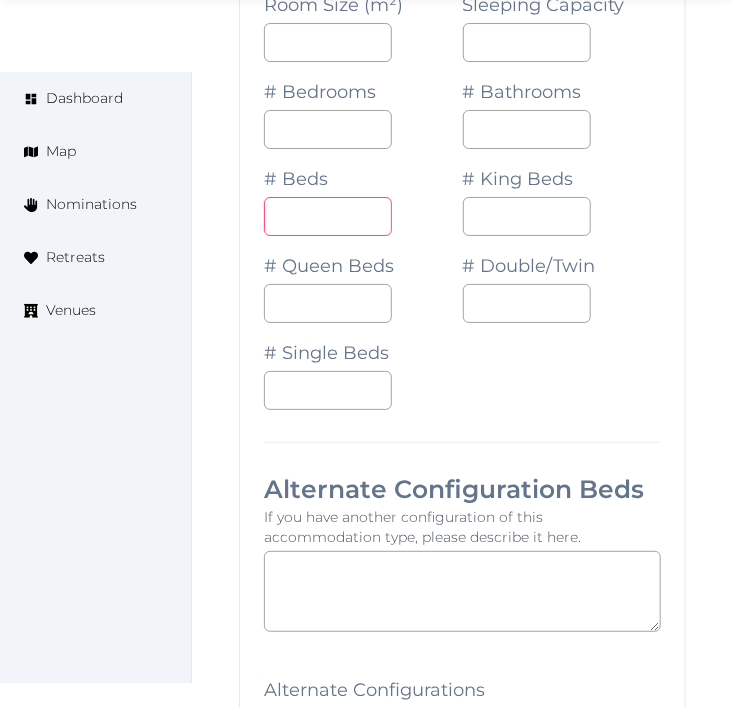 type on "*" 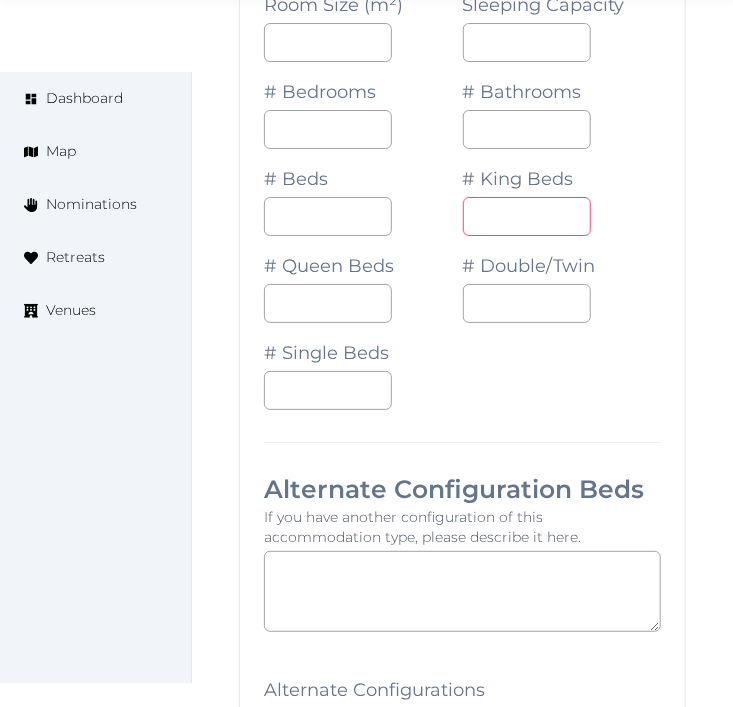 click at bounding box center (527, 216) 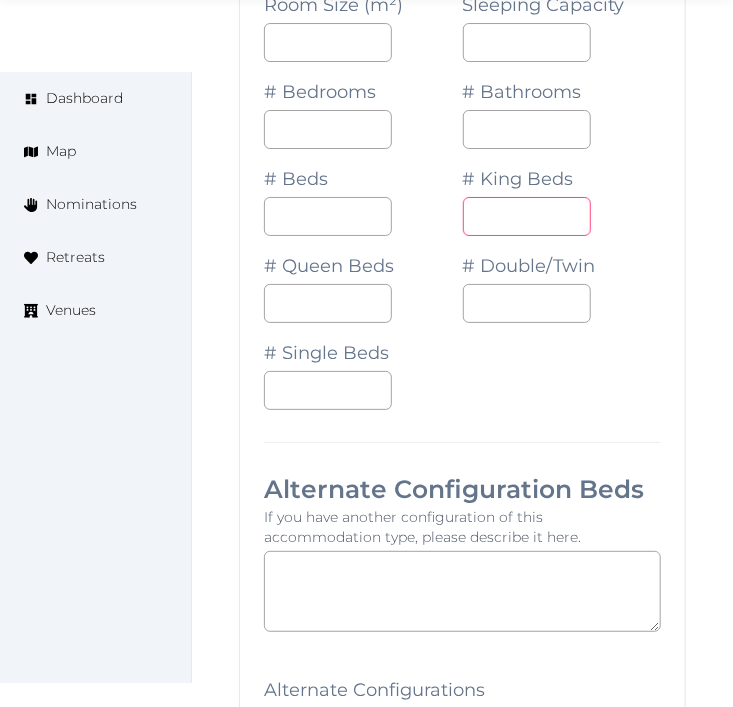 type on "*" 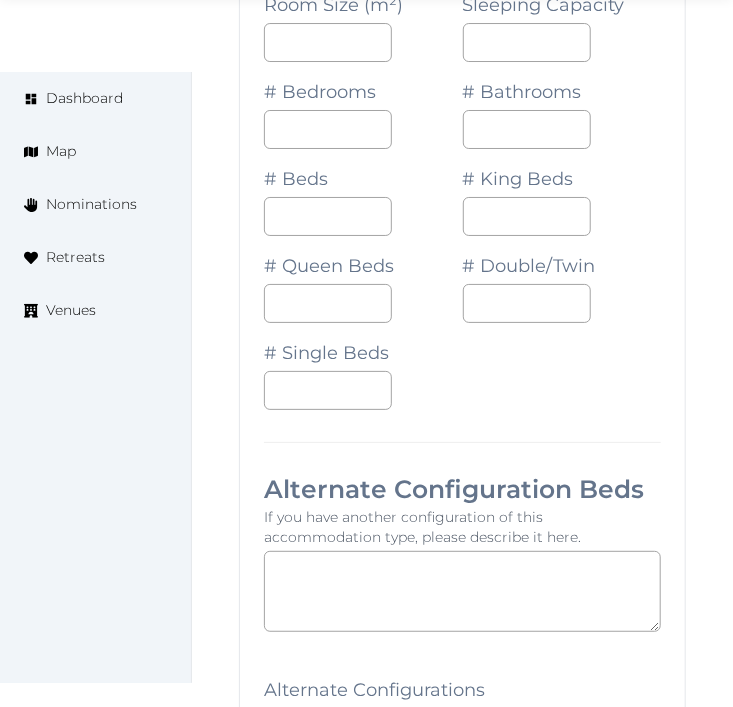 click on "**********" at bounding box center [462, 585] 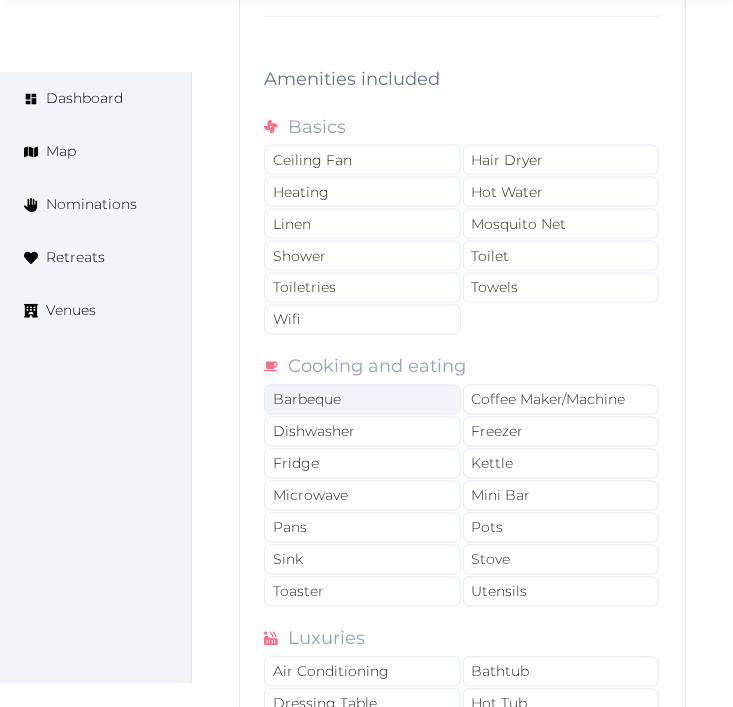 scroll, scrollTop: 7492, scrollLeft: 0, axis: vertical 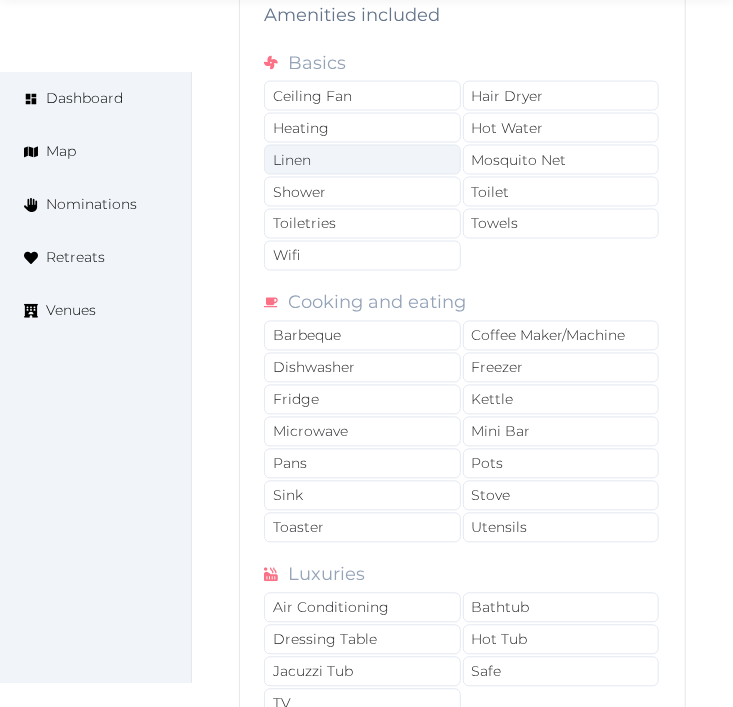 click on "Linen" at bounding box center (362, 160) 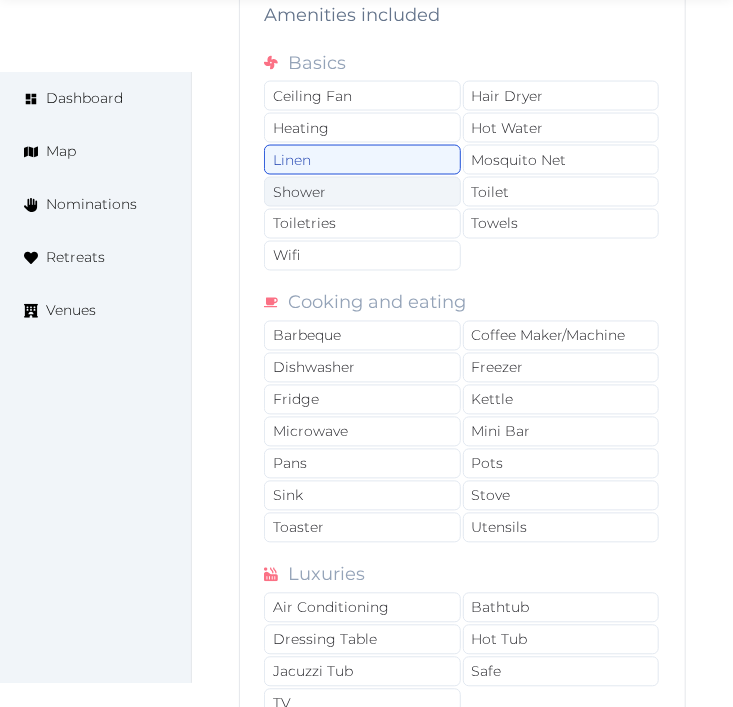 click on "Shower" at bounding box center (362, 192) 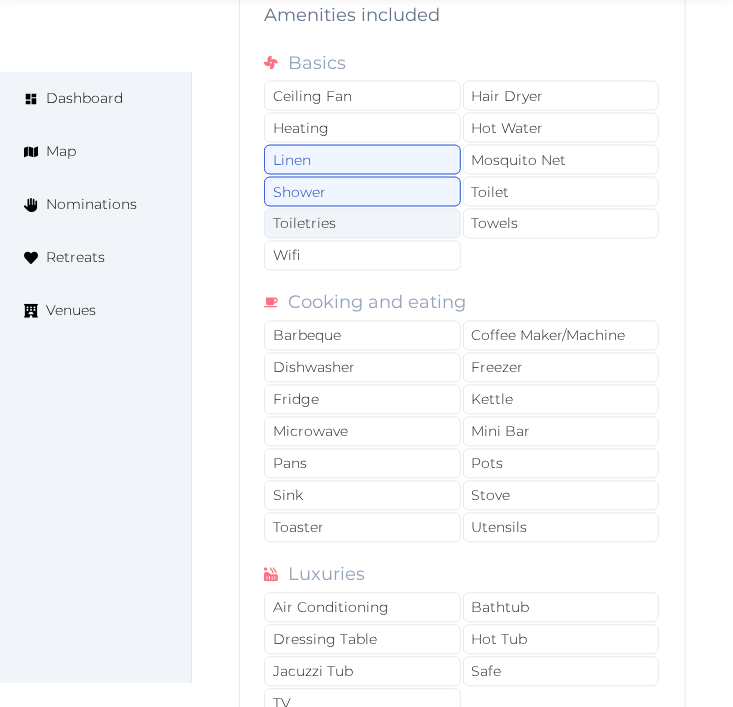 click on "Toiletries" at bounding box center [362, 224] 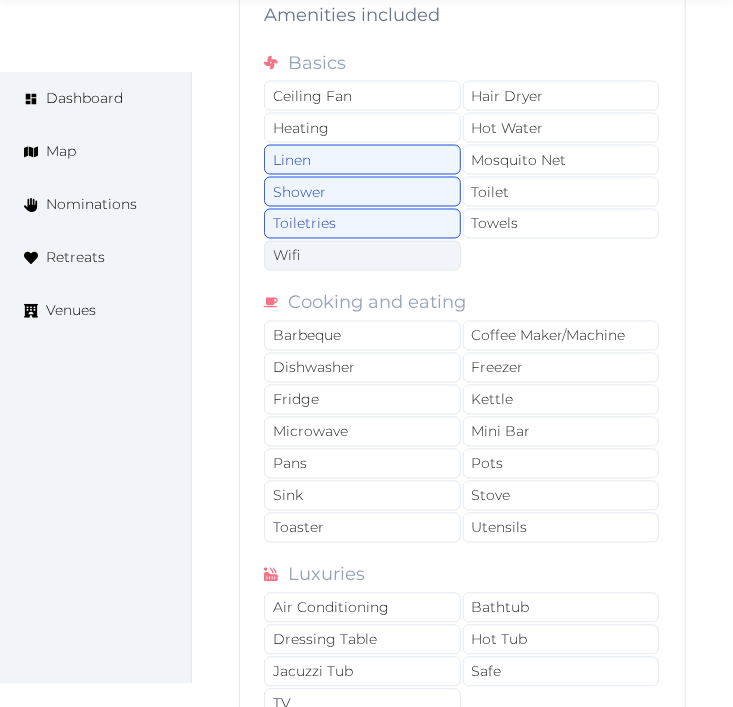 click on "Wifi" at bounding box center (362, 256) 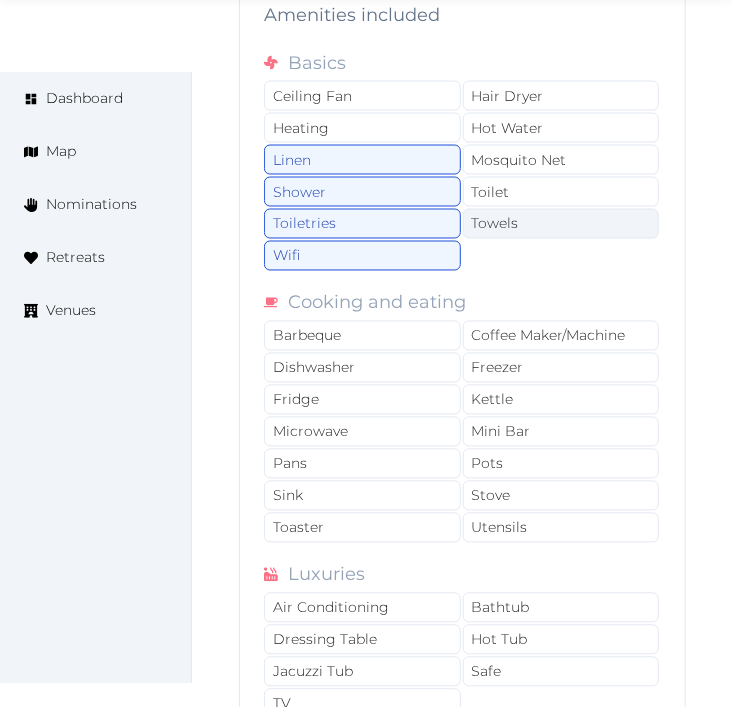 click on "Towels" at bounding box center (561, 224) 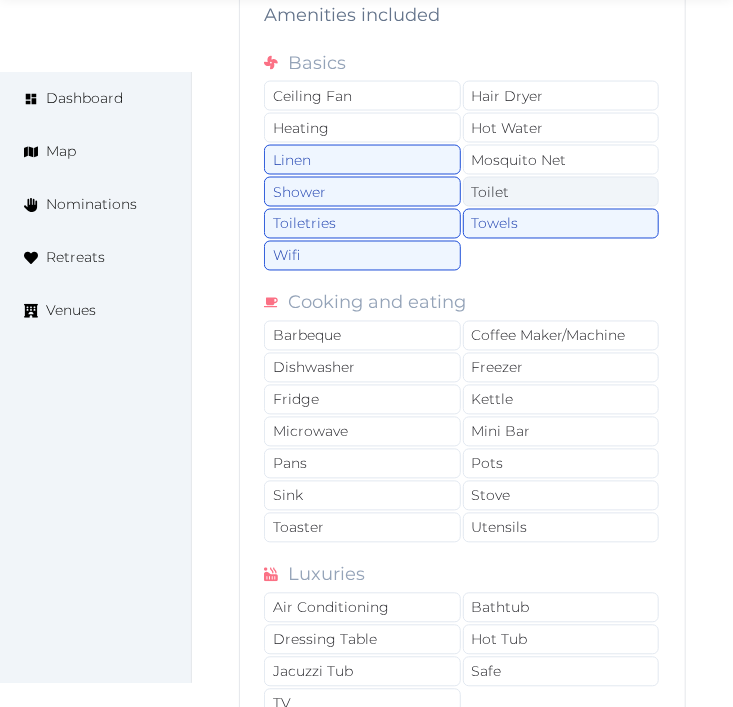 click on "Toilet" at bounding box center (561, 192) 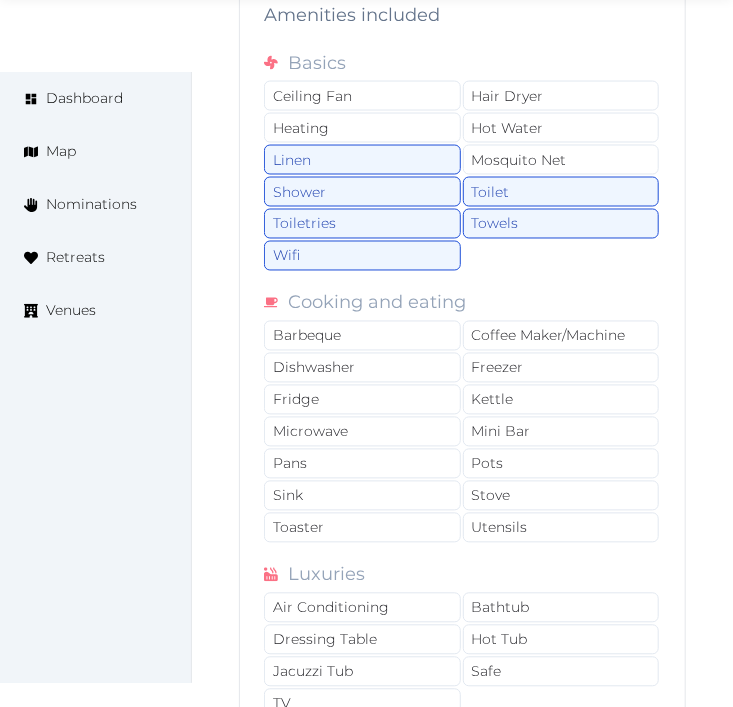 drag, startPoint x: 561, startPoint y: 355, endPoint x: 733, endPoint y: 381, distance: 173.95401 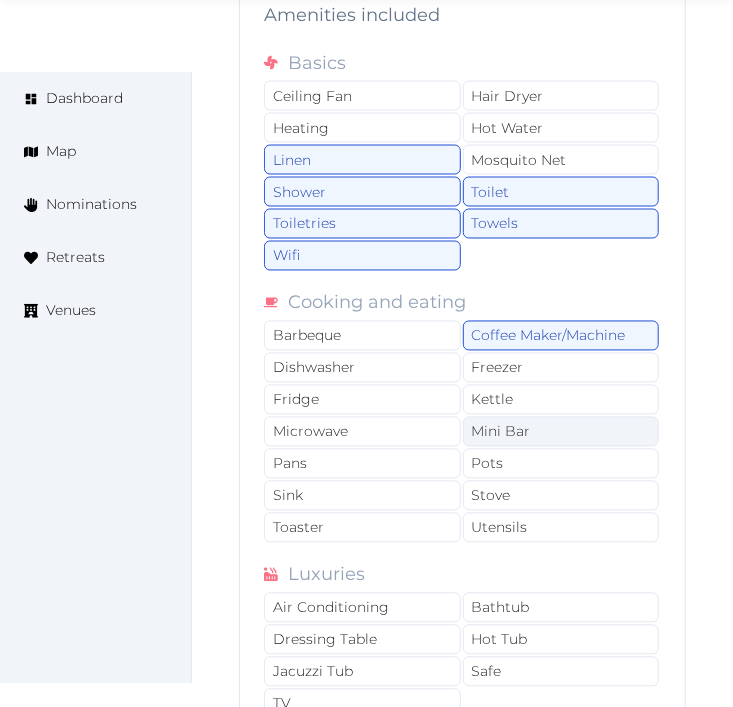 click on "Mini Bar" at bounding box center [561, 432] 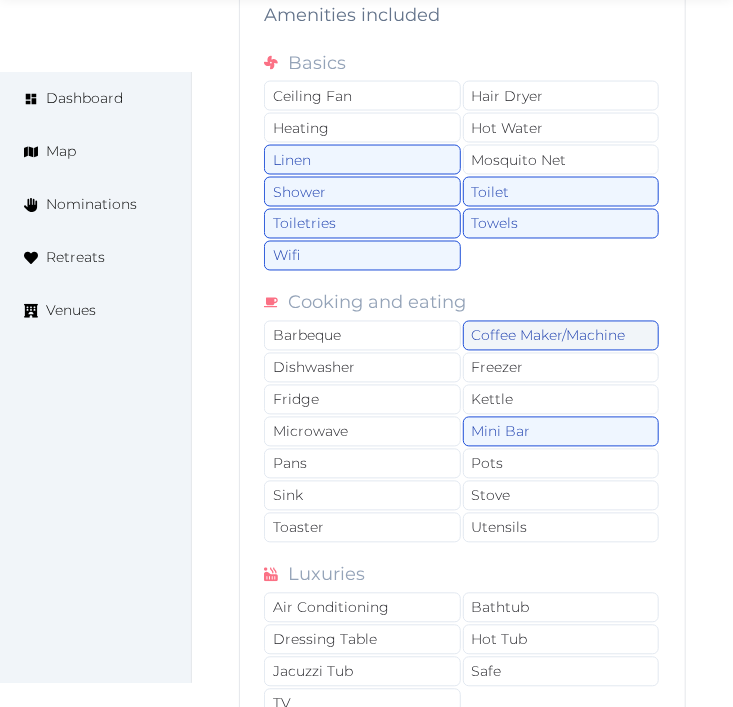 click on "Coffee Maker/Machine" at bounding box center (561, 336) 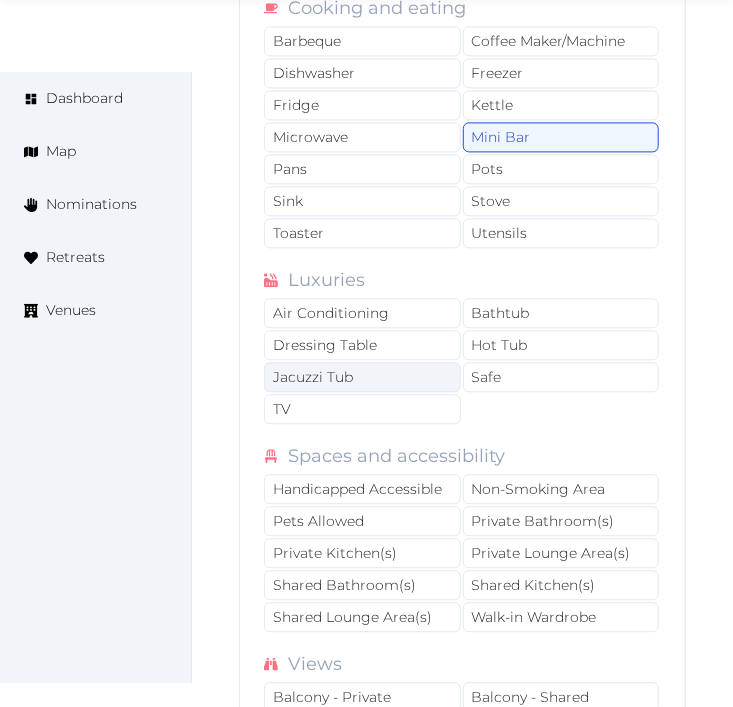 scroll, scrollTop: 7825, scrollLeft: 0, axis: vertical 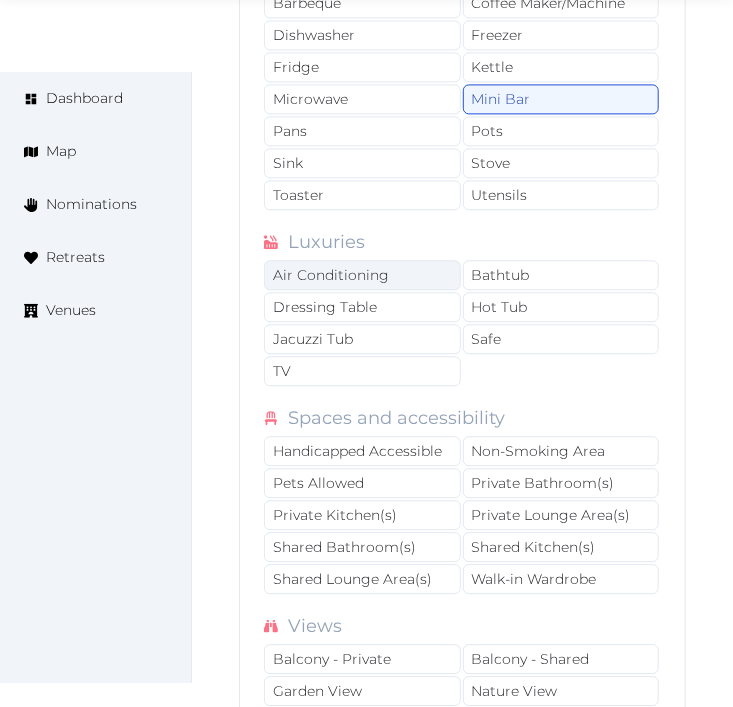 click on "Air Conditioning" at bounding box center [362, 275] 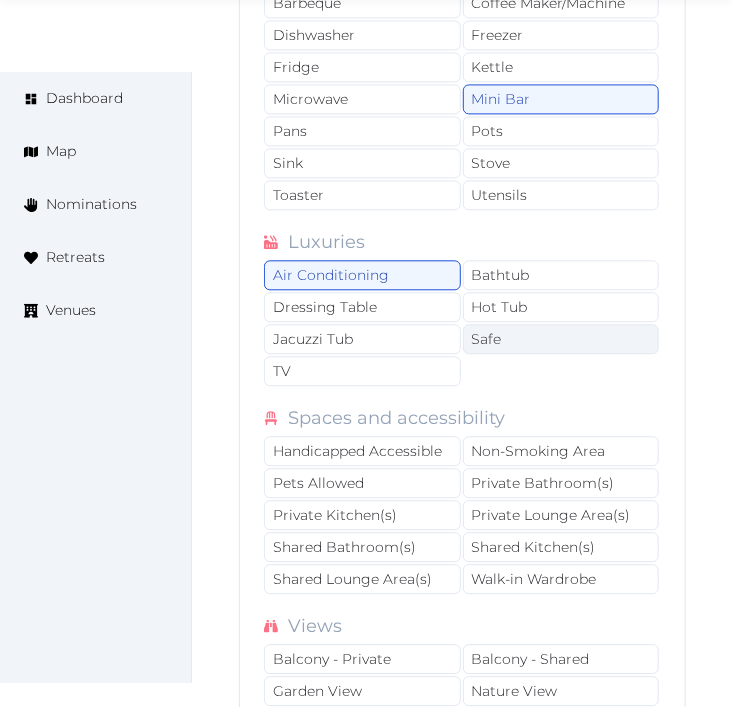 click on "Safe" at bounding box center [561, 339] 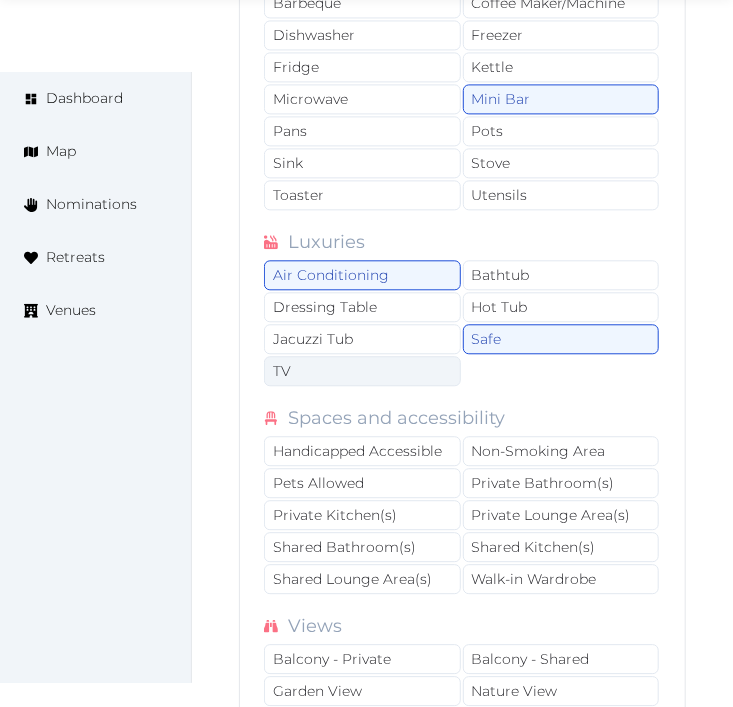click on "TV" at bounding box center [362, 371] 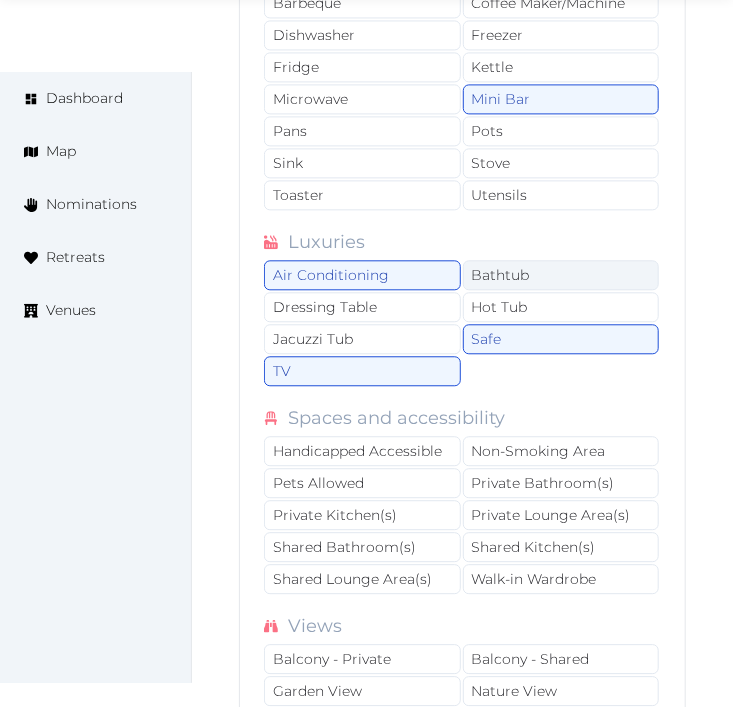 click on "Bathtub" at bounding box center (561, 275) 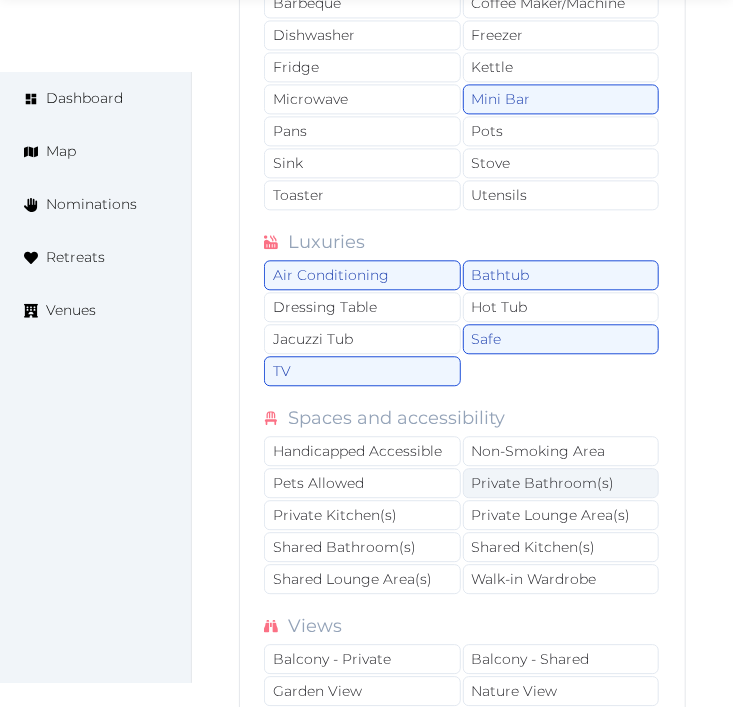 drag, startPoint x: 571, startPoint y: 496, endPoint x: 562, endPoint y: 518, distance: 23.769728 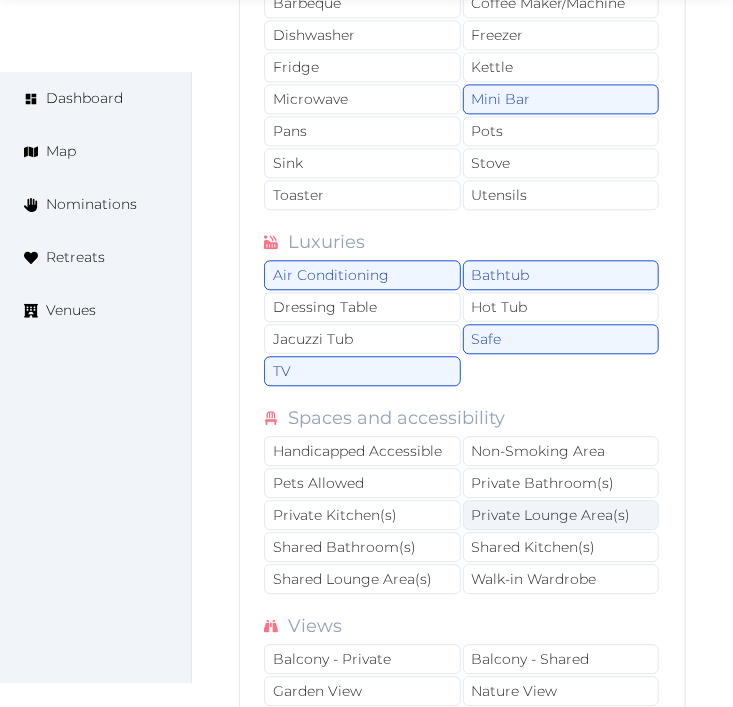 click on "Private Bathroom(s)" at bounding box center (561, 483) 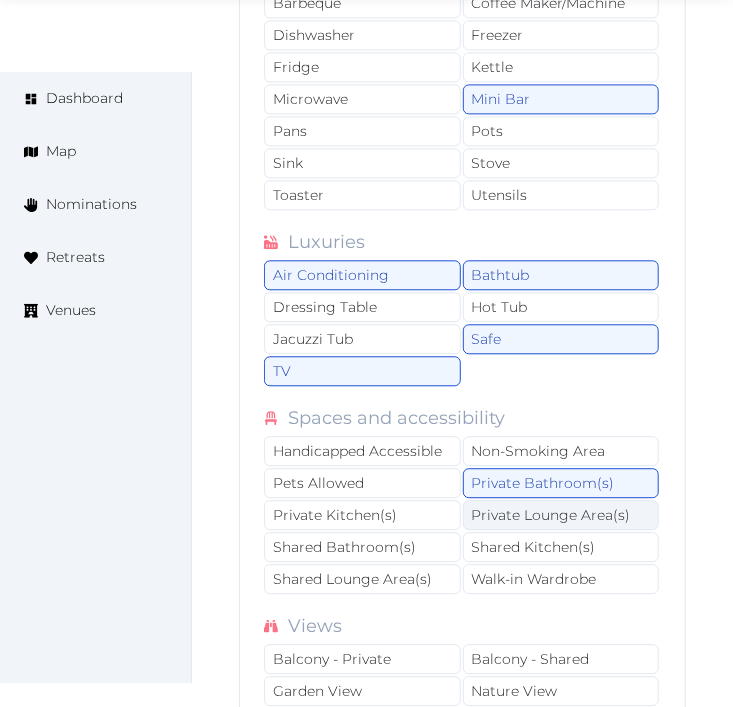 click on "Private Lounge Area(s)" at bounding box center (561, 515) 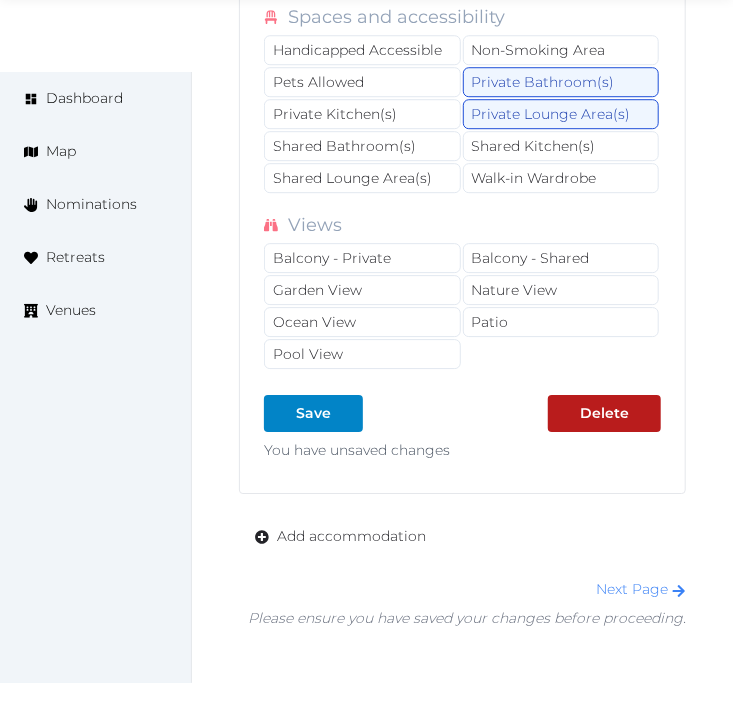 scroll, scrollTop: 8270, scrollLeft: 0, axis: vertical 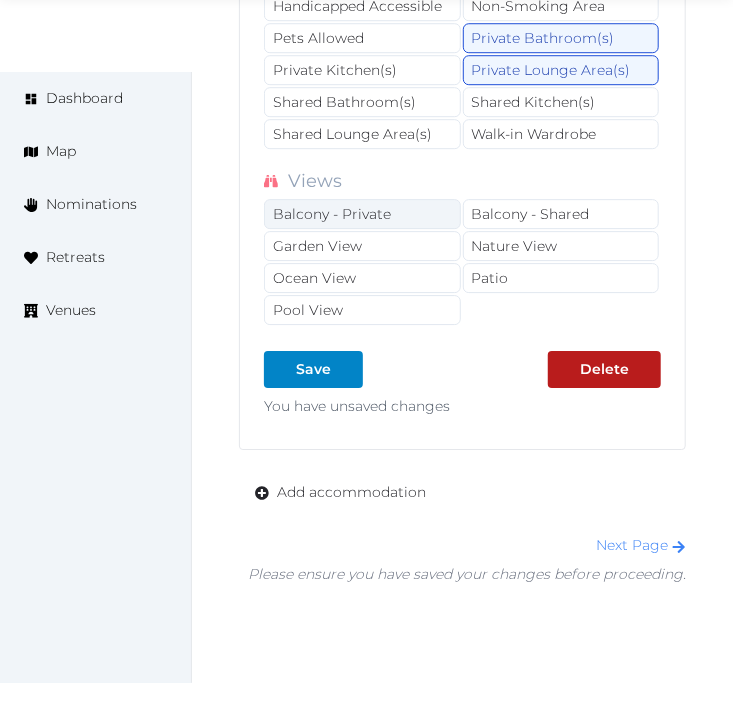 click on "Balcony - Private" at bounding box center (362, 214) 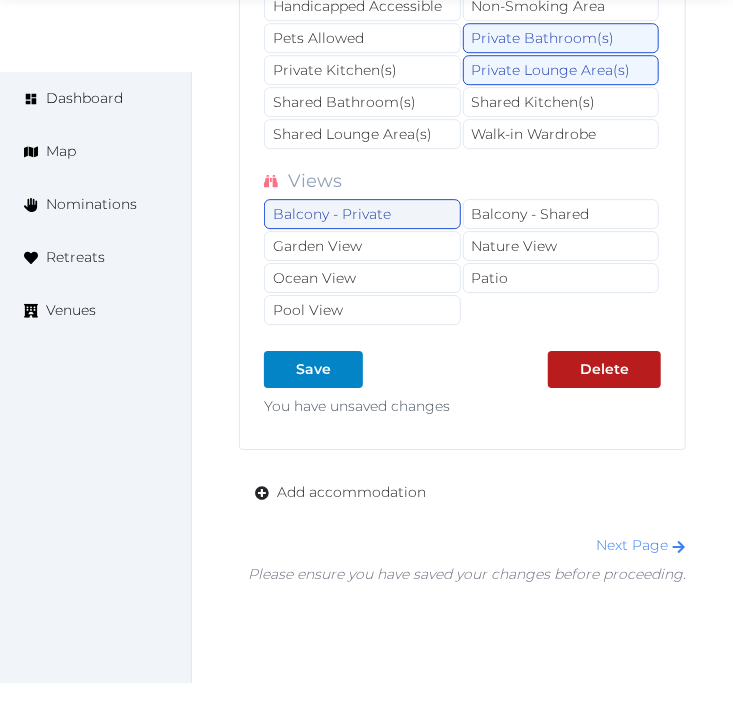 click on "Balcony - Private" at bounding box center (362, 214) 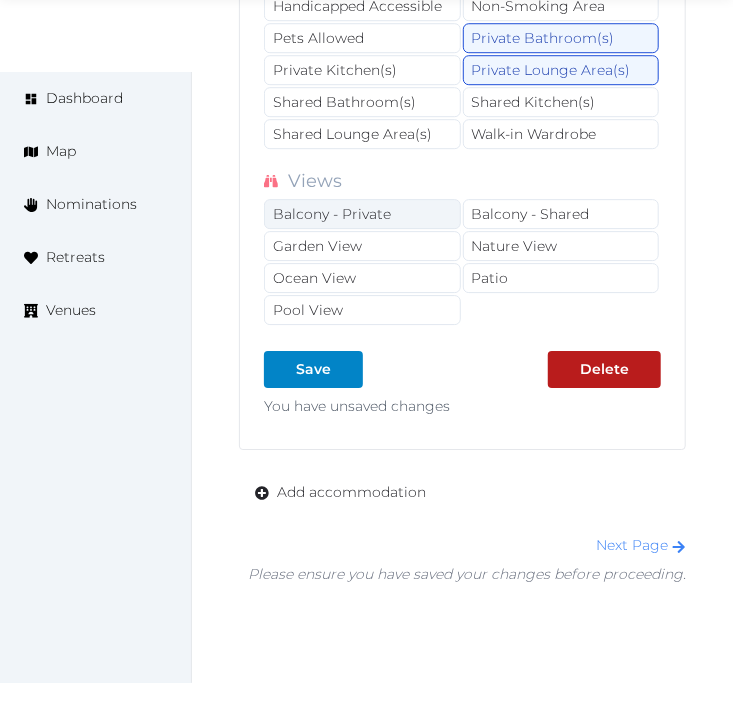 click on "Balcony - Private" at bounding box center [362, 214] 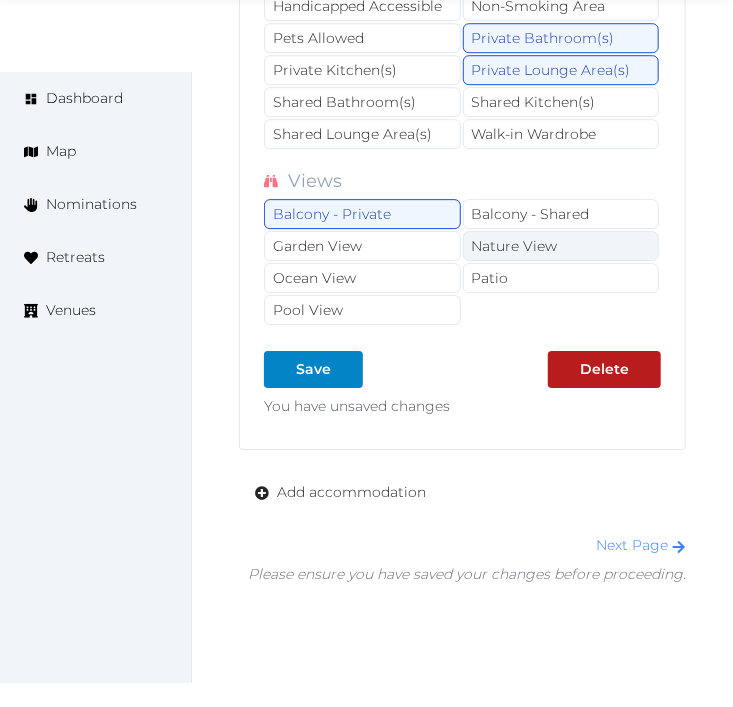 click on "Nature View" at bounding box center (561, 246) 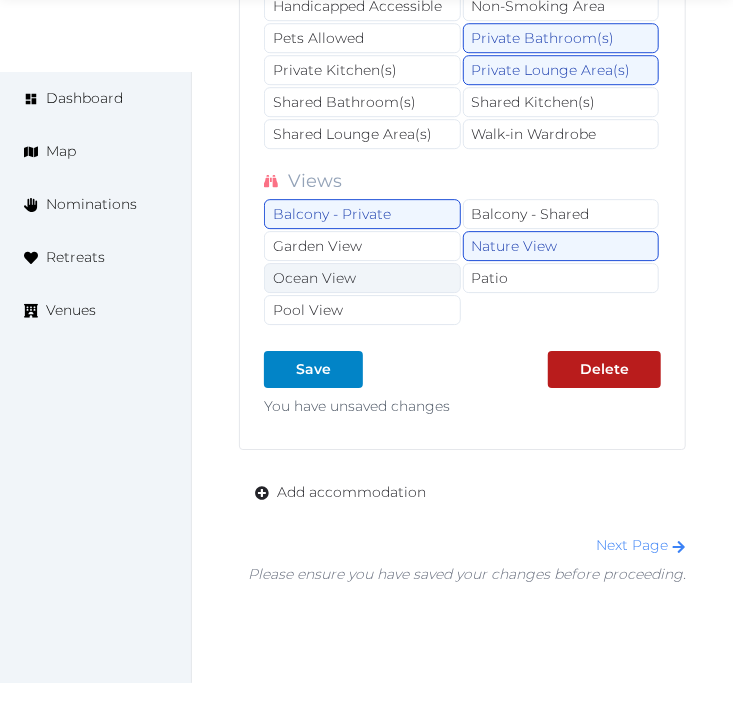 click on "Ocean View" at bounding box center [362, 278] 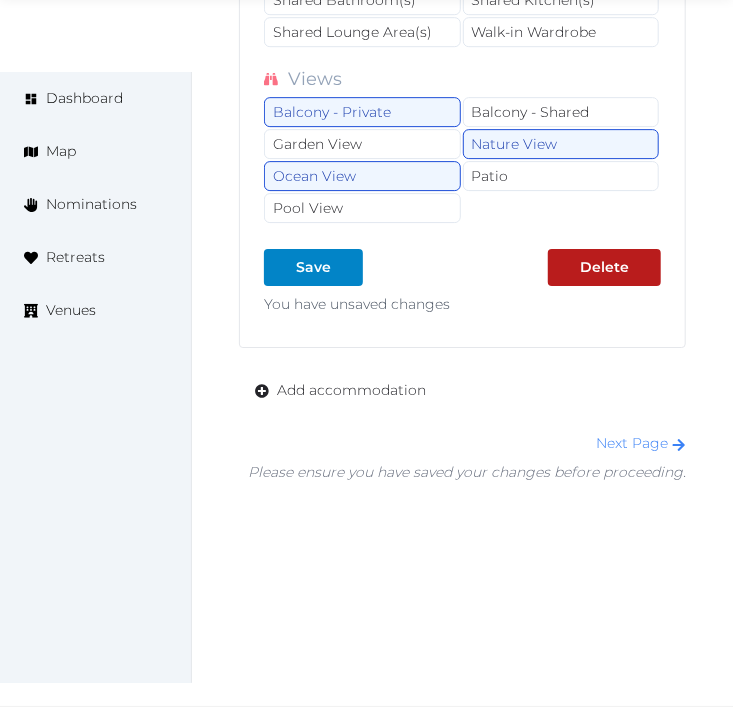 scroll, scrollTop: 8390, scrollLeft: 0, axis: vertical 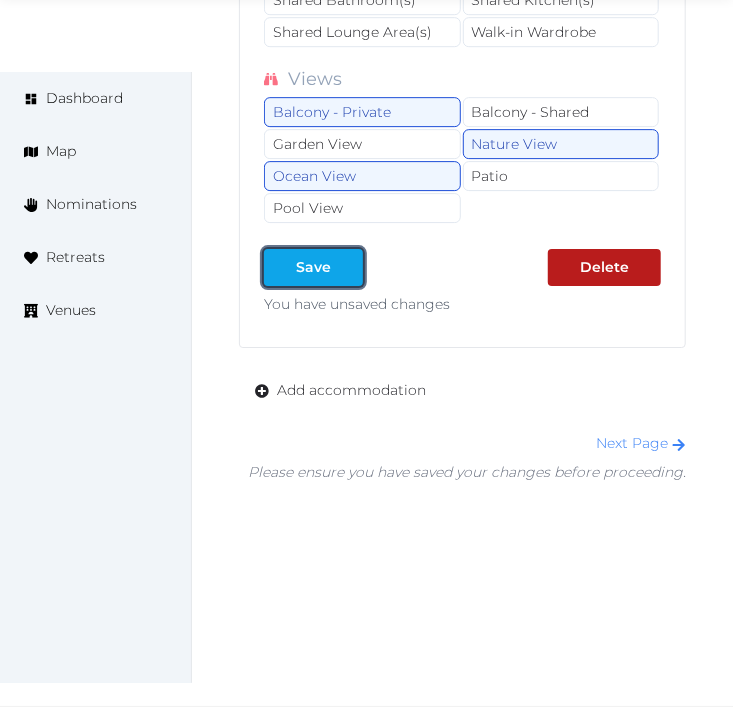 click on "Save" at bounding box center (313, 267) 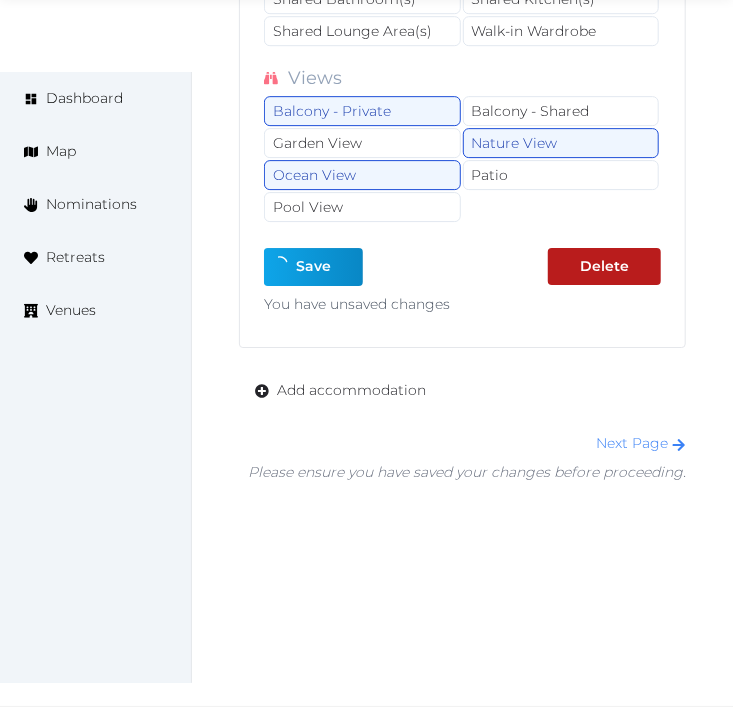 type on "*" 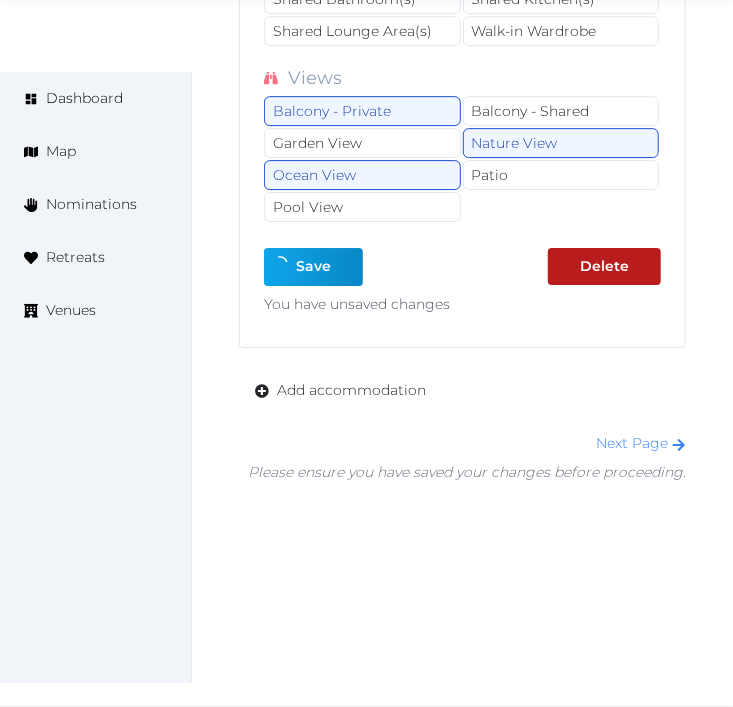 type on "*" 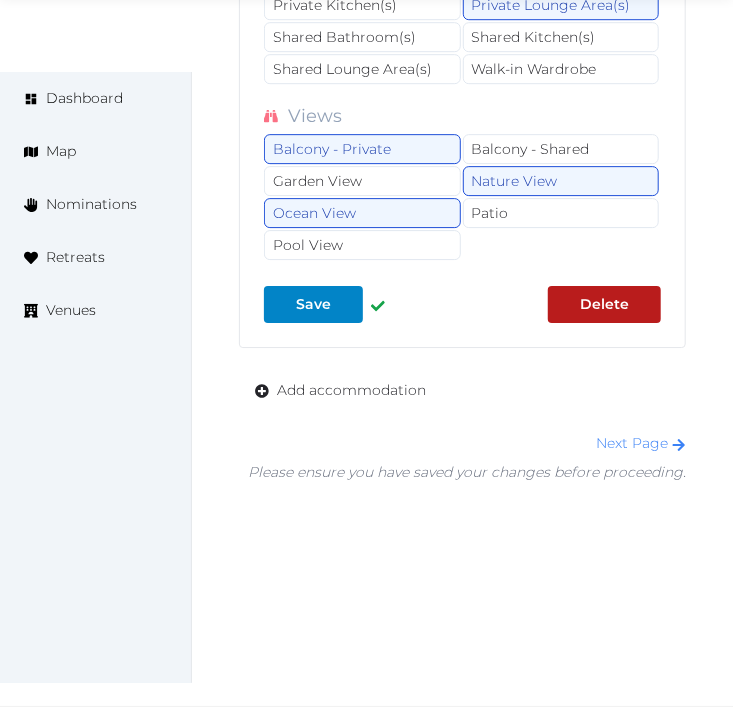scroll, scrollTop: 8353, scrollLeft: 0, axis: vertical 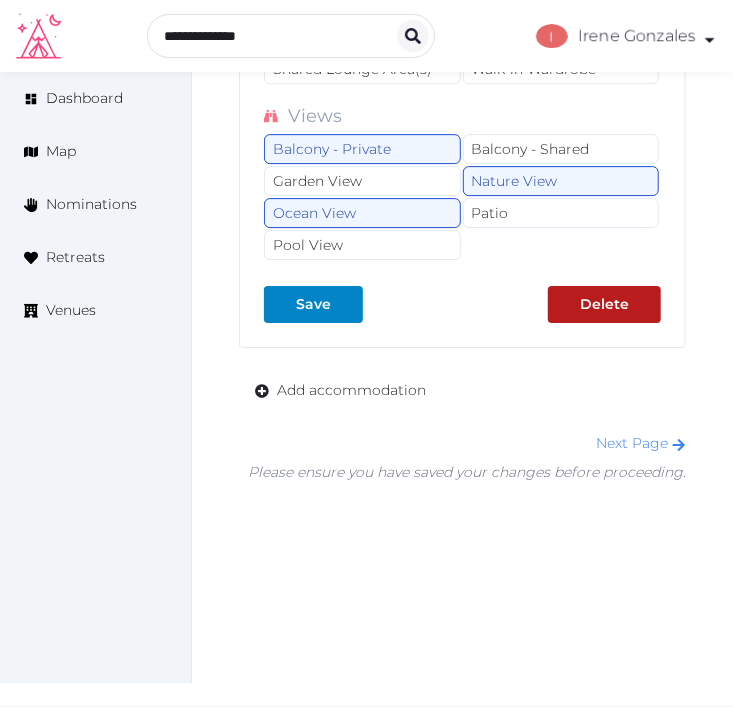 drag, startPoint x: 371, startPoint y: 400, endPoint x: 396, endPoint y: 415, distance: 29.15476 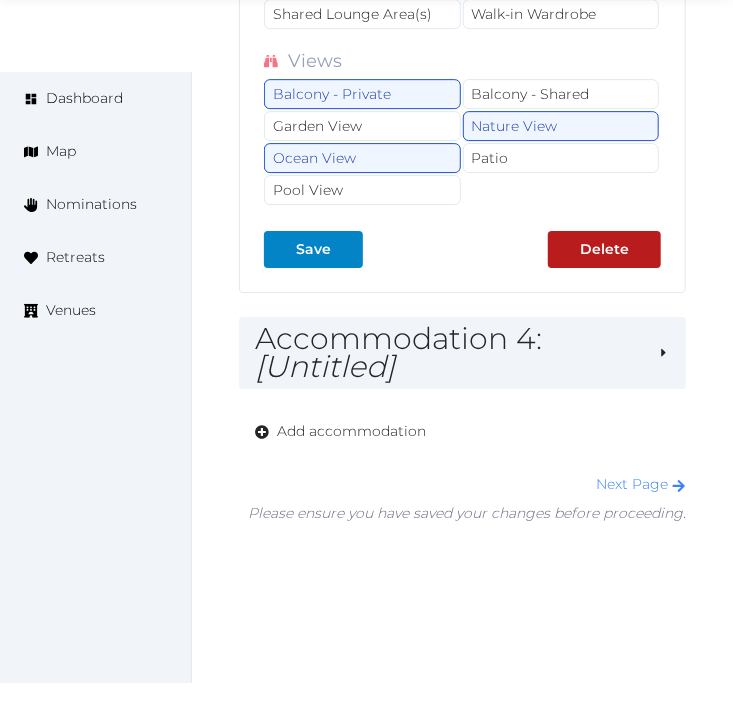 scroll, scrollTop: 8450, scrollLeft: 0, axis: vertical 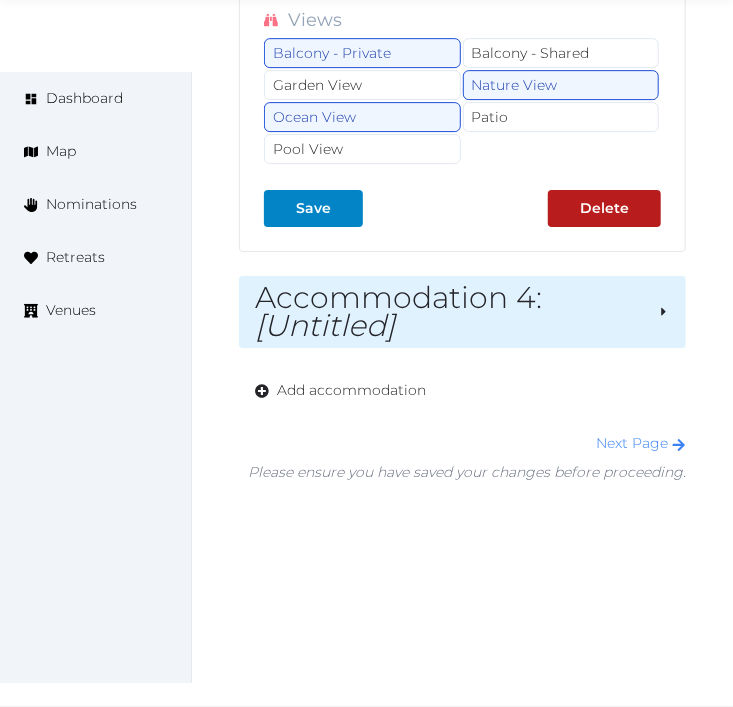 click on "Accommodation 4 :  [Untitled]" at bounding box center (448, 312) 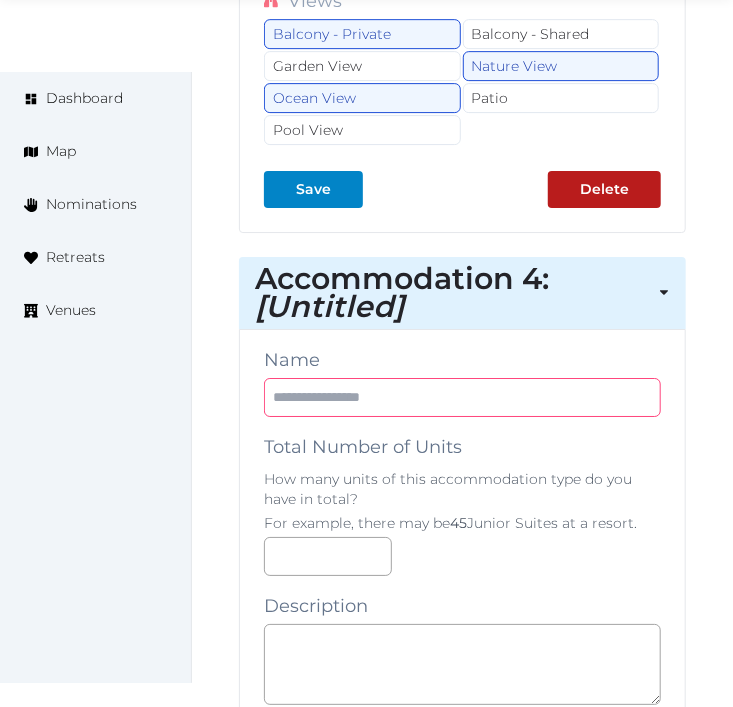 click at bounding box center (462, 397) 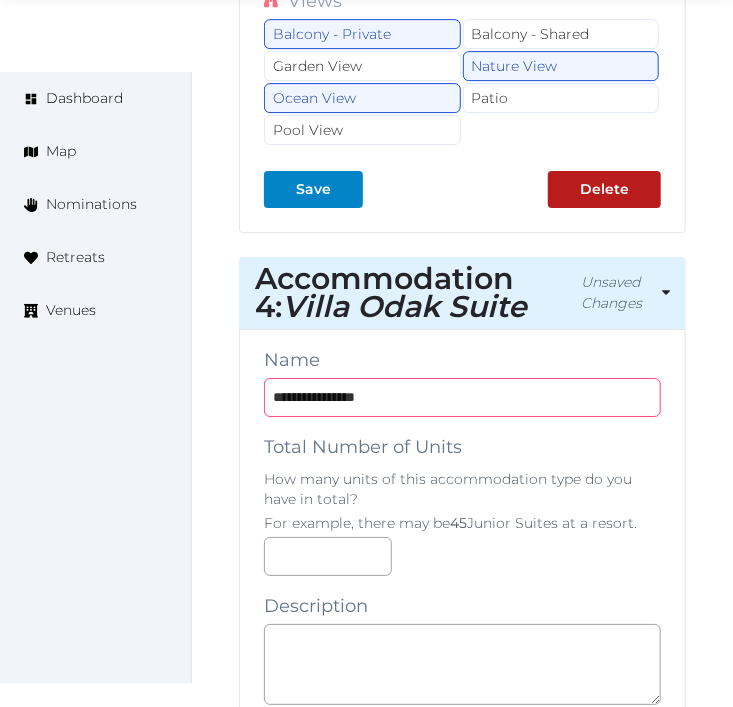 type on "**********" 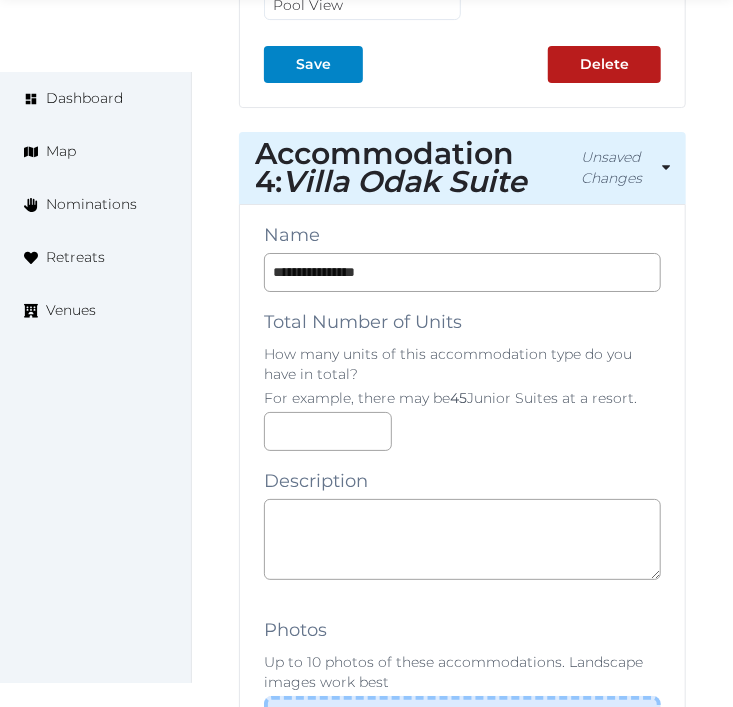 scroll, scrollTop: 8894, scrollLeft: 0, axis: vertical 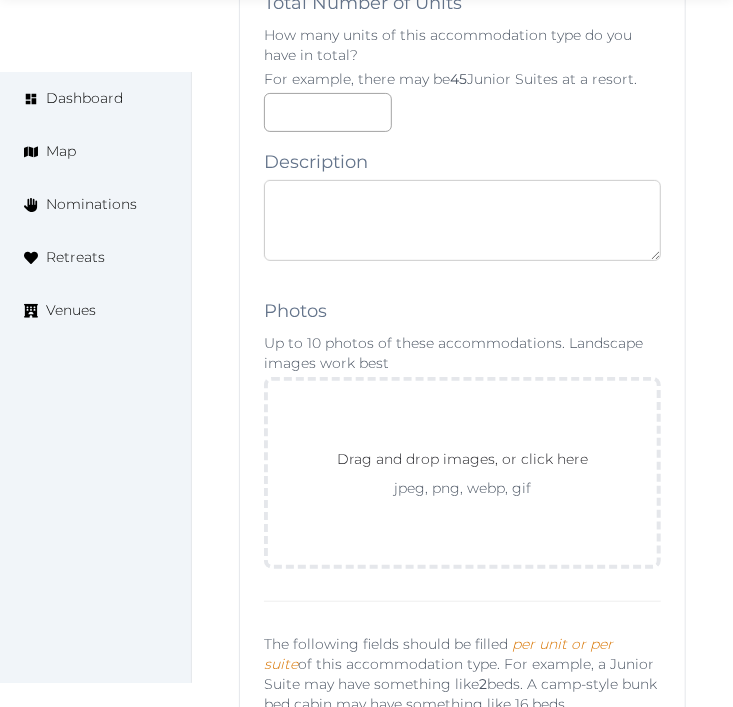 click at bounding box center (462, 220) 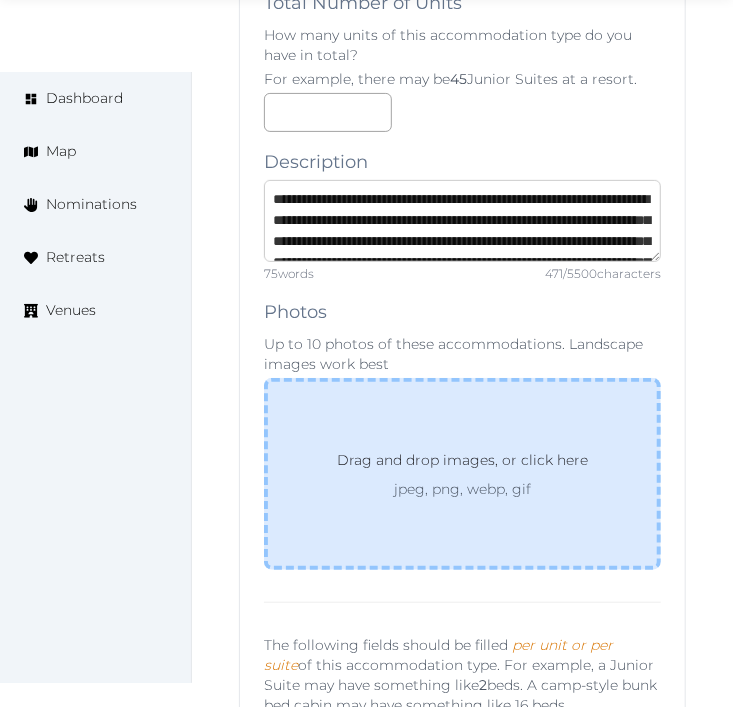 scroll, scrollTop: 157, scrollLeft: 0, axis: vertical 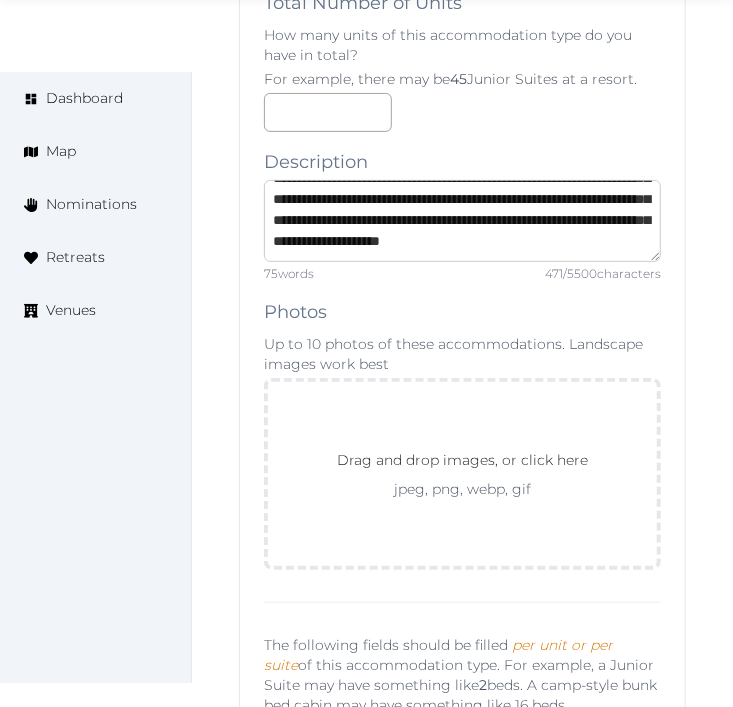 type on "**********" 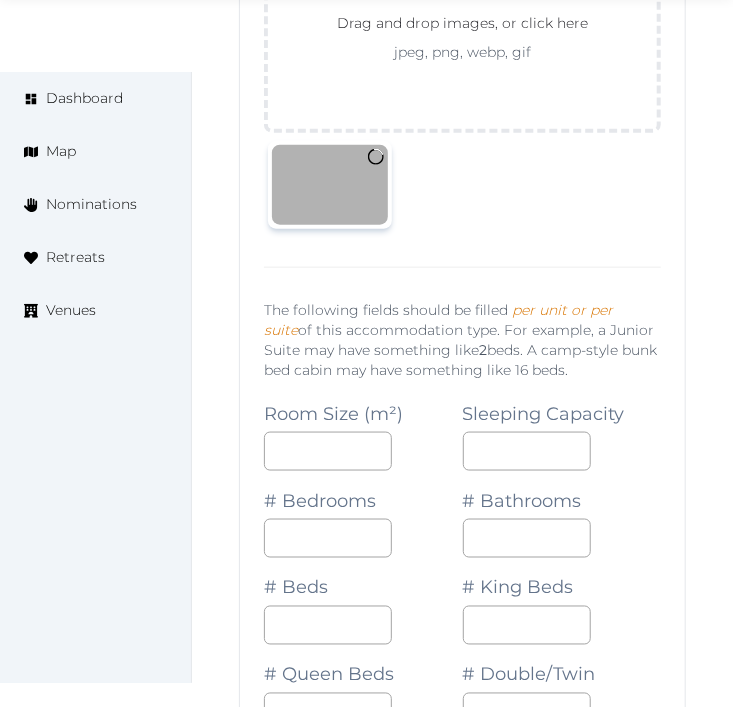 scroll, scrollTop: 9338, scrollLeft: 0, axis: vertical 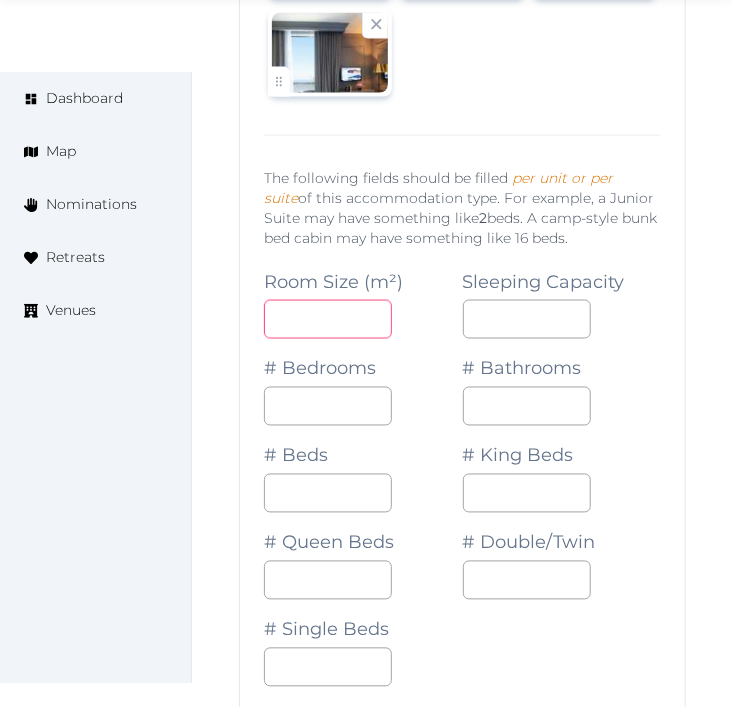 click at bounding box center (328, 319) 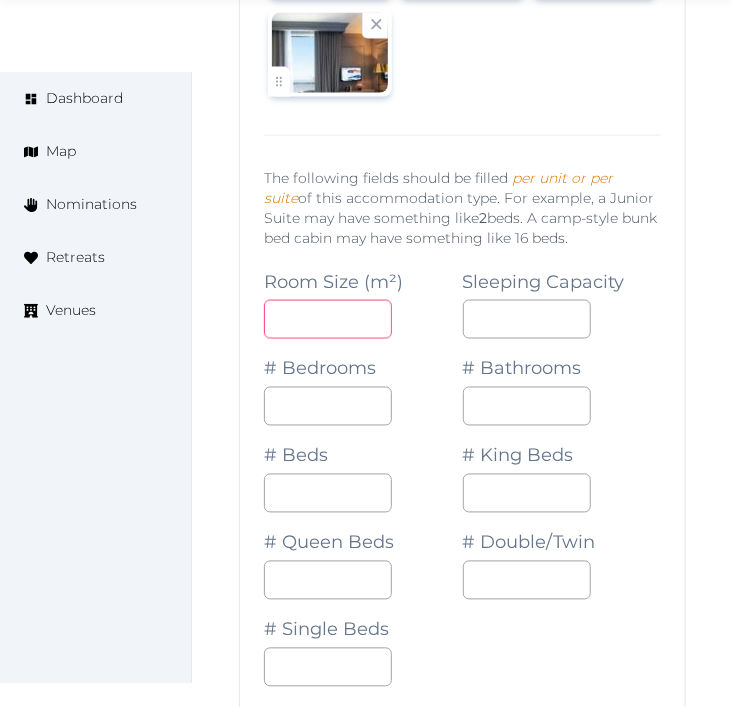 type on "*" 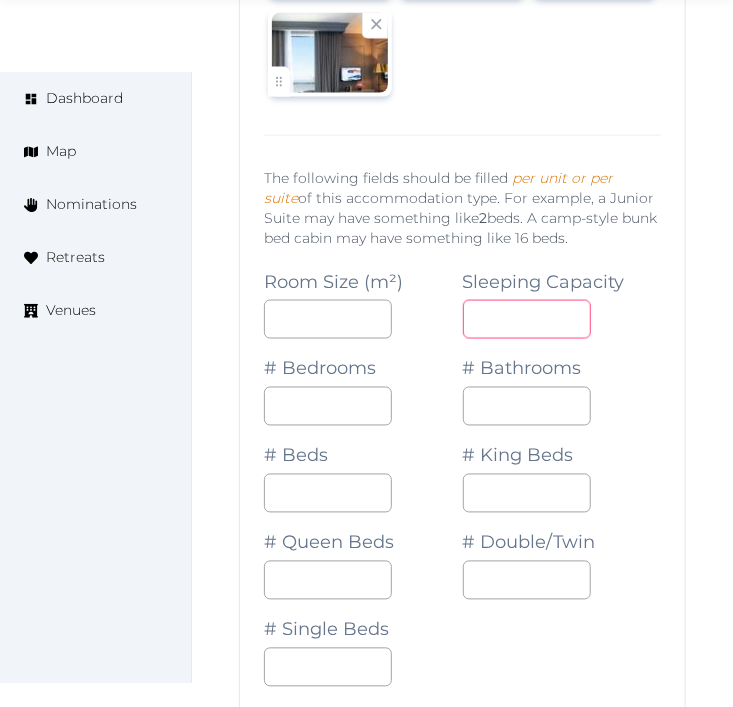 click at bounding box center [527, 319] 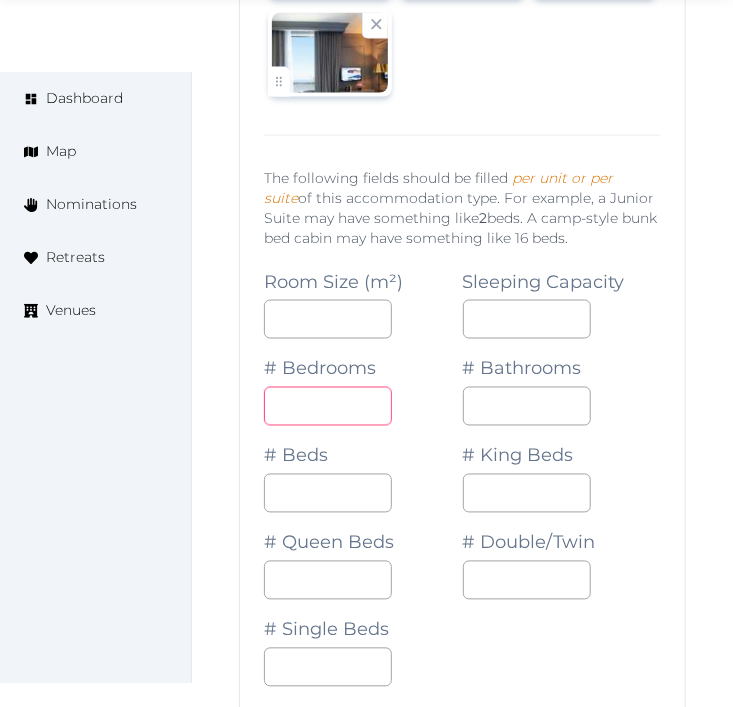 click at bounding box center (328, 406) 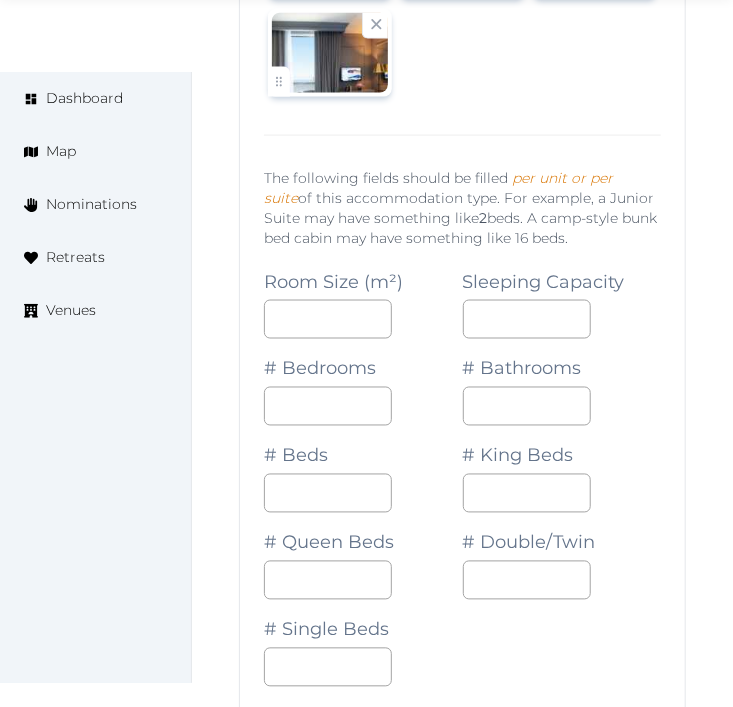 click on "# King Beds" at bounding box center (562, 469) 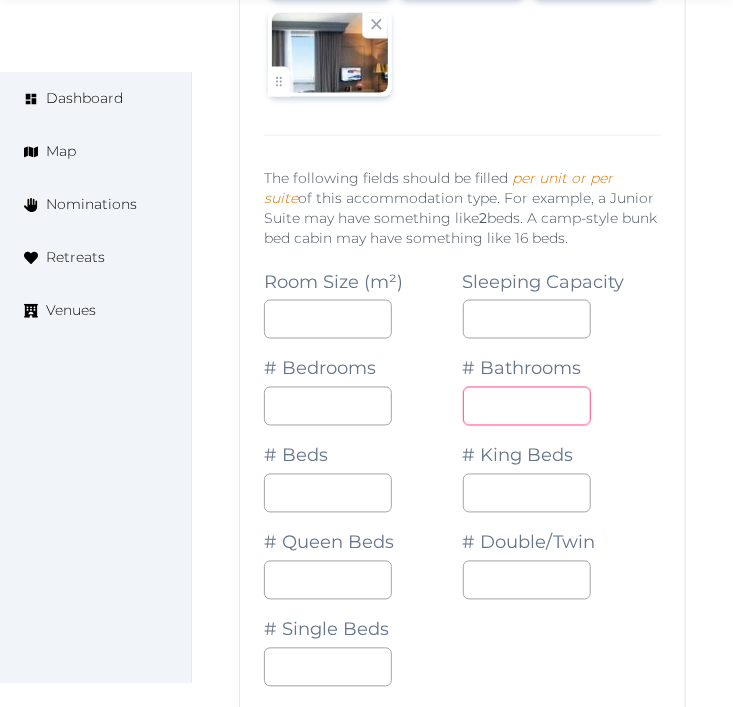 click at bounding box center [527, 406] 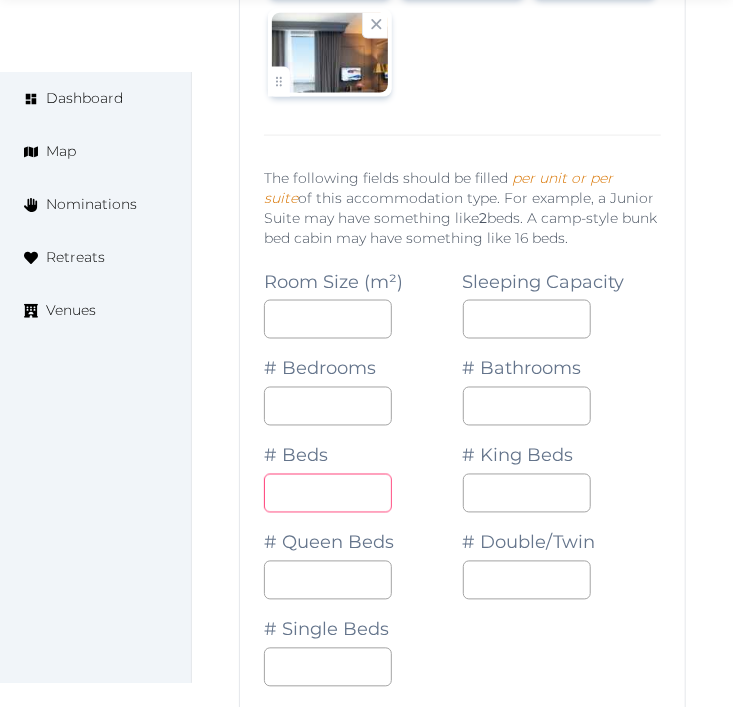 click on "*" at bounding box center (328, 493) 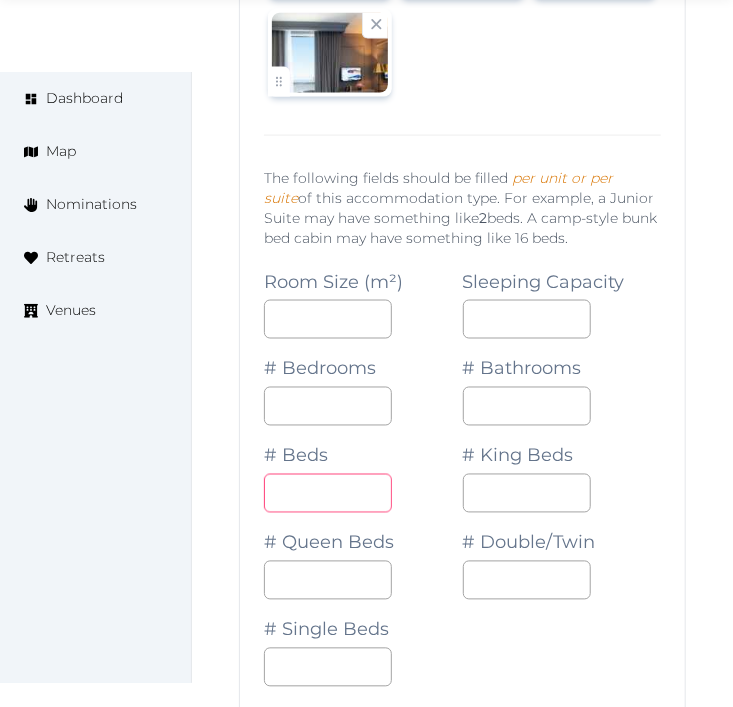 type on "*" 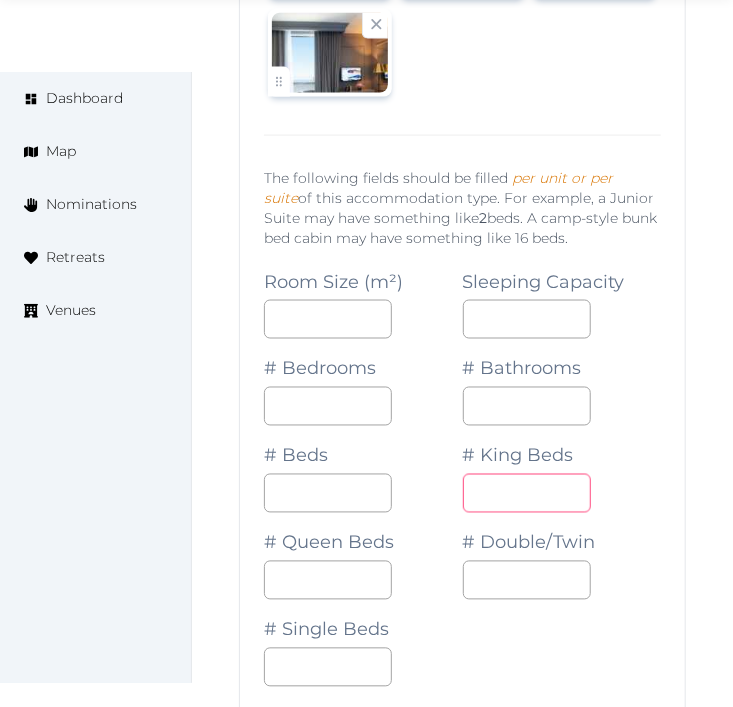 click at bounding box center (527, 493) 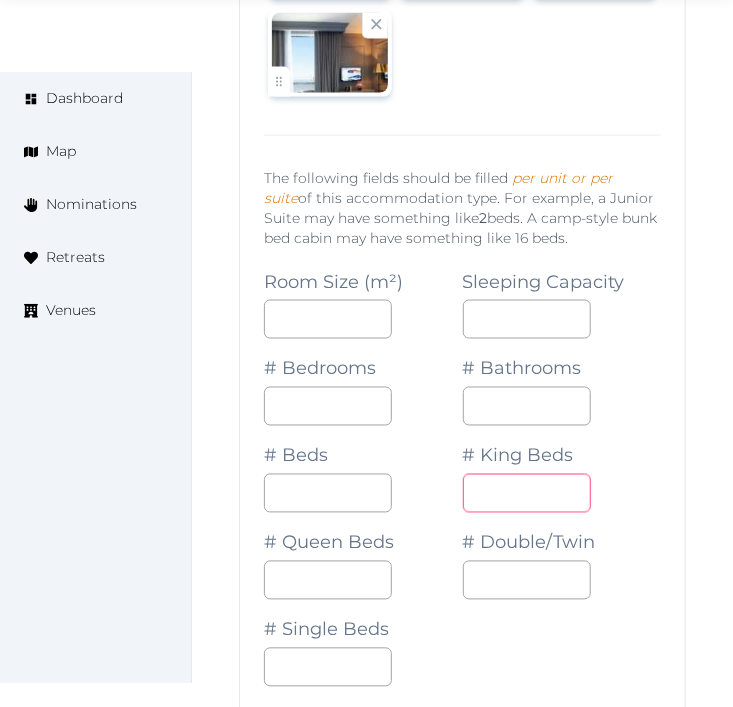type on "*" 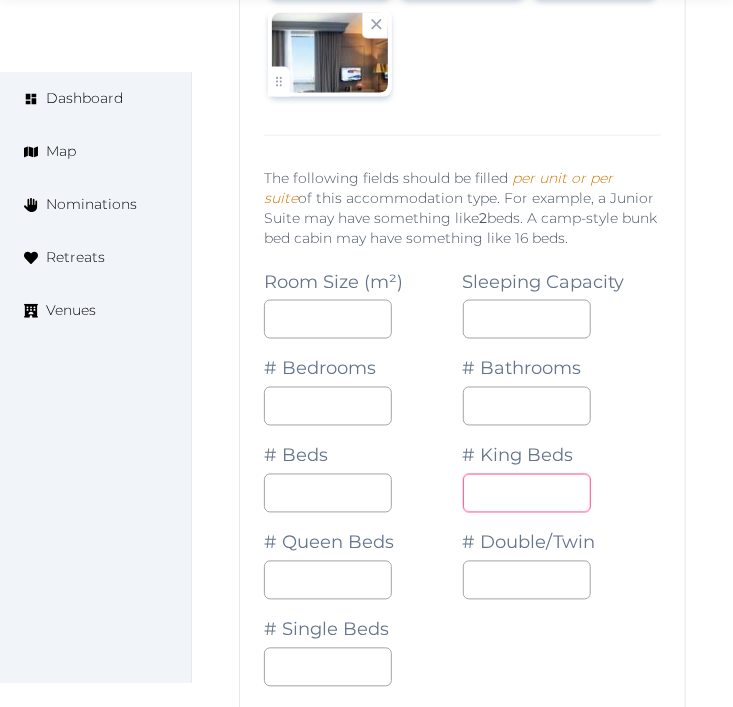 click on "*" at bounding box center (562, 493) 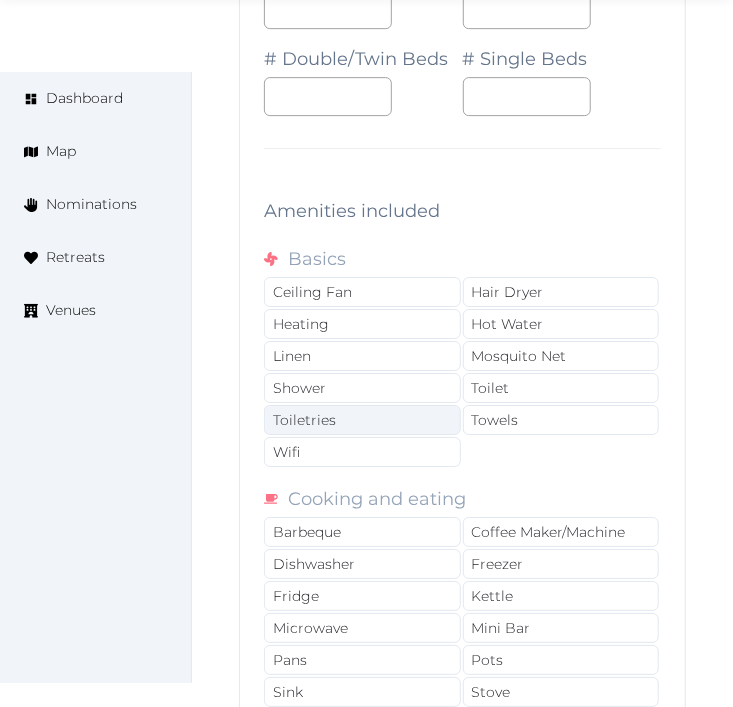 scroll, scrollTop: 10672, scrollLeft: 0, axis: vertical 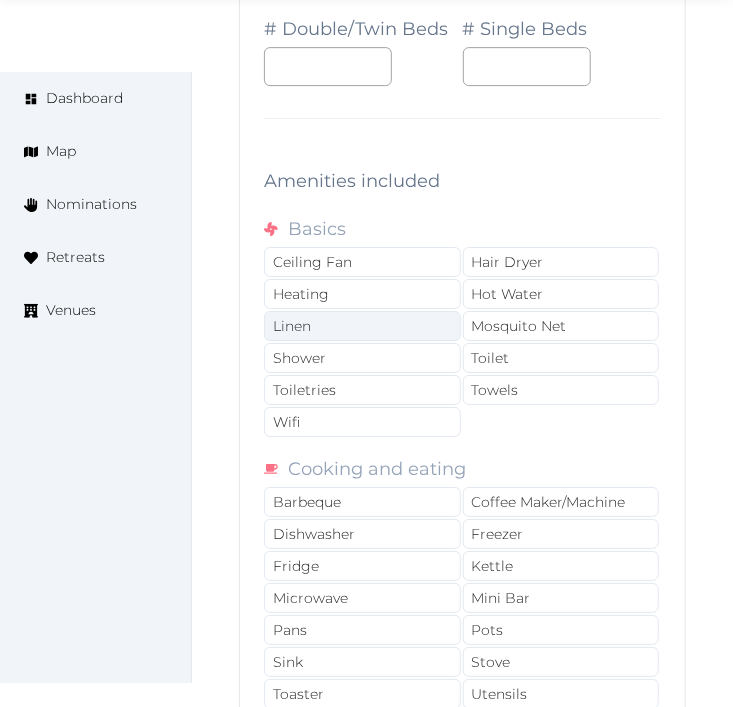 click on "Linen" at bounding box center [362, 326] 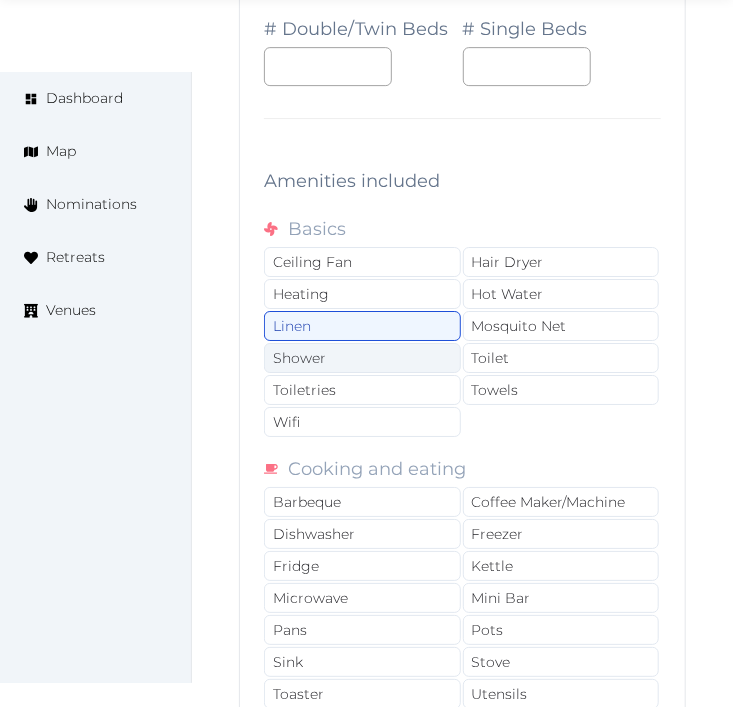 click on "Shower" at bounding box center (362, 358) 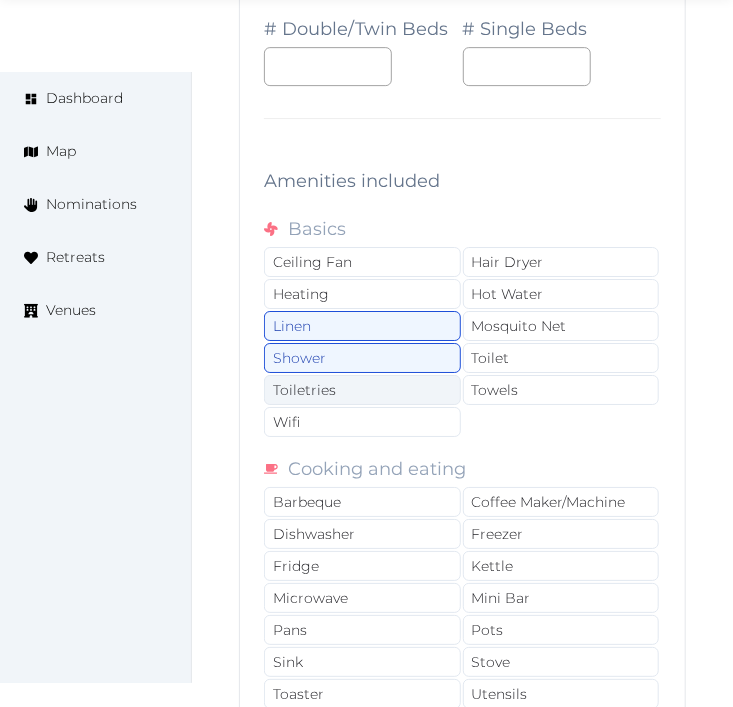 click on "Toiletries" at bounding box center [362, 390] 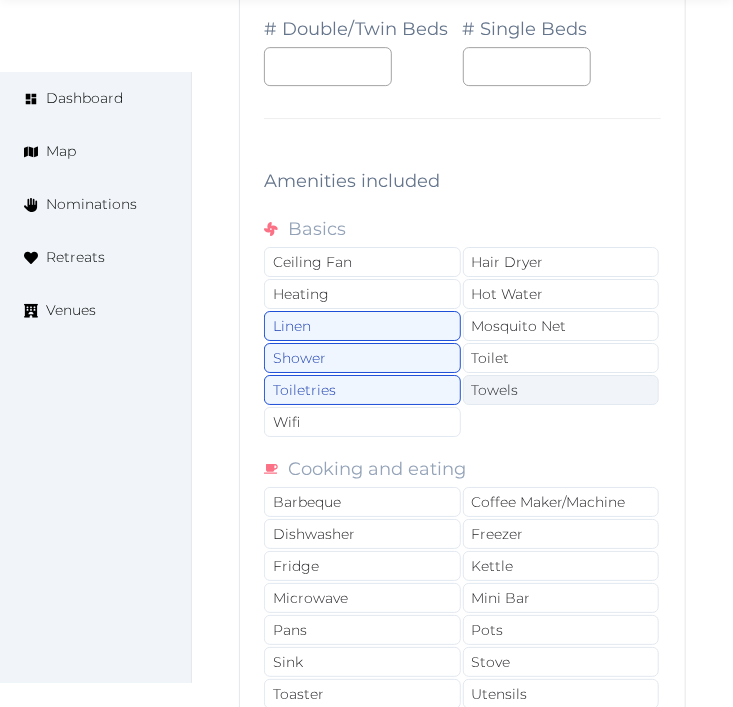 drag, startPoint x: 407, startPoint y: 435, endPoint x: 491, endPoint y: 406, distance: 88.86507 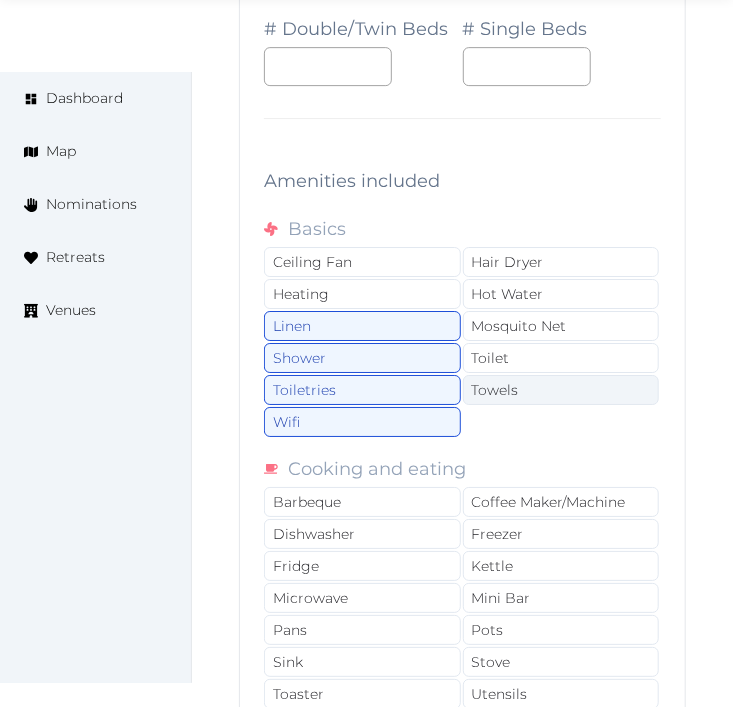 click on "Towels" at bounding box center [561, 390] 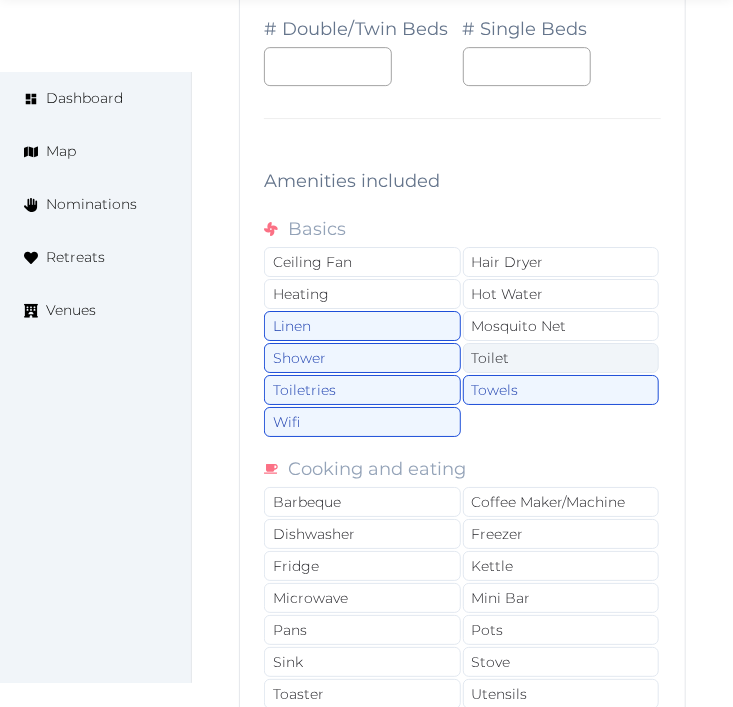 click on "Toilet" at bounding box center (561, 358) 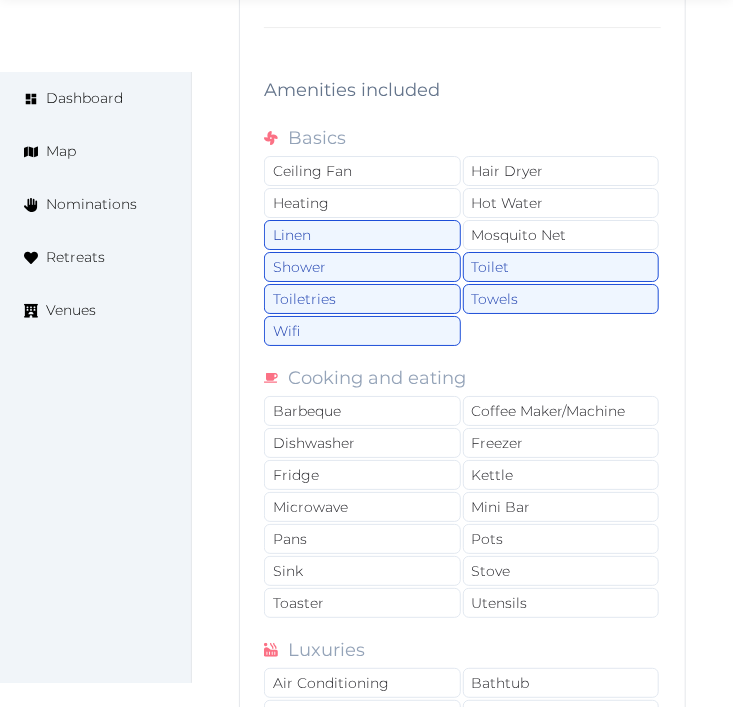 scroll, scrollTop: 10894, scrollLeft: 0, axis: vertical 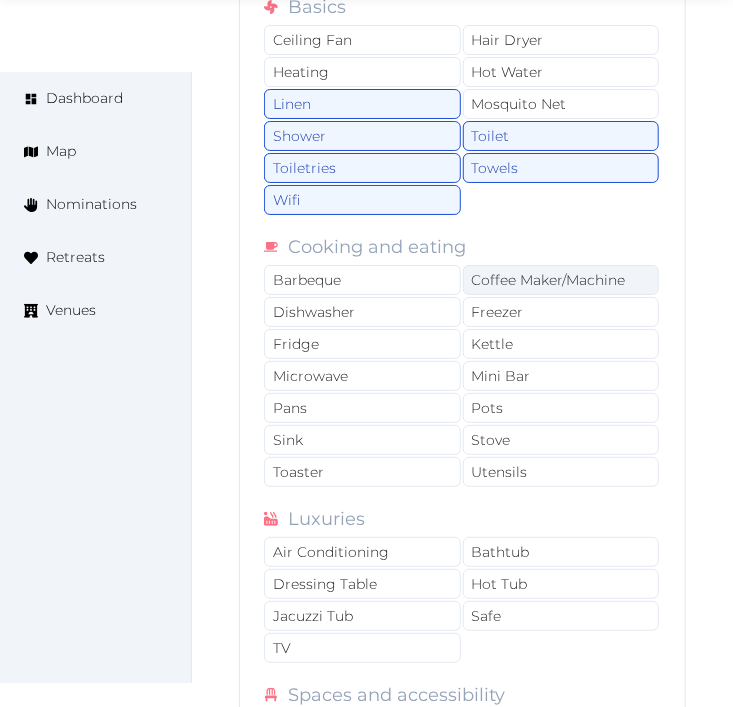 click on "Coffee Maker/Machine" at bounding box center [561, 280] 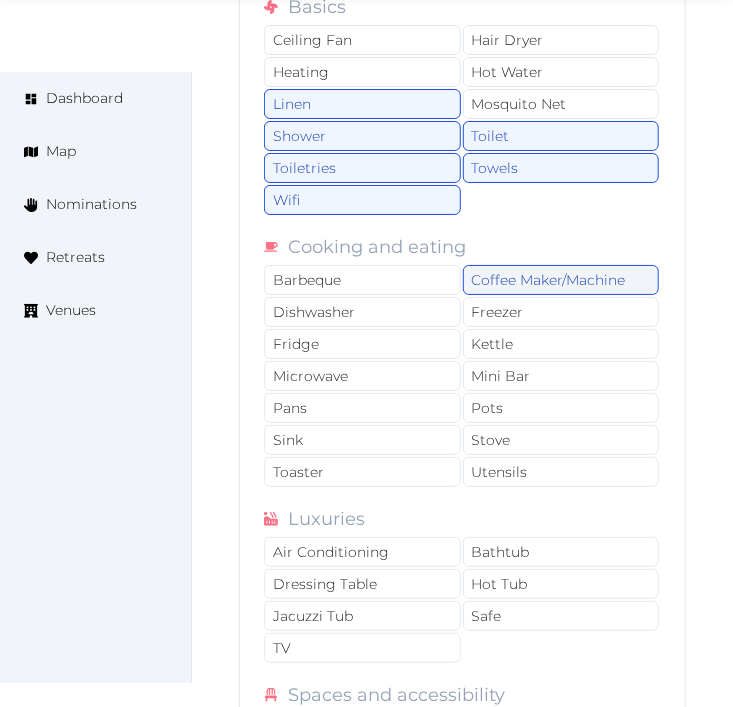 click on "Coffee Maker/Machine" at bounding box center (561, 280) 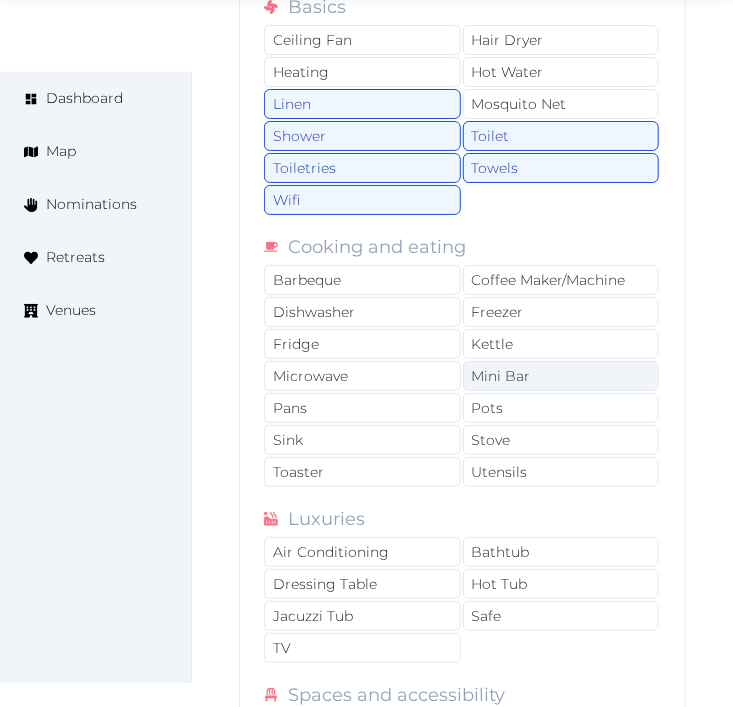 click on "Mini Bar" at bounding box center [561, 376] 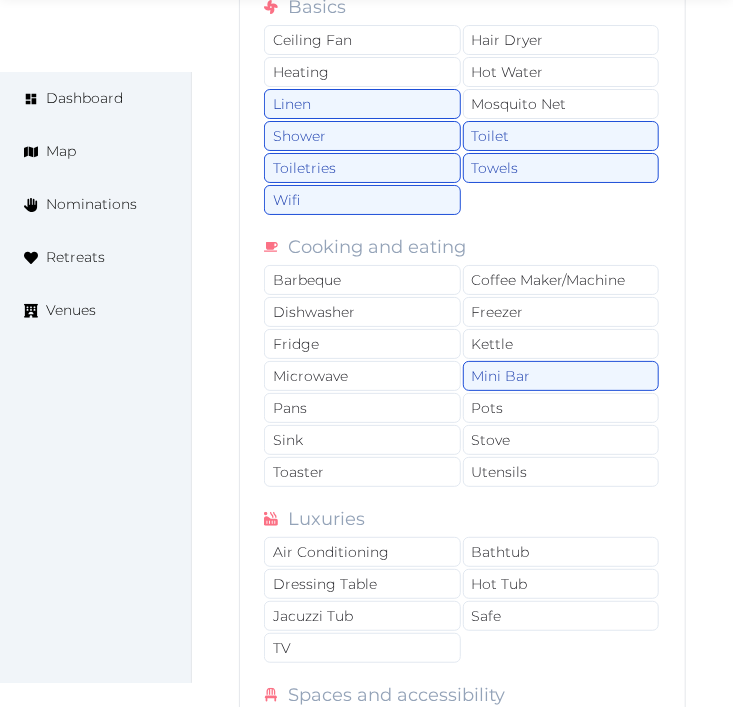 scroll, scrollTop: 11116, scrollLeft: 0, axis: vertical 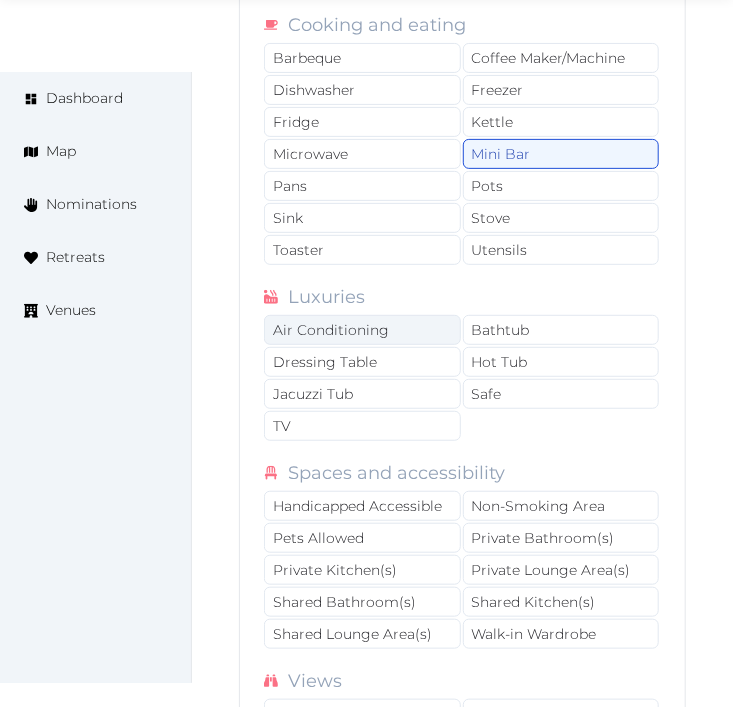 click on "Air Conditioning" at bounding box center (362, 330) 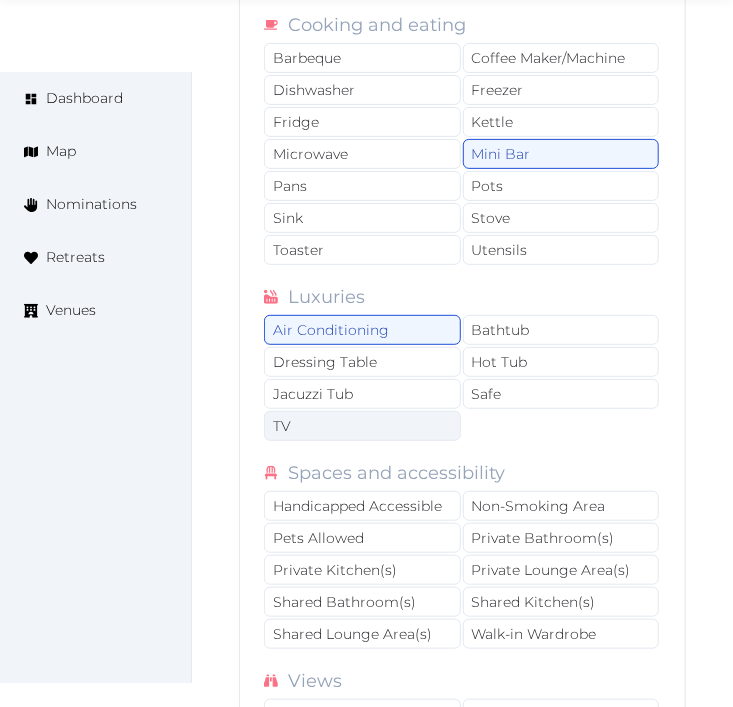 click on "TV" at bounding box center (362, 426) 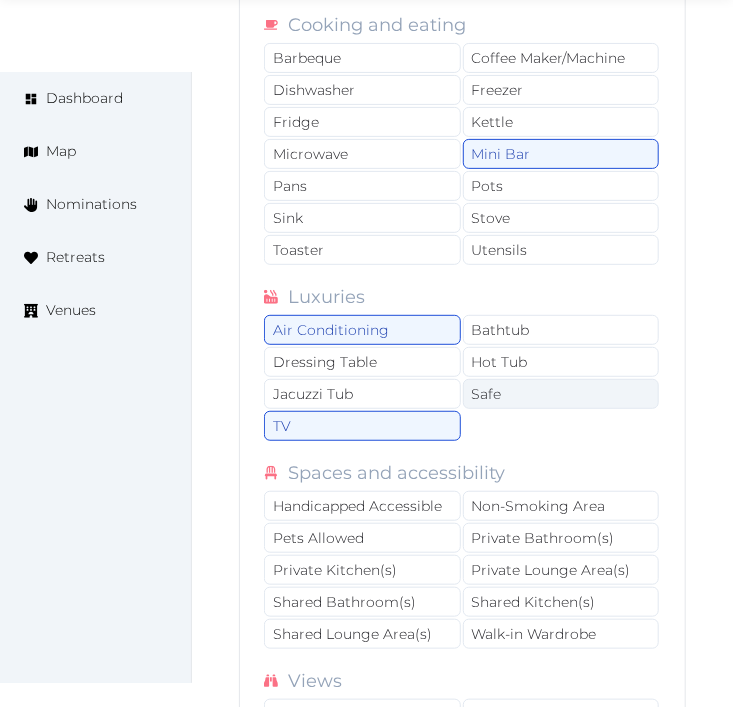 click on "Safe" at bounding box center [561, 394] 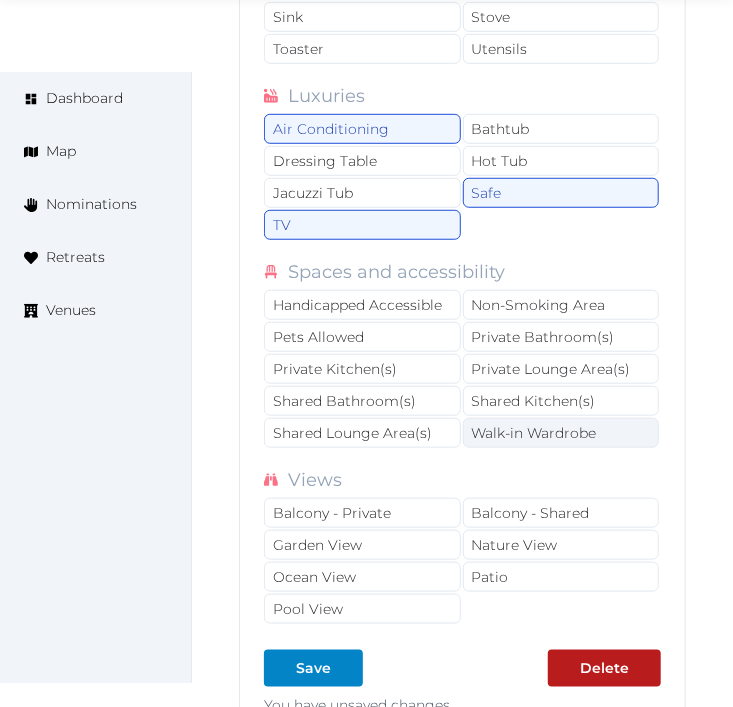 scroll, scrollTop: 11338, scrollLeft: 0, axis: vertical 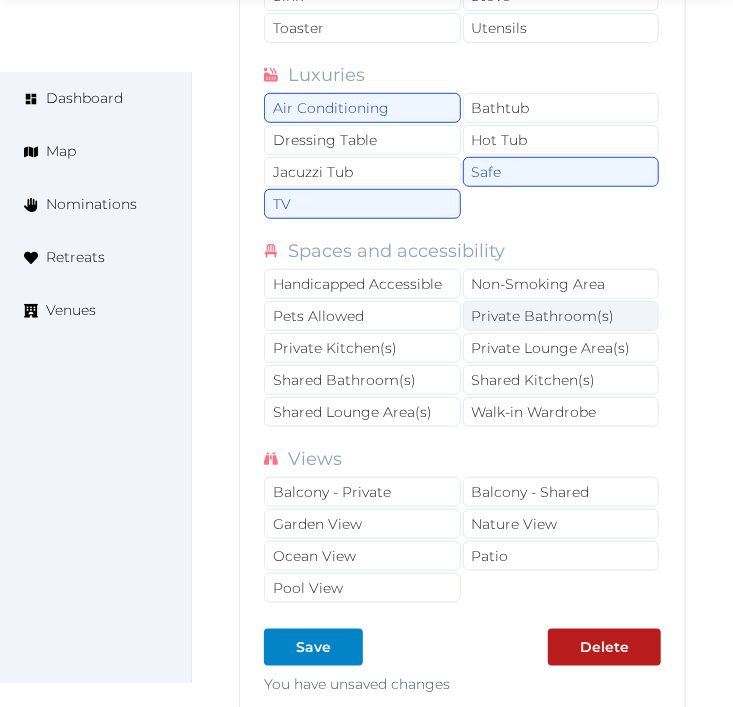 click on "Private Bathroom(s)" at bounding box center [561, 316] 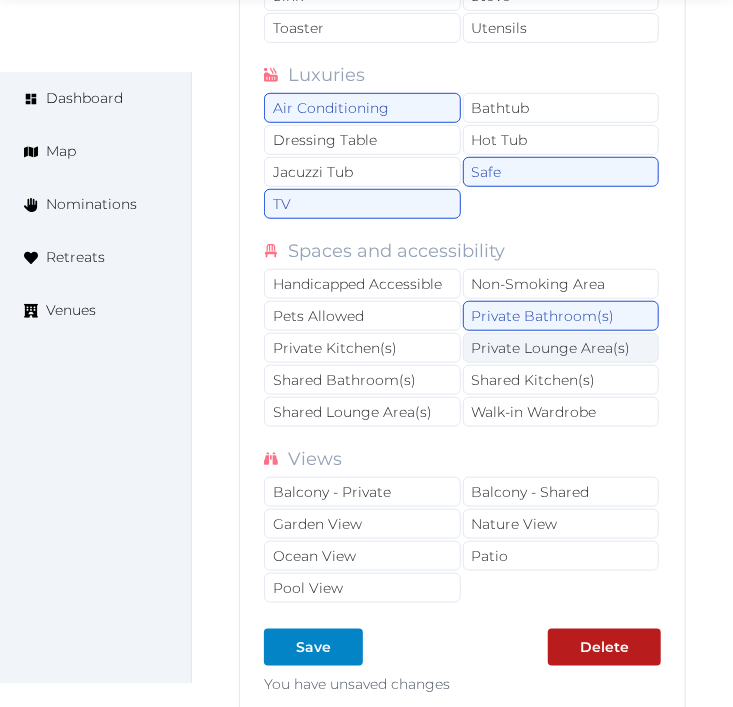 click on "Private Lounge Area(s)" at bounding box center (561, 348) 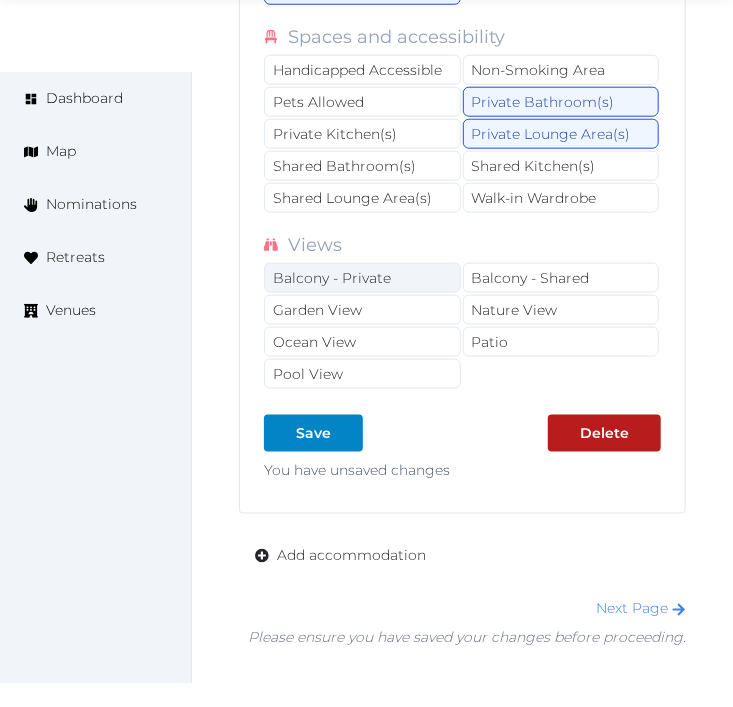 scroll, scrollTop: 11561, scrollLeft: 0, axis: vertical 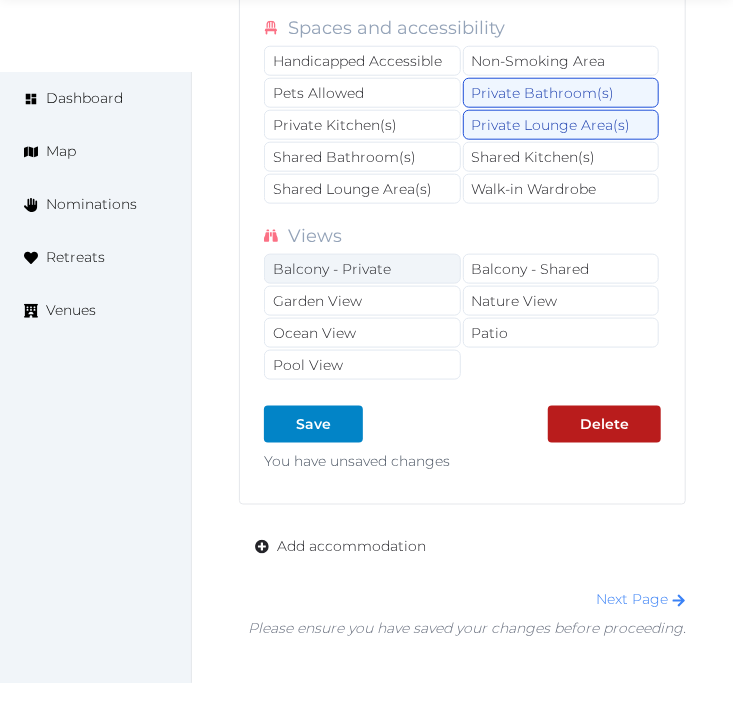 click on "Balcony - Private" at bounding box center [362, 269] 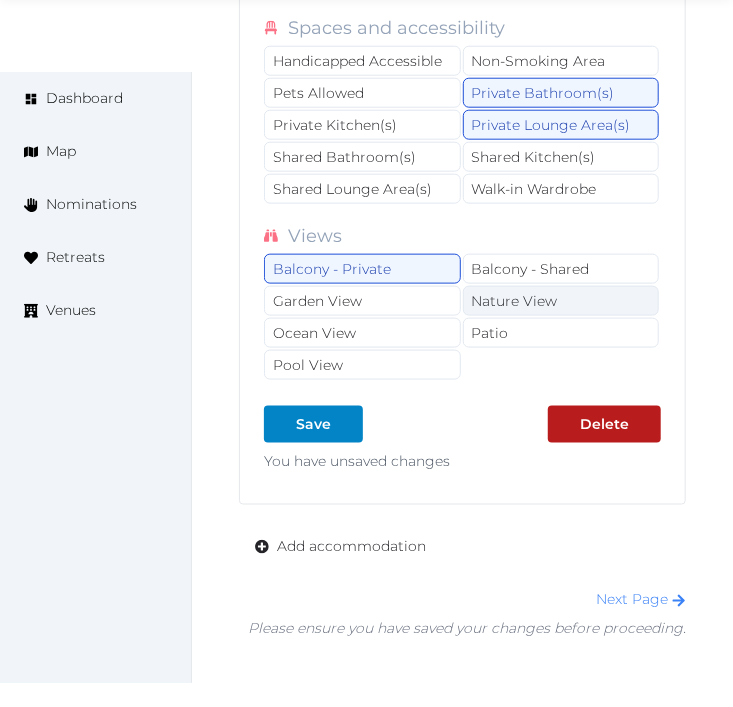 click on "Nature View" at bounding box center [561, 301] 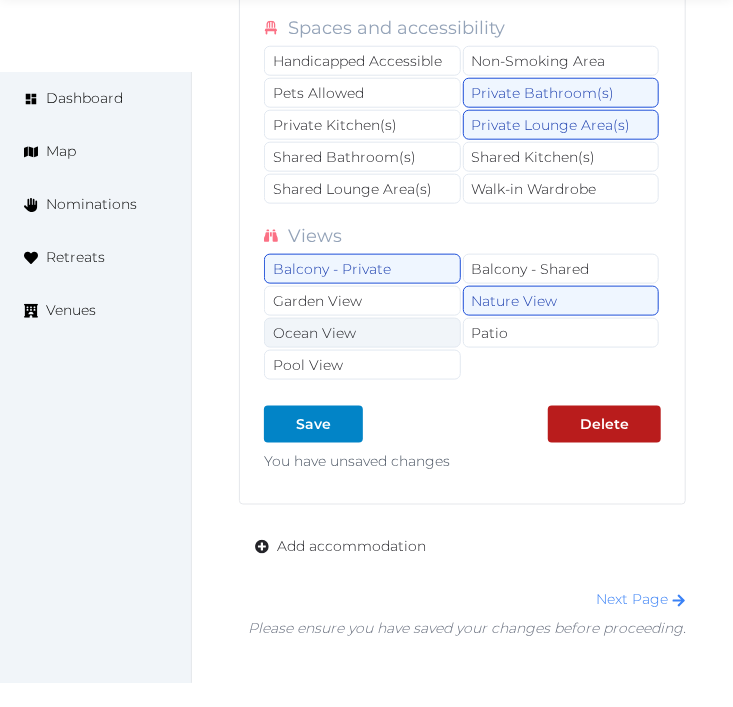 drag, startPoint x: 414, startPoint y: 365, endPoint x: 454, endPoint y: 352, distance: 42.059483 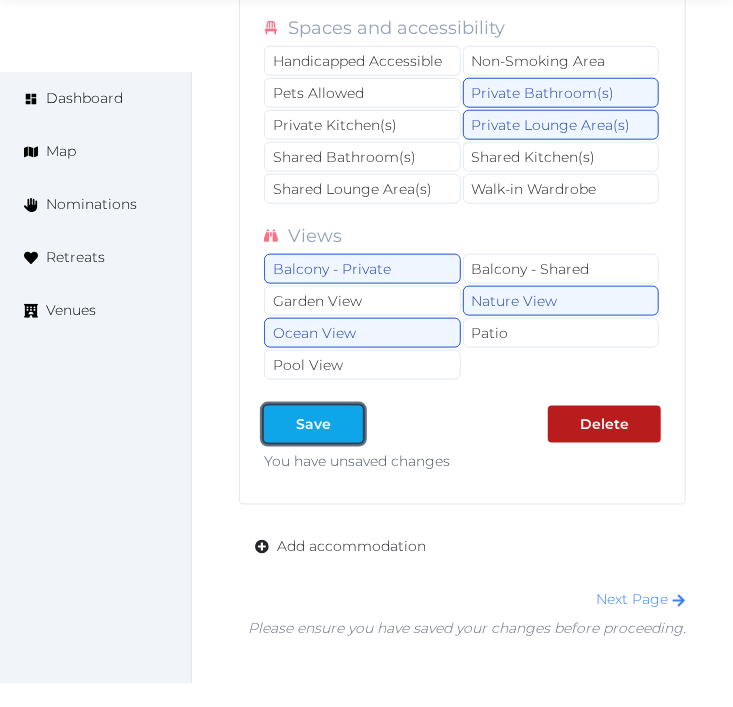 click on "Save" at bounding box center (313, 424) 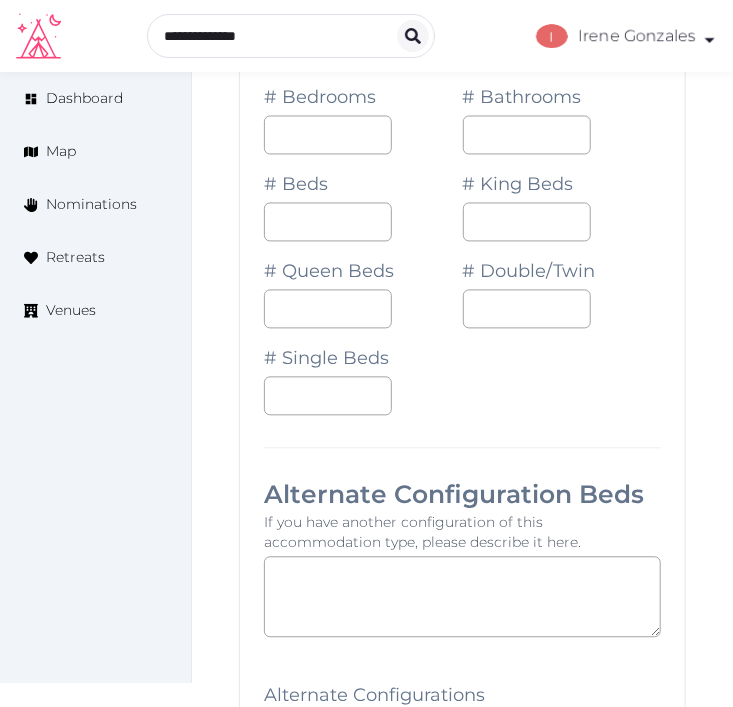 scroll, scrollTop: 9672, scrollLeft: 0, axis: vertical 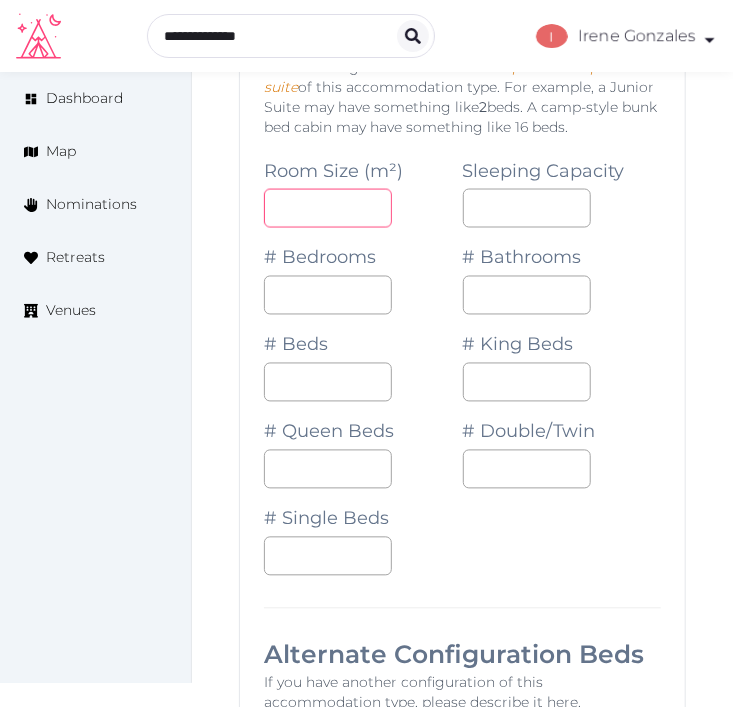 drag, startPoint x: 266, startPoint y: 226, endPoint x: 243, endPoint y: 221, distance: 23.537205 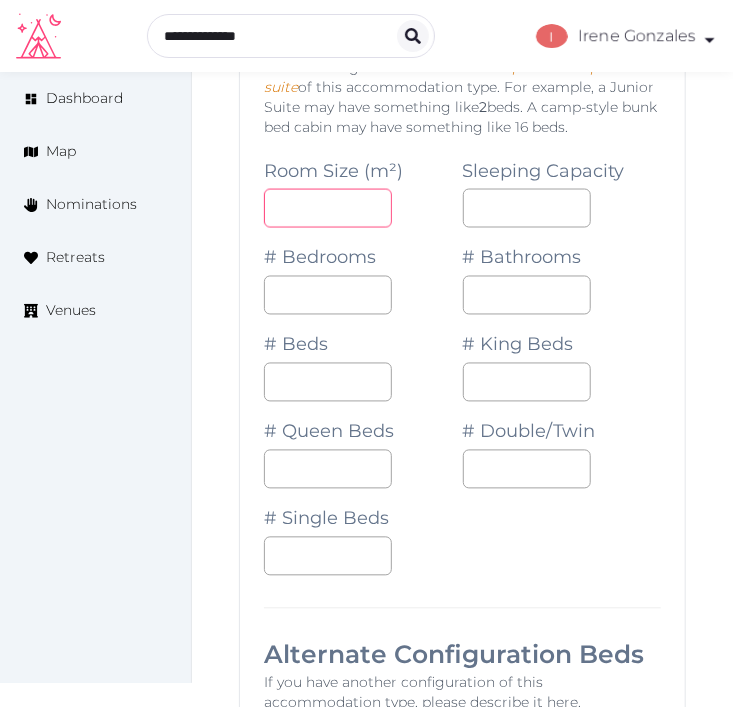 type 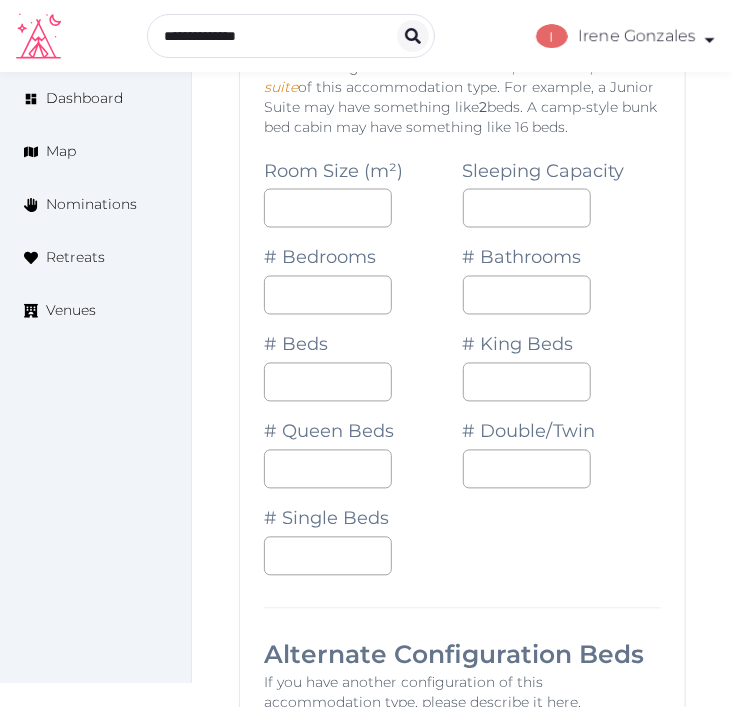 click on "# King Beds *" at bounding box center (562, 358) 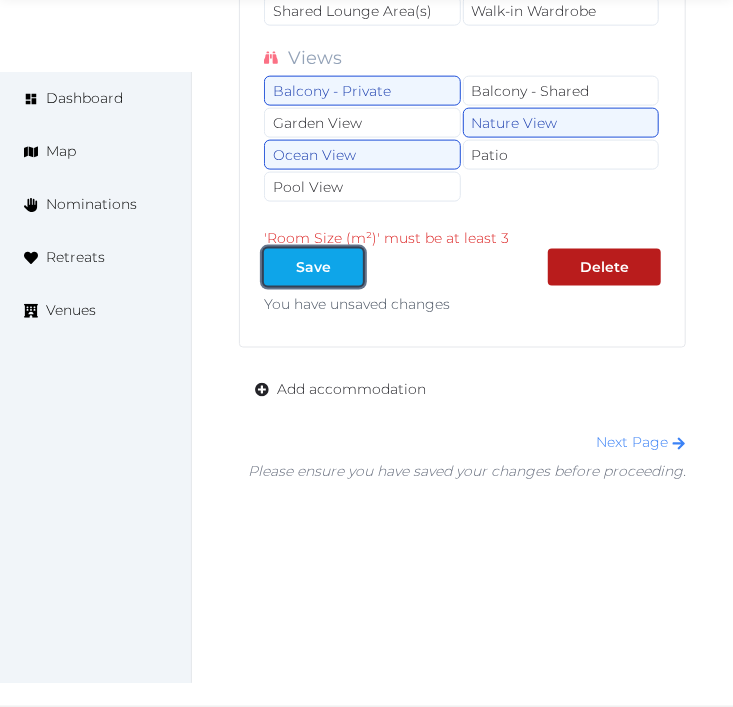 click on "Save" at bounding box center (313, 267) 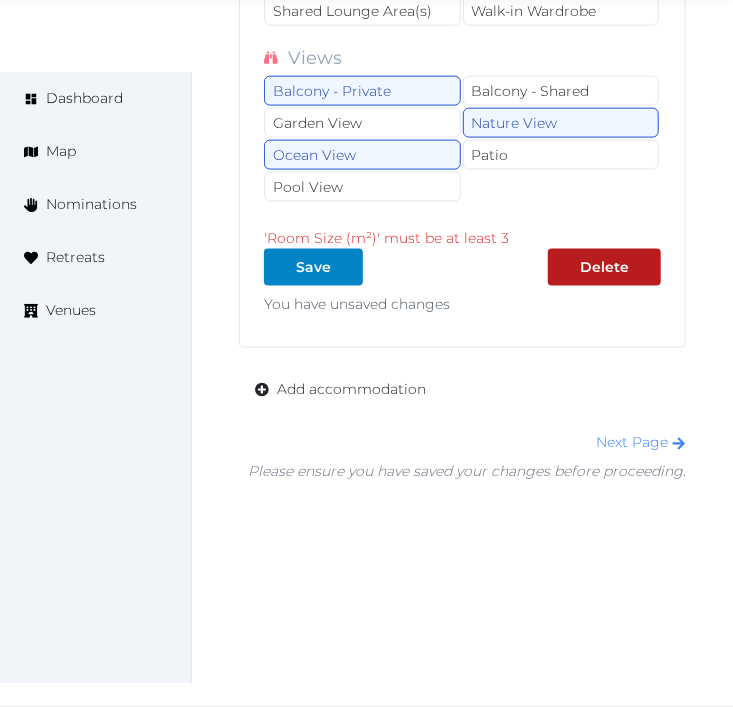 scroll, scrollTop: 11746, scrollLeft: 0, axis: vertical 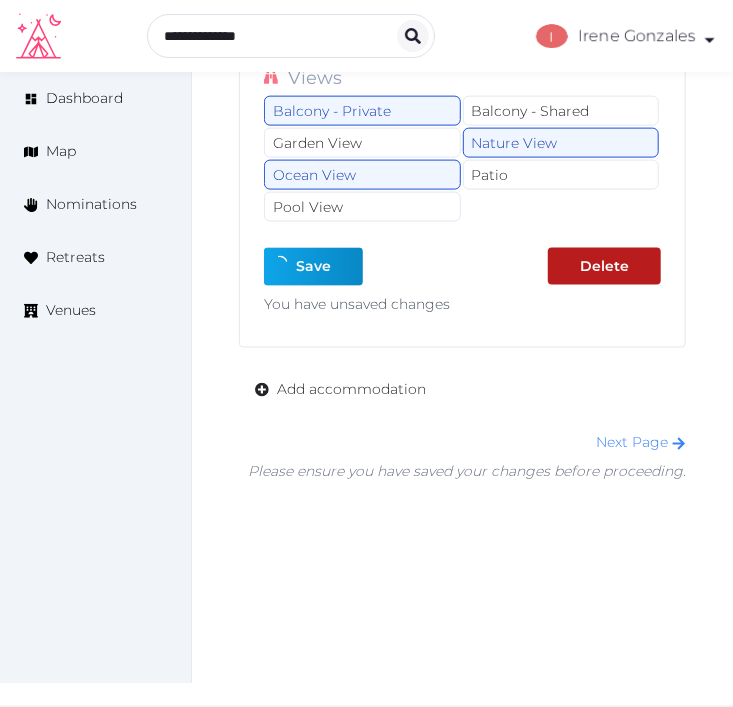 type on "*" 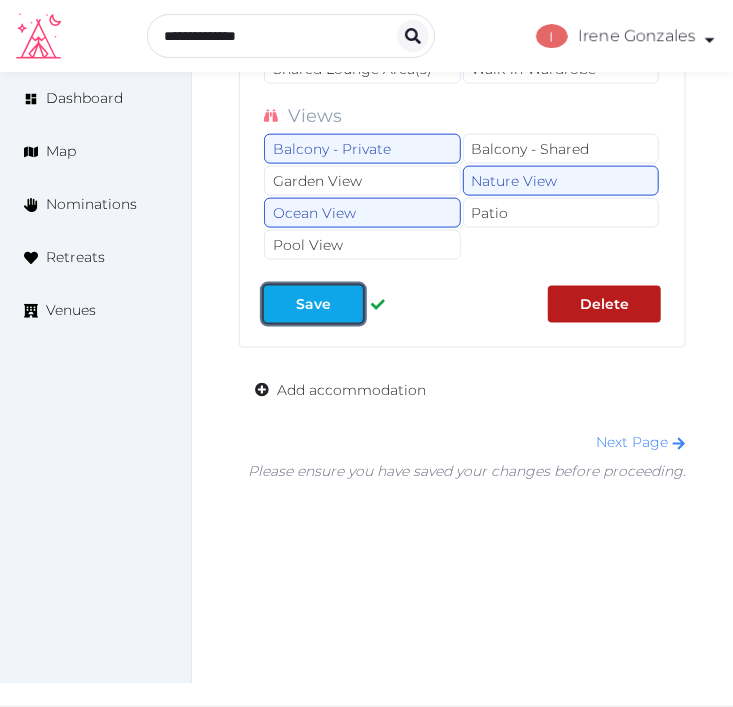 click at bounding box center (347, 304) 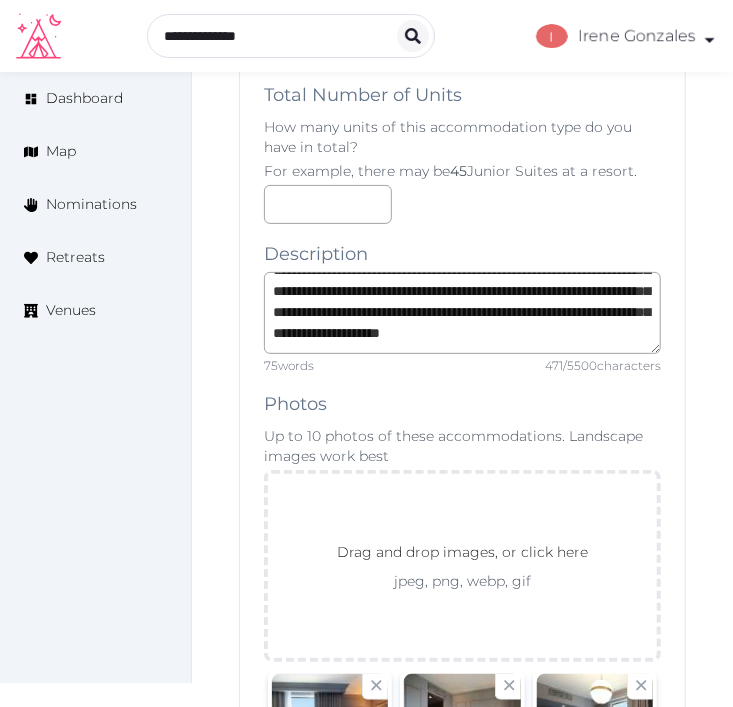 scroll, scrollTop: 8818, scrollLeft: 0, axis: vertical 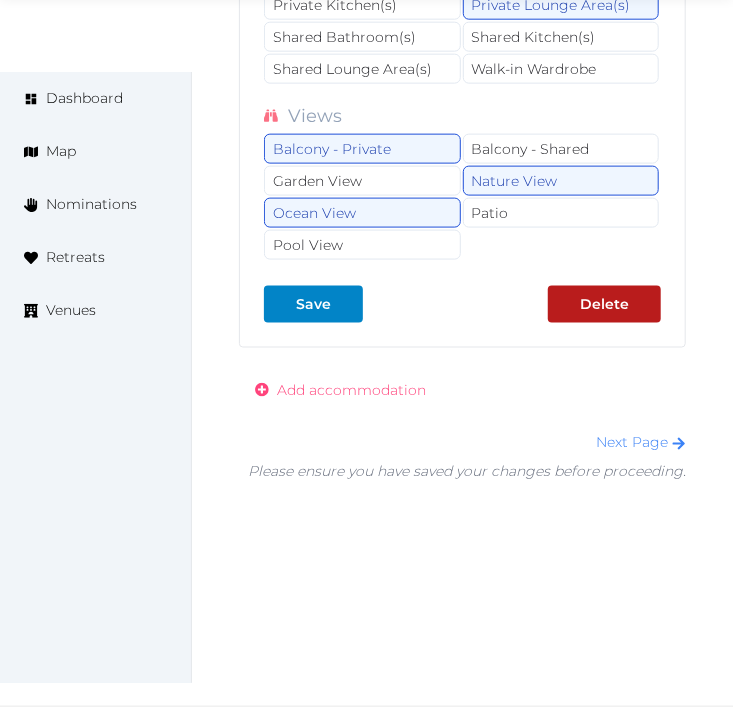 click on "Add accommodation" at bounding box center [351, 390] 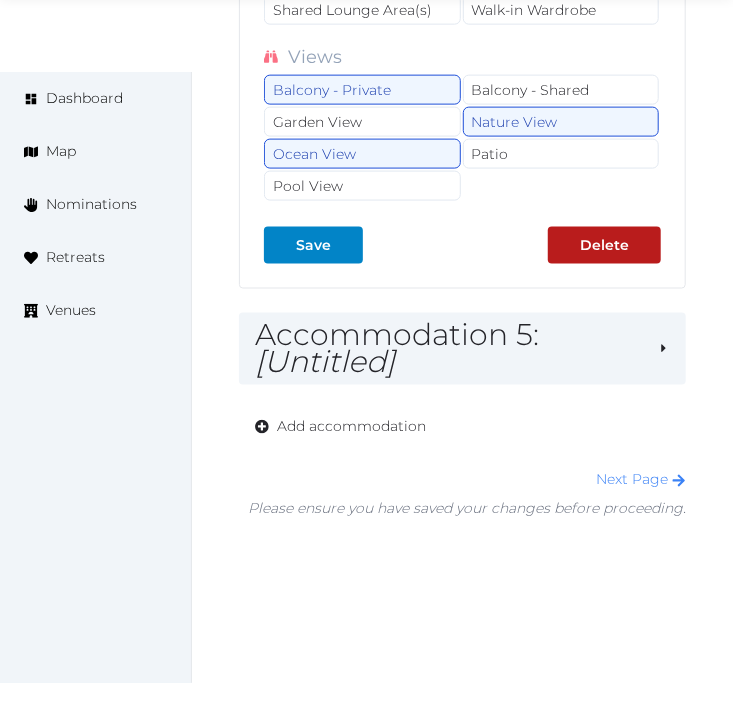 scroll, scrollTop: 11803, scrollLeft: 0, axis: vertical 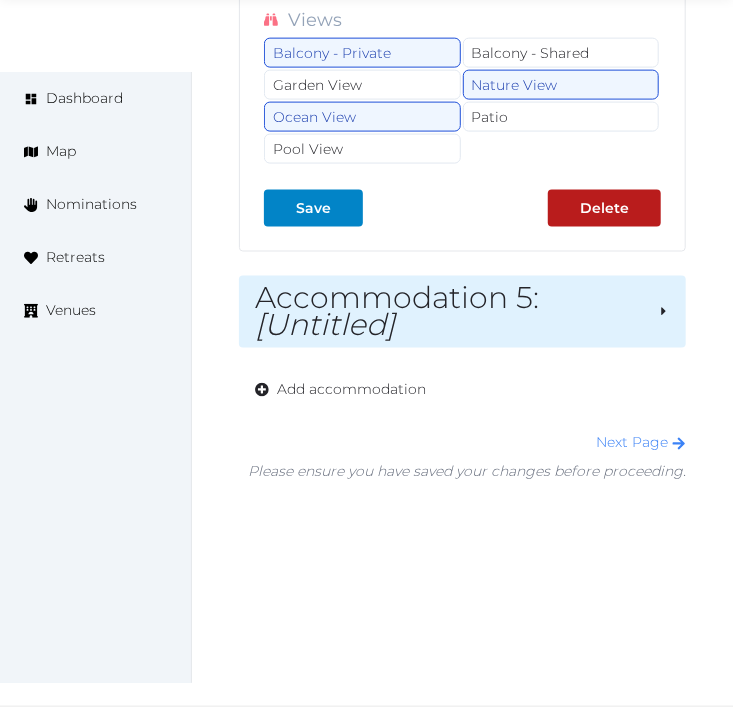 drag, startPoint x: 361, startPoint y: 330, endPoint x: 390, endPoint y: 335, distance: 29.427877 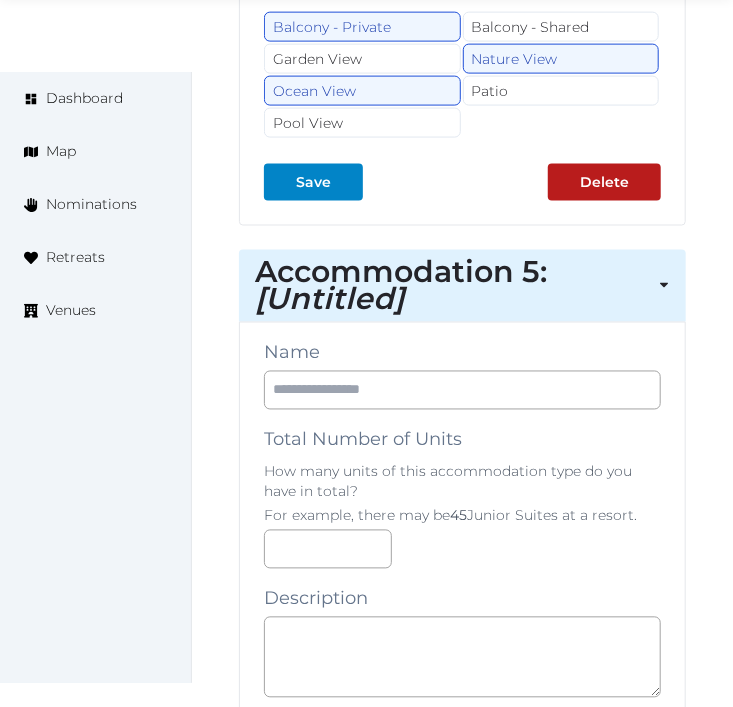 click on "Name Total Number of Units How many units of this accommodation type do you have in total? For example, there may be  45  Junior Suites at a resort. Description Photos Up to 10 photos of these accommodations. Landscape images work best Drag and drop images, or click here jpeg, png, webp, gif
To pick up a draggable item, press the space bar.
While dragging, use the arrow keys to move the item.
Press space again to drop the item in its new position, or press escape to cancel.
The following fields should be filled   per unit or per suite  of this accommodation type. For example, a Junior Suite may have something like  2  beds. A camp-style bunk bed cabin may have something like 16 beds. Room Size (m²) Sleeping Capacity # Bedrooms # Bathrooms # Beds # King Beds # Queen Beds # Double/Twin # Single Beds Alternate Configuration Beds If you have another configuration of this accommodation type, please describe it here. Alternate Configurations # King Beds # Queen Beds # Double/Twin Beds # Single Beds" at bounding box center [462, 1846] 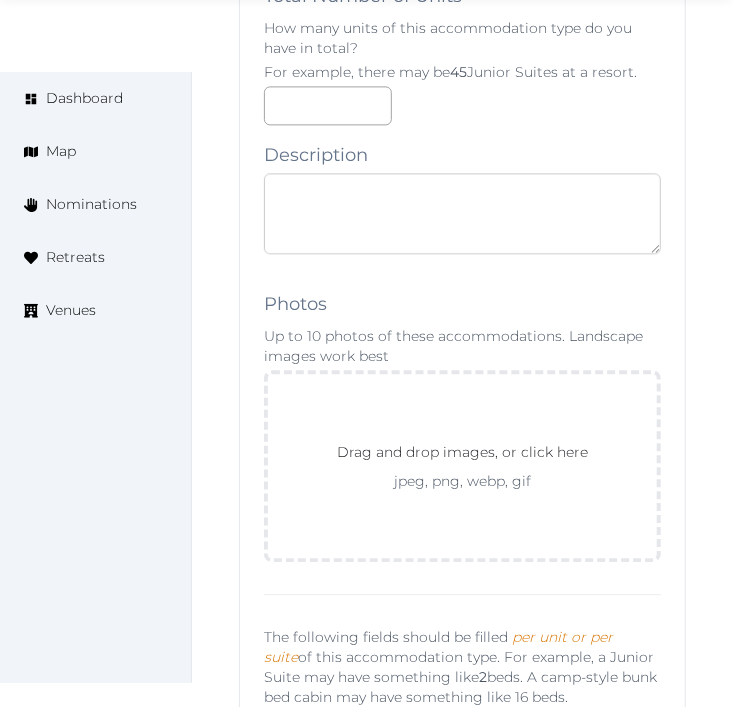 paste on "**********" 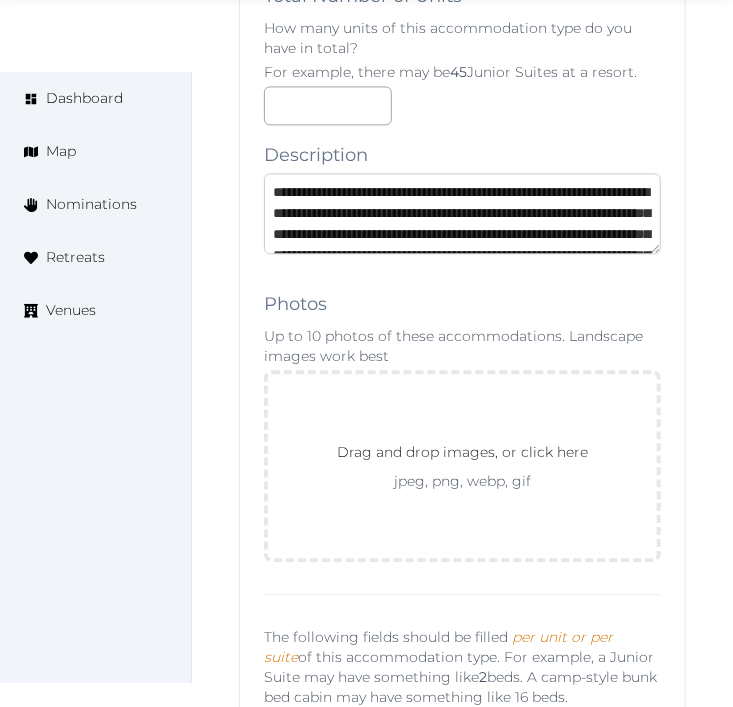 scroll, scrollTop: 115, scrollLeft: 0, axis: vertical 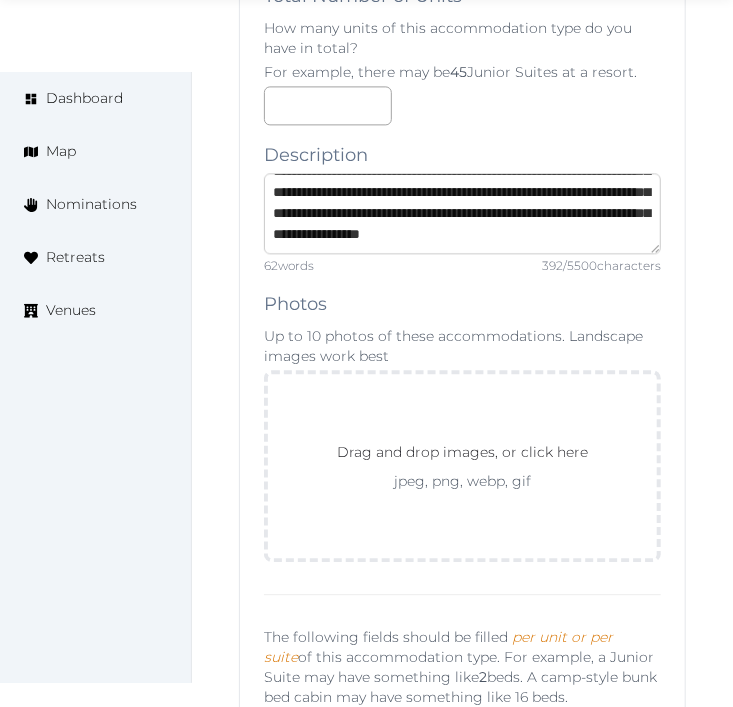 type on "**********" 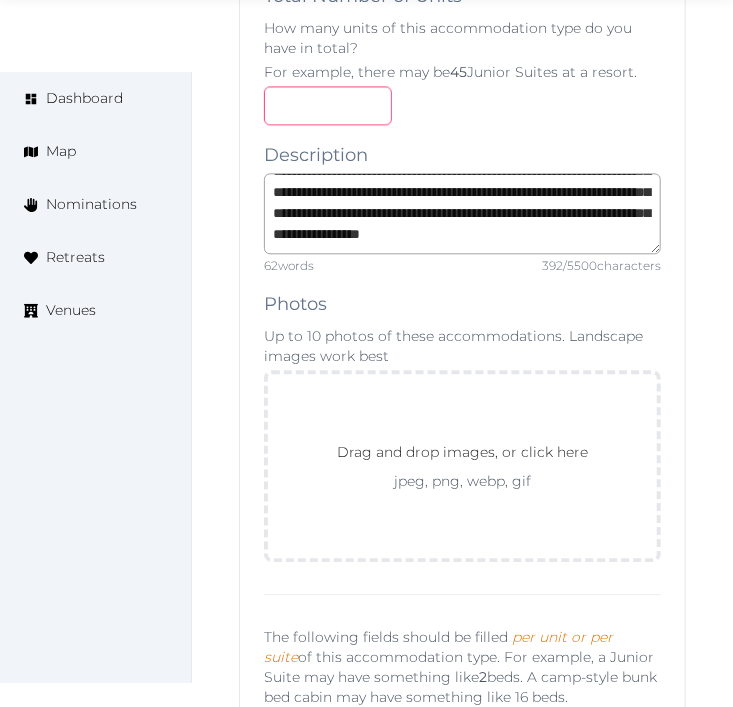 click on "**********" at bounding box center [462, 1421] 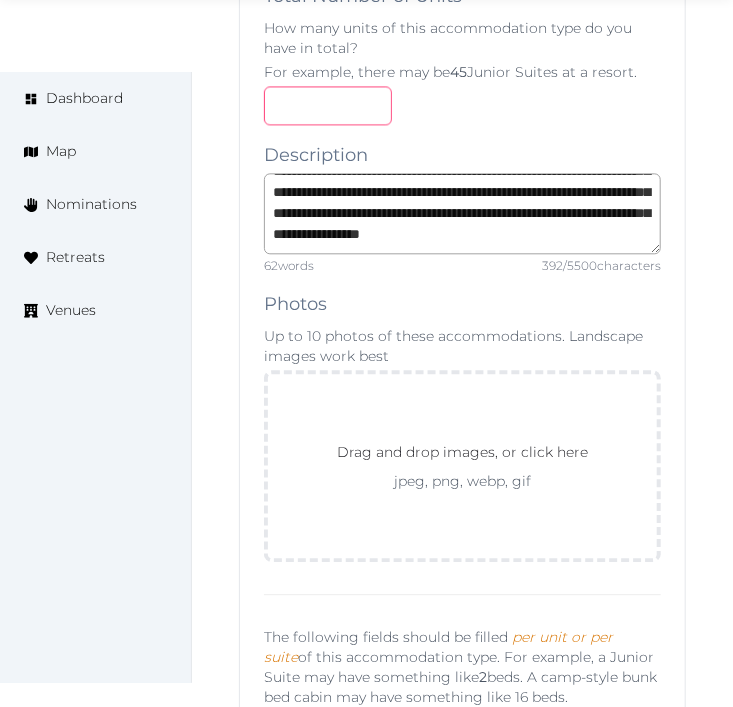 scroll, scrollTop: 125, scrollLeft: 0, axis: vertical 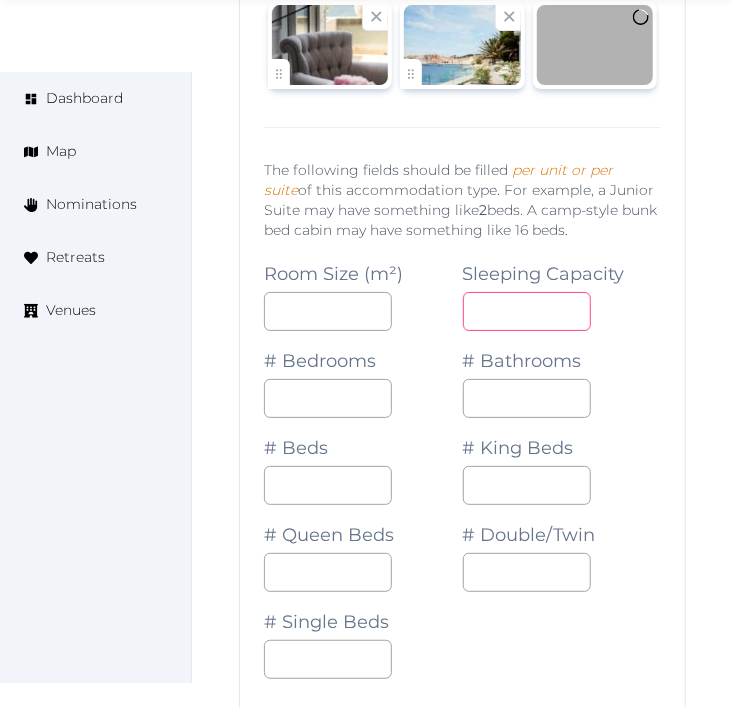 click at bounding box center (527, 311) 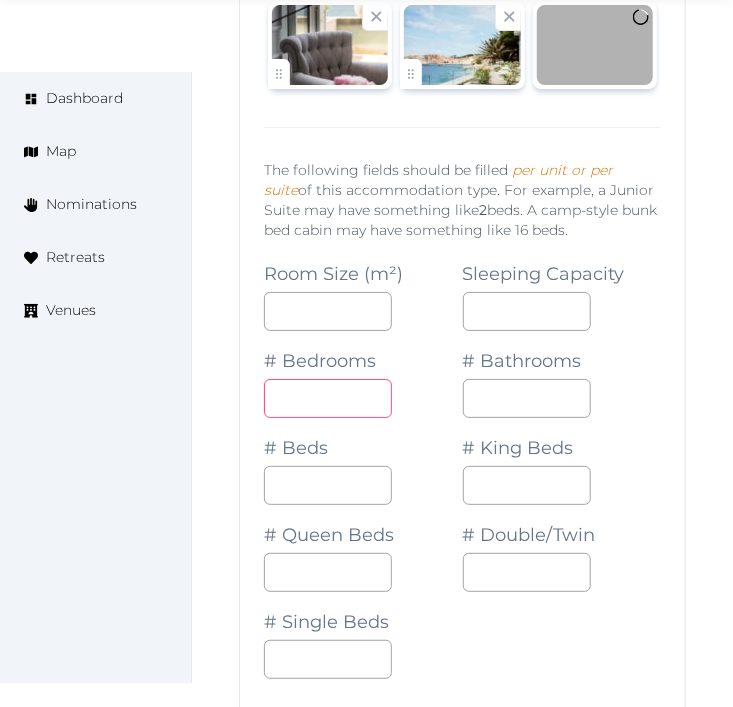 click at bounding box center (328, 398) 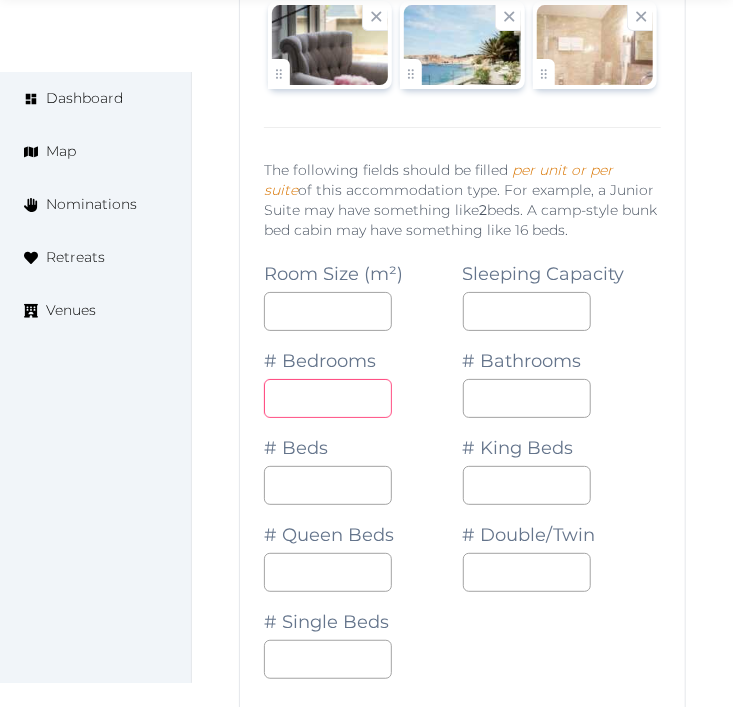 type on "*" 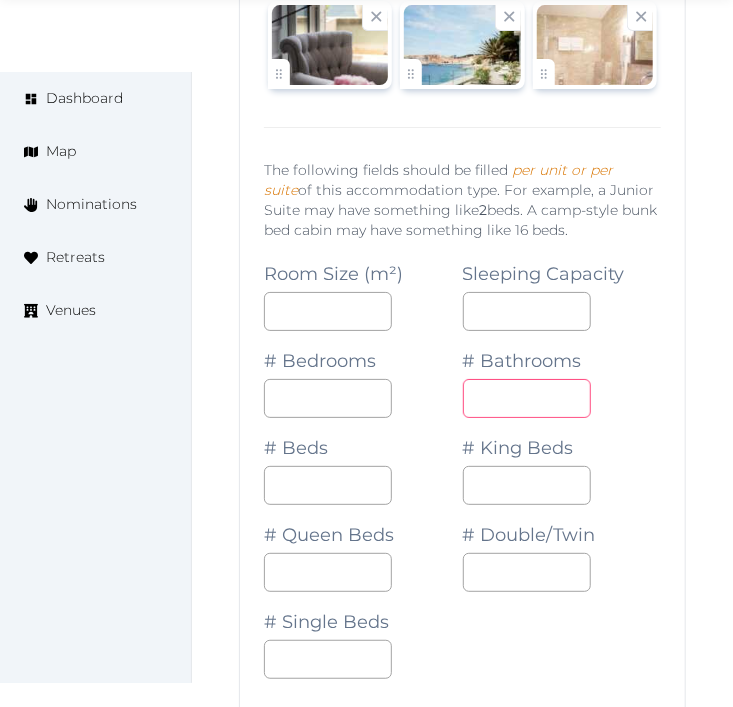 click at bounding box center (527, 398) 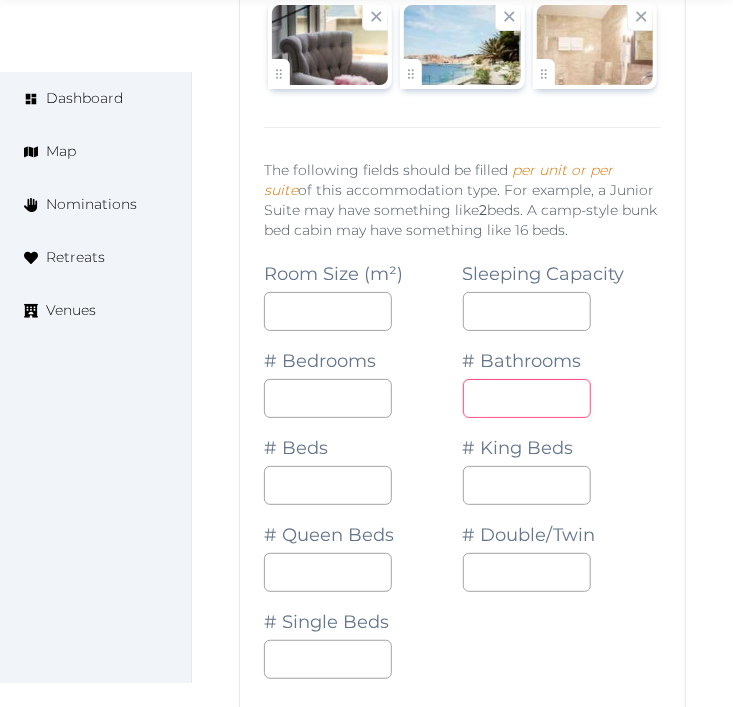 type on "*" 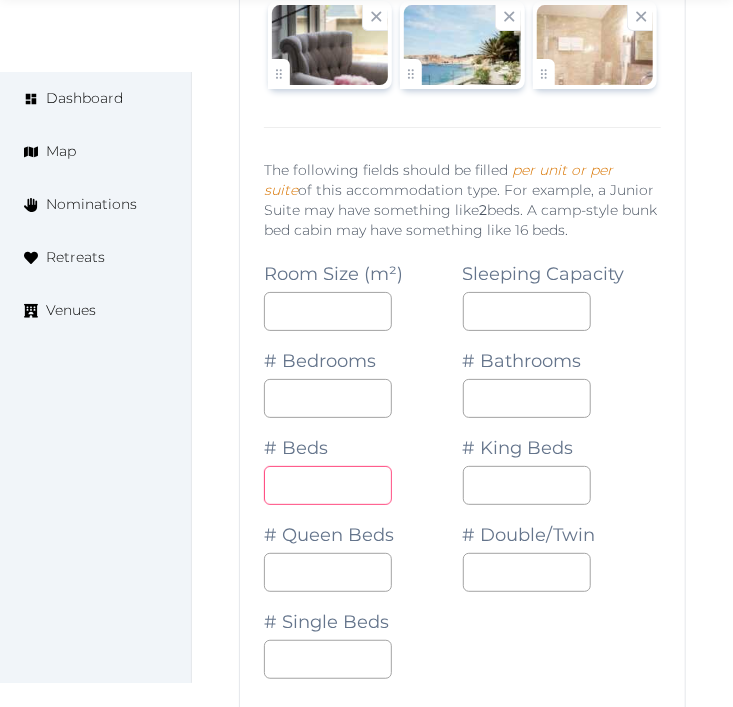 click on "*" at bounding box center [328, 485] 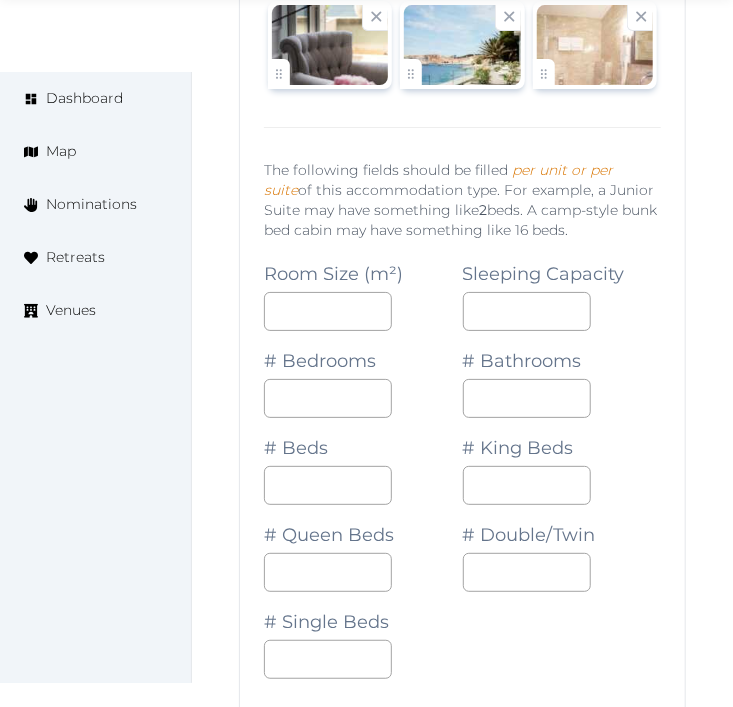 click on "# Double/Twin" at bounding box center (562, 548) 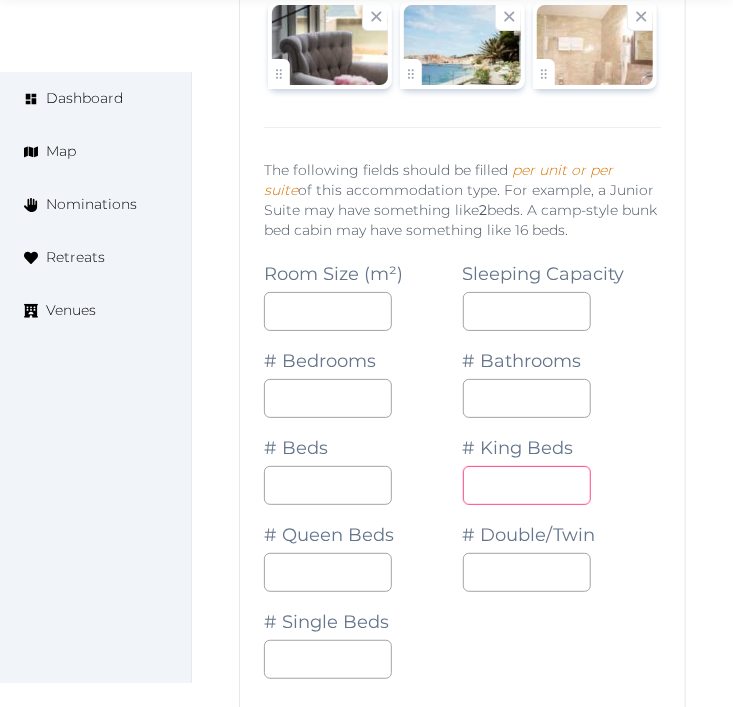click at bounding box center (527, 485) 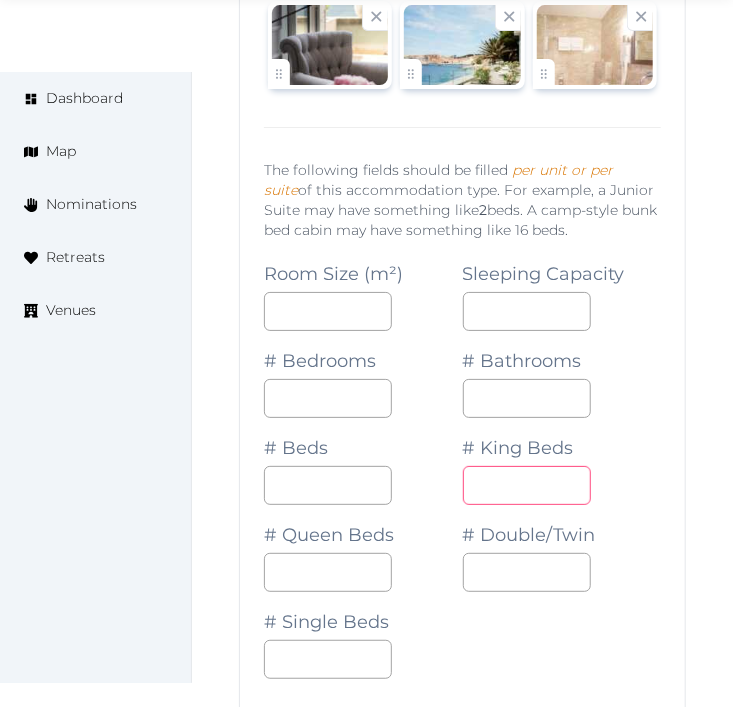 type on "*" 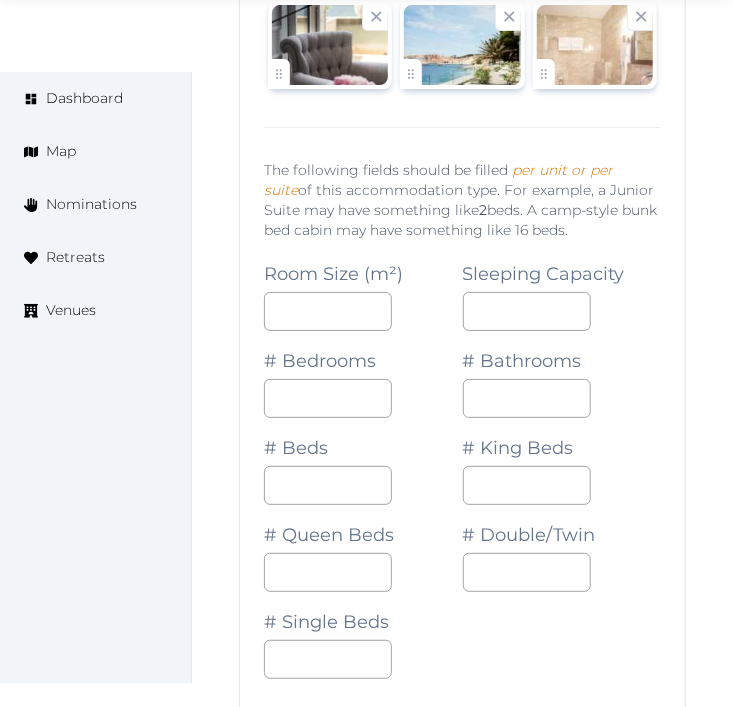 drag, startPoint x: 476, startPoint y: 646, endPoint x: 488, endPoint y: 636, distance: 15.6205 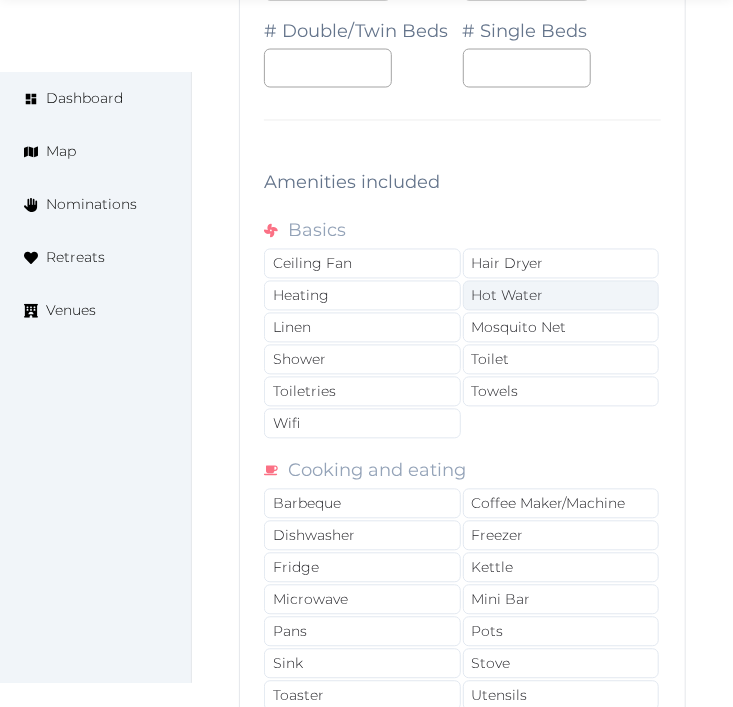 scroll, scrollTop: 14308, scrollLeft: 0, axis: vertical 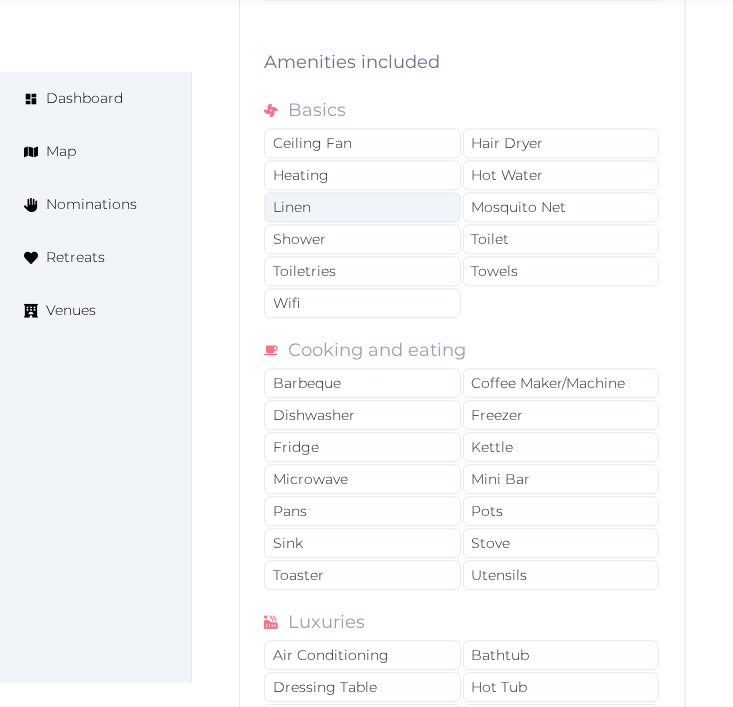 click on "Linen" at bounding box center (362, 207) 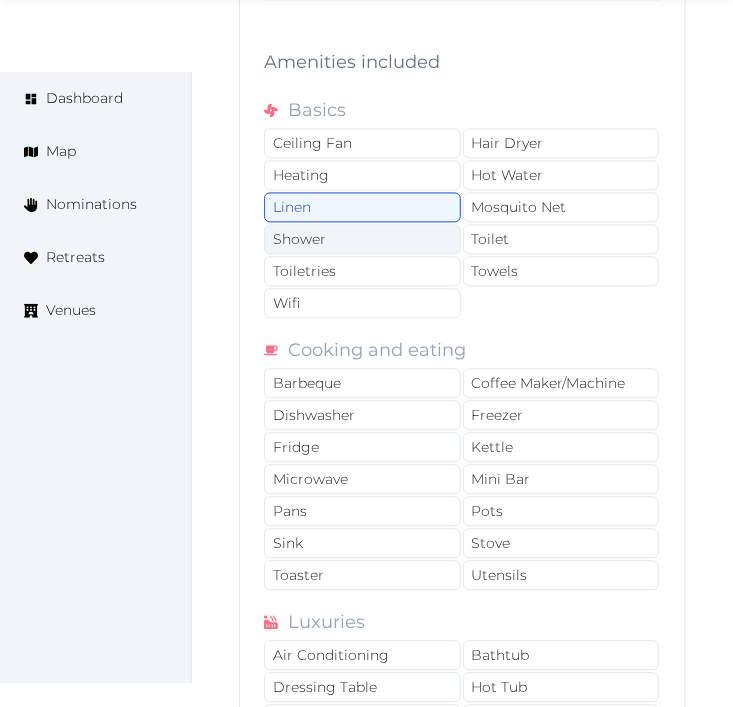 click on "Shower" at bounding box center [362, 239] 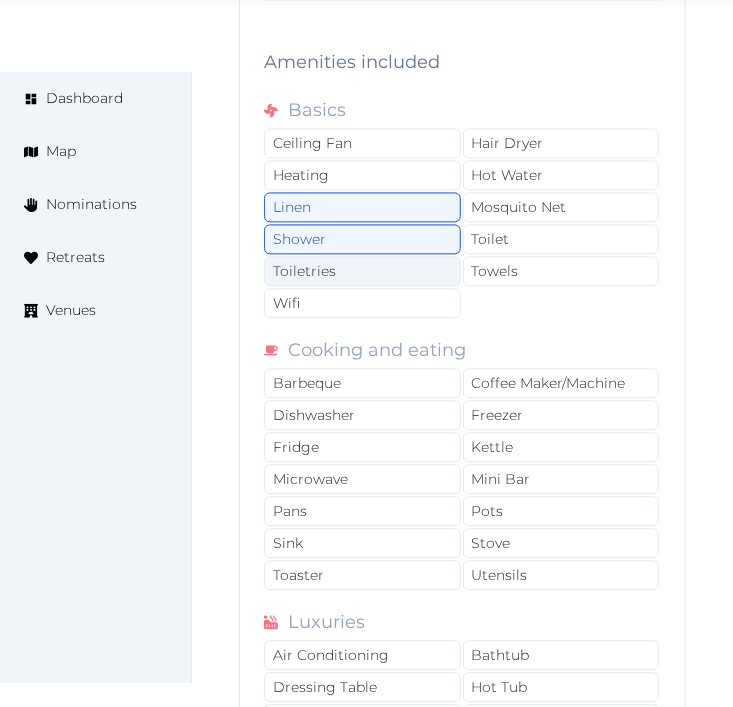 click on "Toiletries" at bounding box center [362, 271] 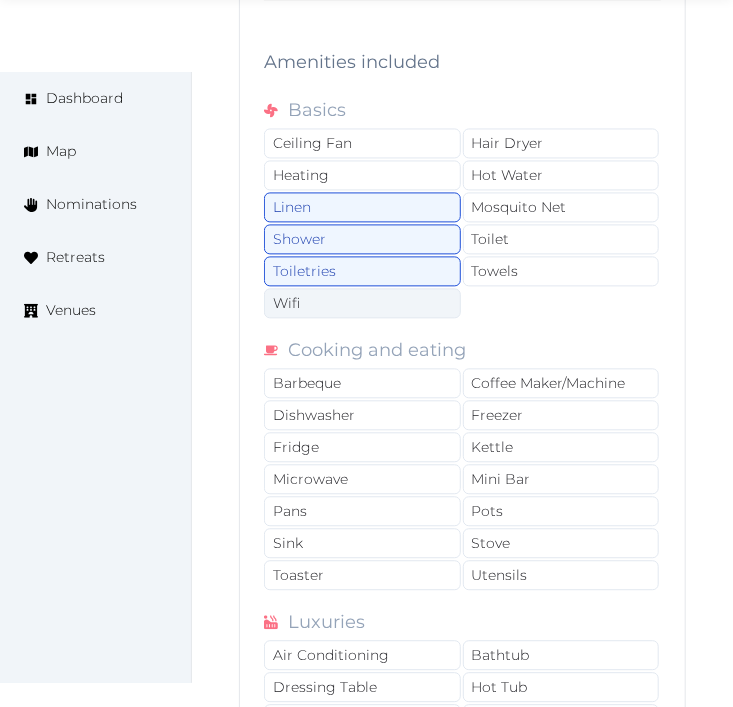 click on "Wifi" at bounding box center (362, 303) 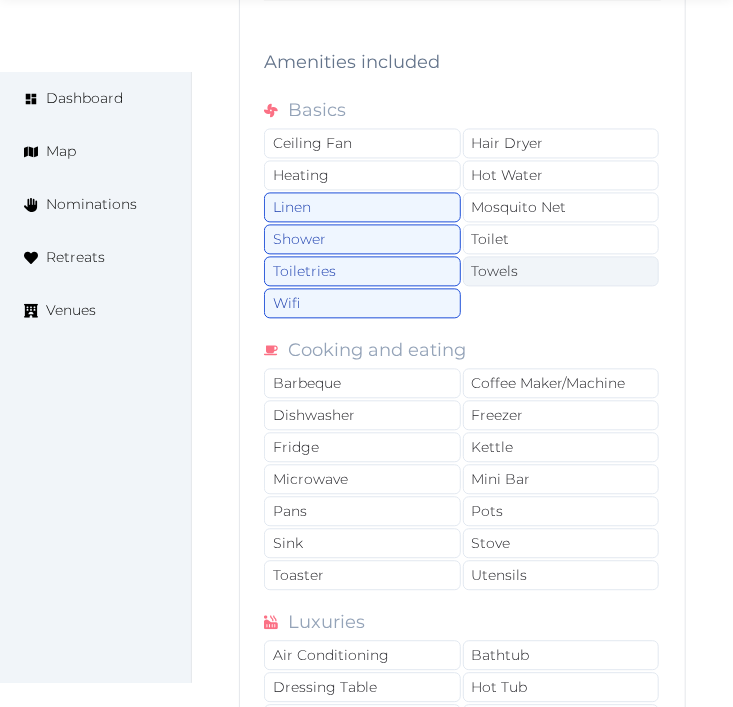 click on "Towels" at bounding box center (561, 271) 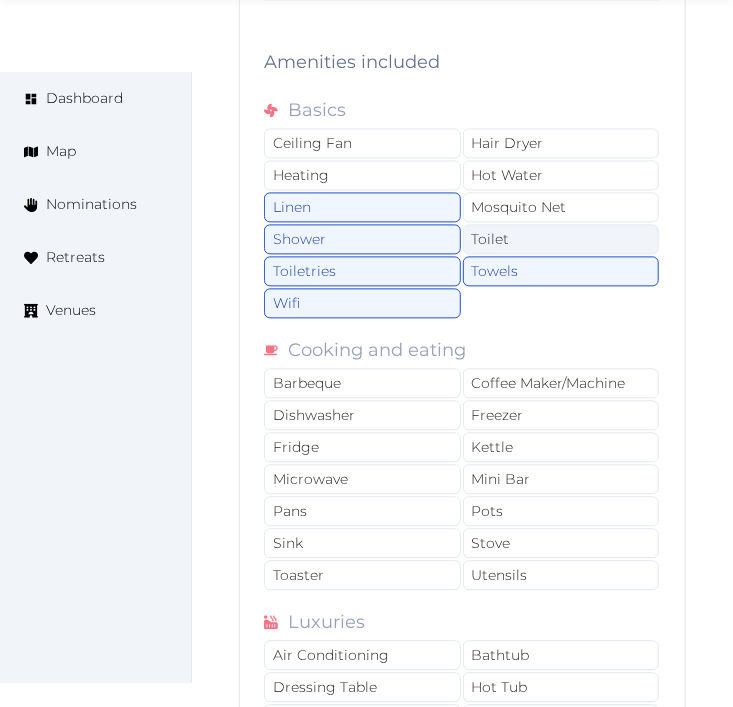 click on "Toilet" at bounding box center (561, 239) 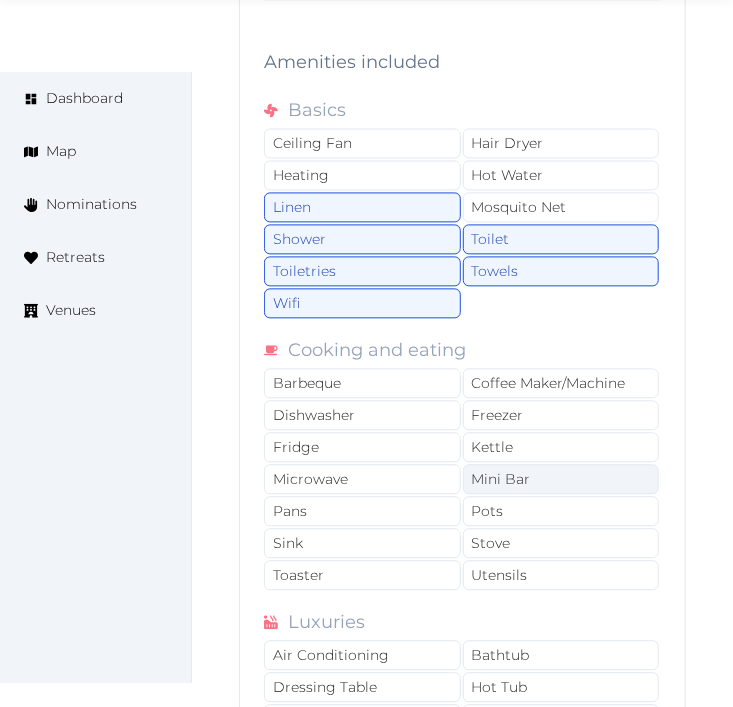 click on "Mini Bar" at bounding box center [561, 479] 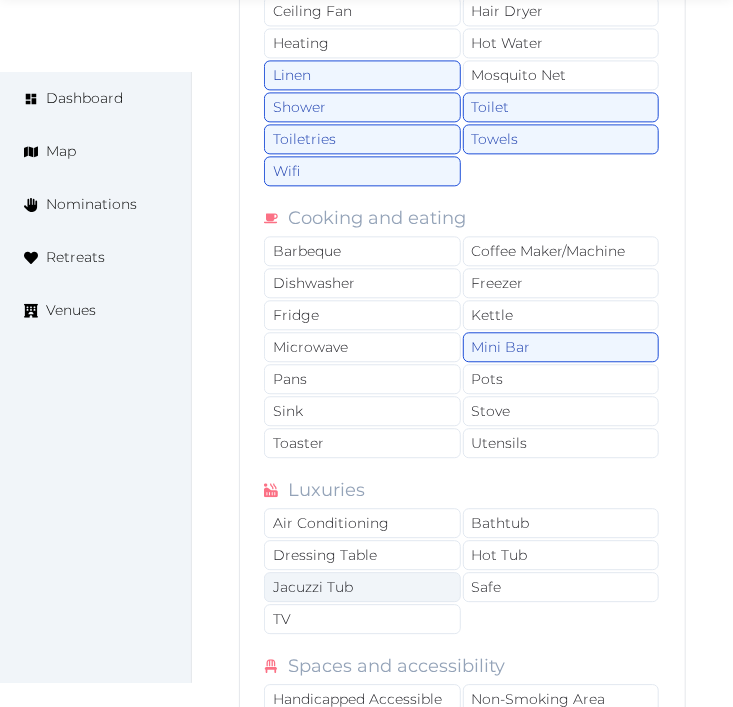 scroll, scrollTop: 14642, scrollLeft: 0, axis: vertical 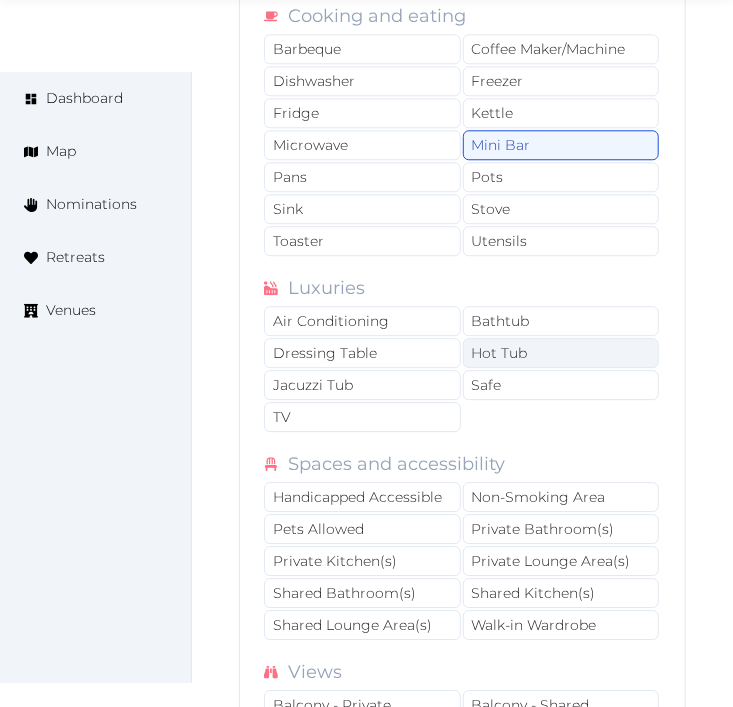 drag, startPoint x: 387, startPoint y: 347, endPoint x: 483, endPoint y: 378, distance: 100.88112 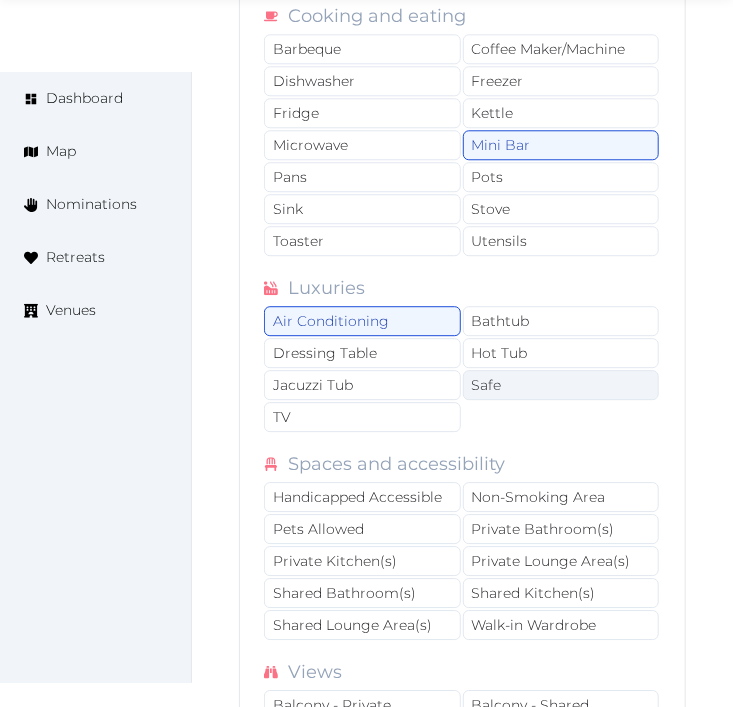 click on "Safe" at bounding box center (561, 385) 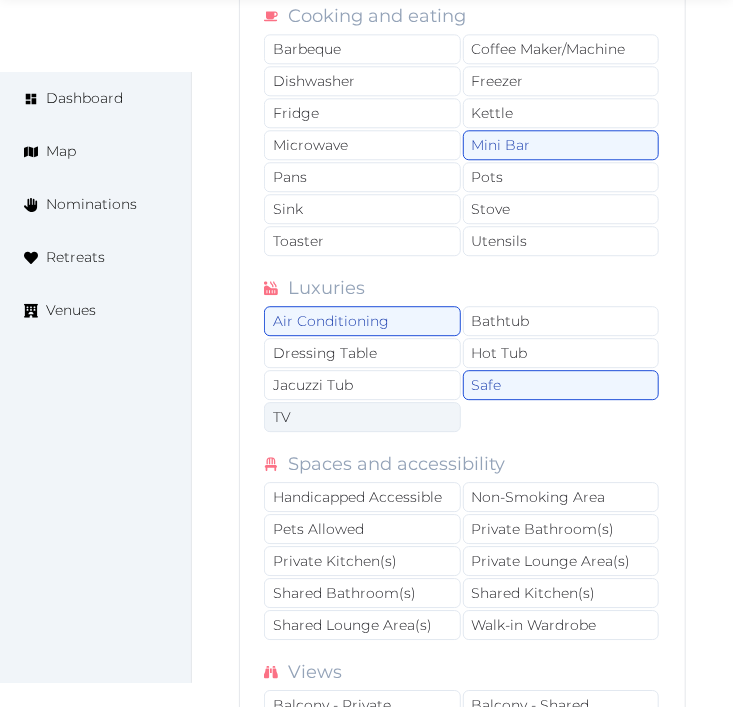 click on "TV" at bounding box center (362, 417) 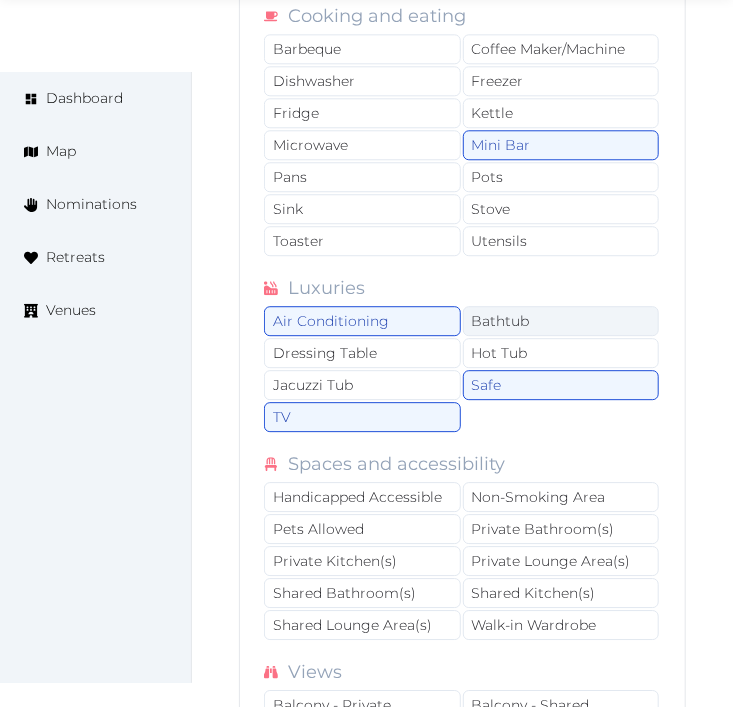 click on "Bathtub" at bounding box center (561, 321) 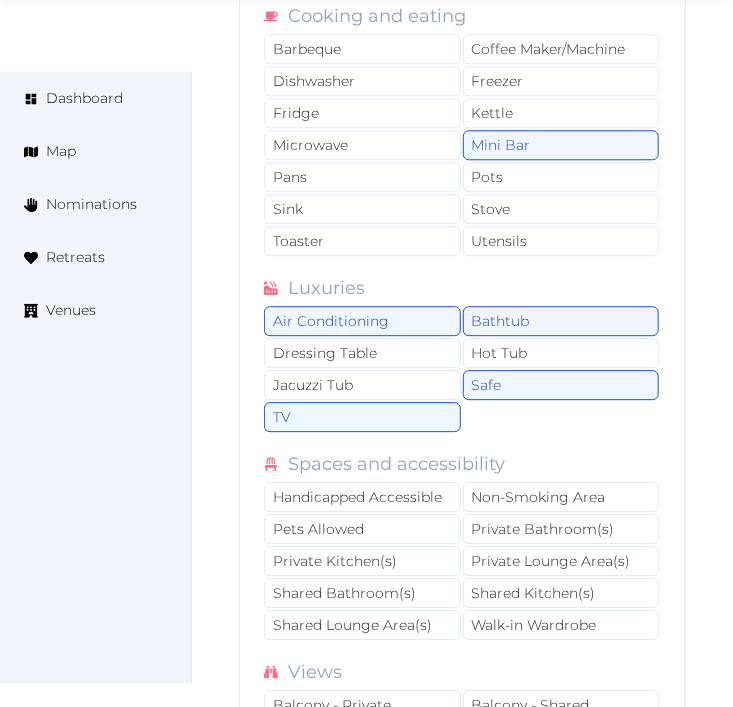 click on "Bathtub" at bounding box center (561, 321) 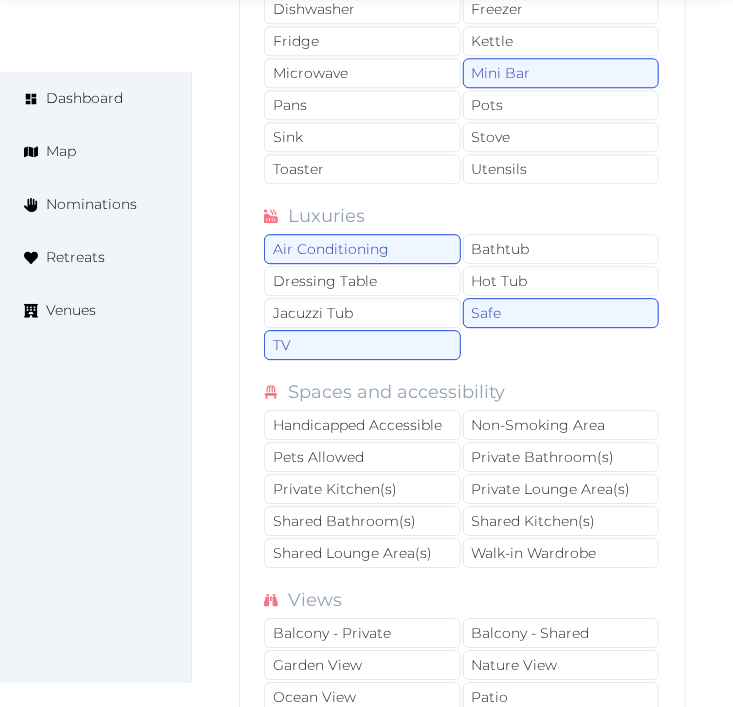 scroll, scrollTop: 14753, scrollLeft: 0, axis: vertical 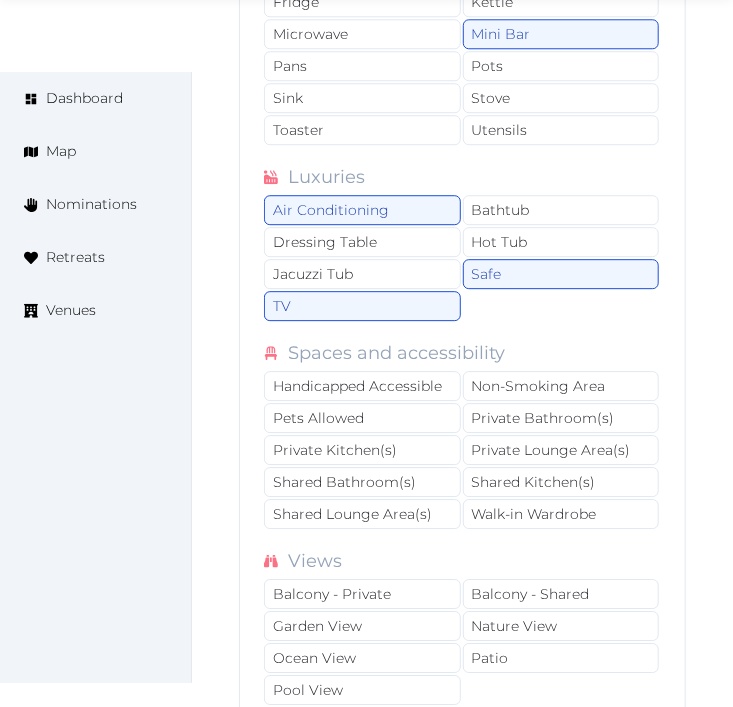 click on "Private Bathroom(s)" at bounding box center (561, 418) 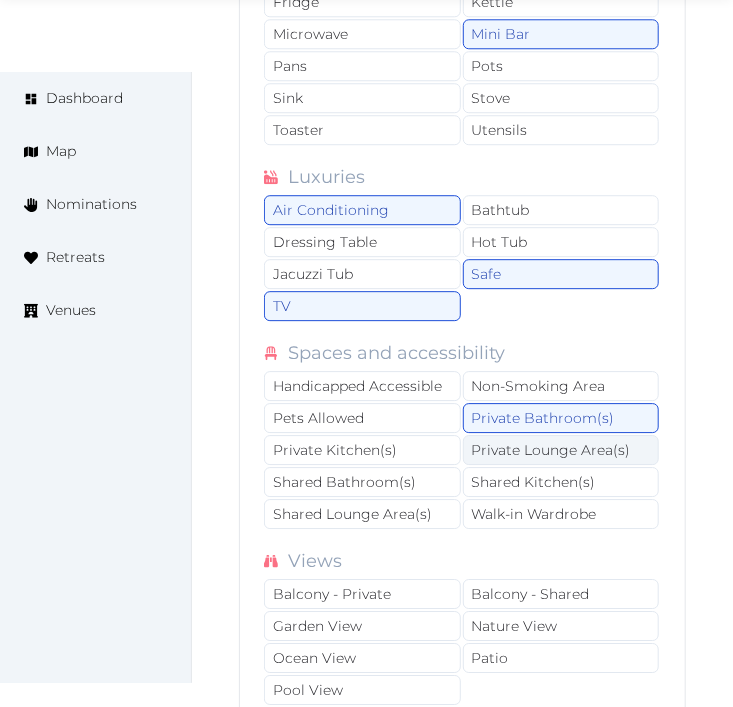 click on "Private Lounge Area(s)" at bounding box center [561, 450] 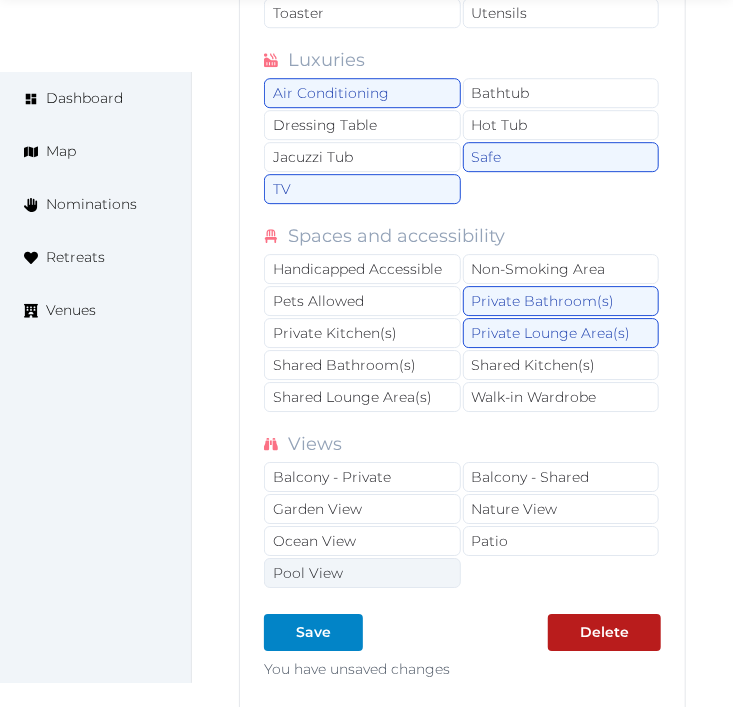 scroll, scrollTop: 14975, scrollLeft: 0, axis: vertical 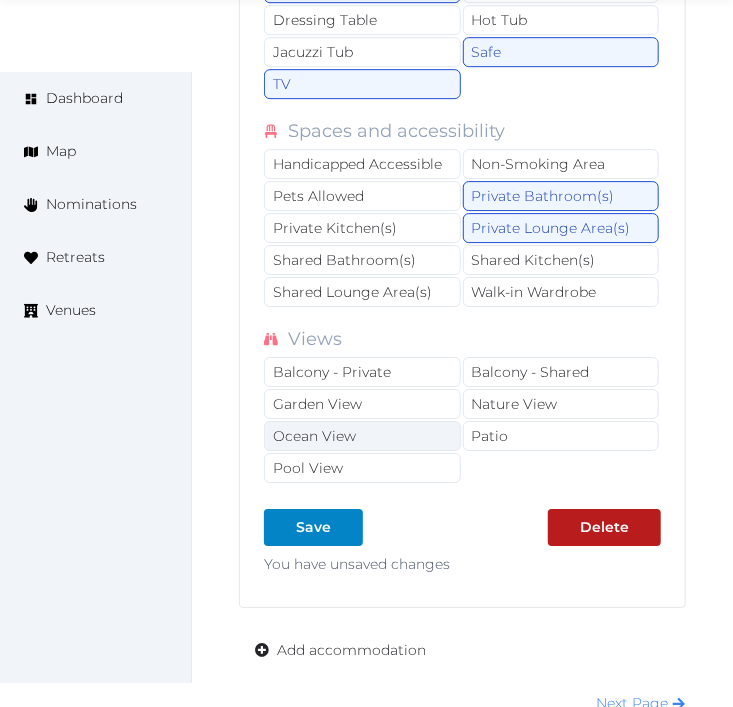click on "Ocean View" at bounding box center (362, 436) 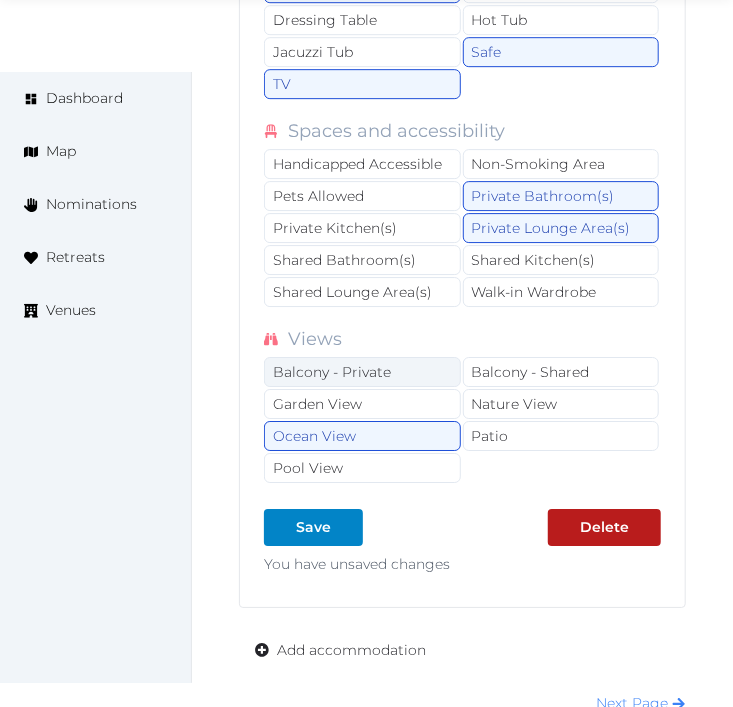 click on "Balcony - Private" at bounding box center (362, 372) 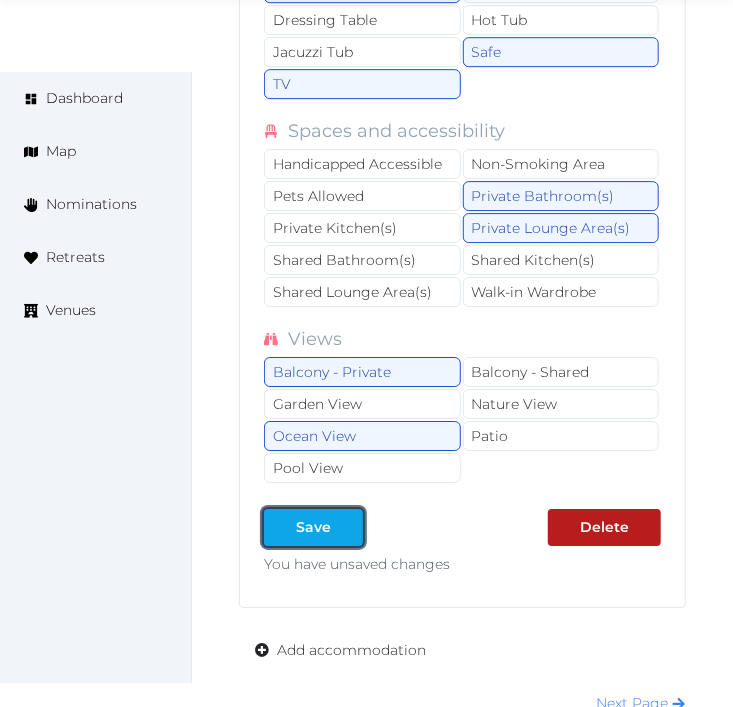 click at bounding box center [347, 527] 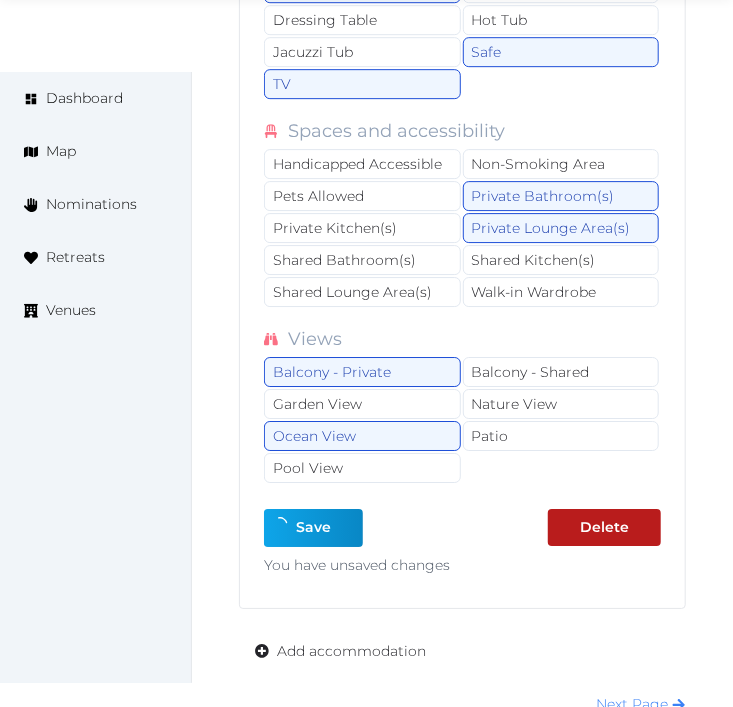 type on "*" 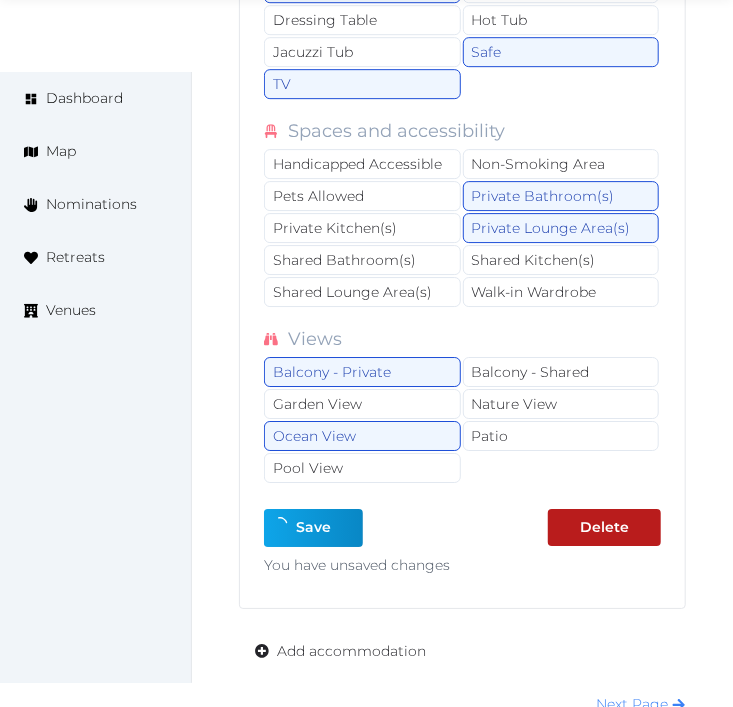 type on "*" 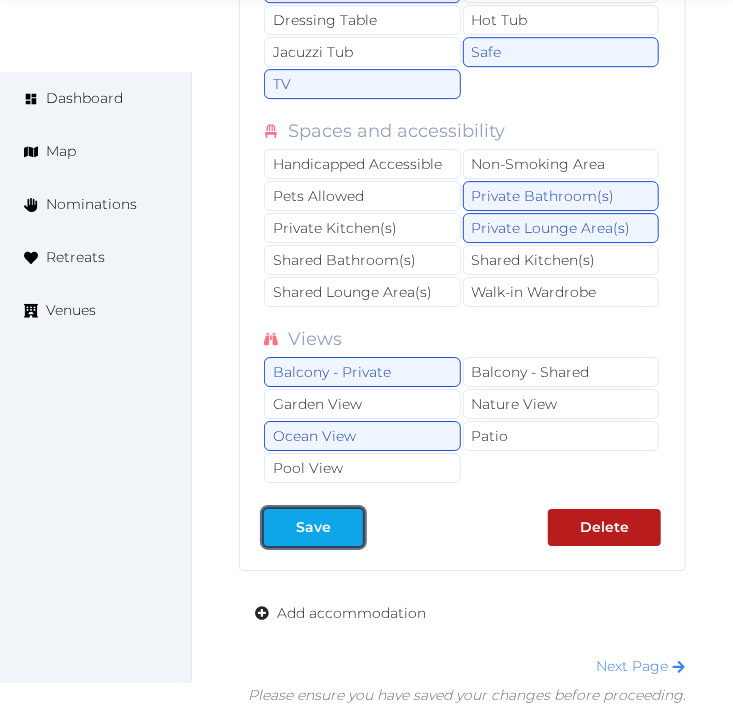 click at bounding box center (347, 527) 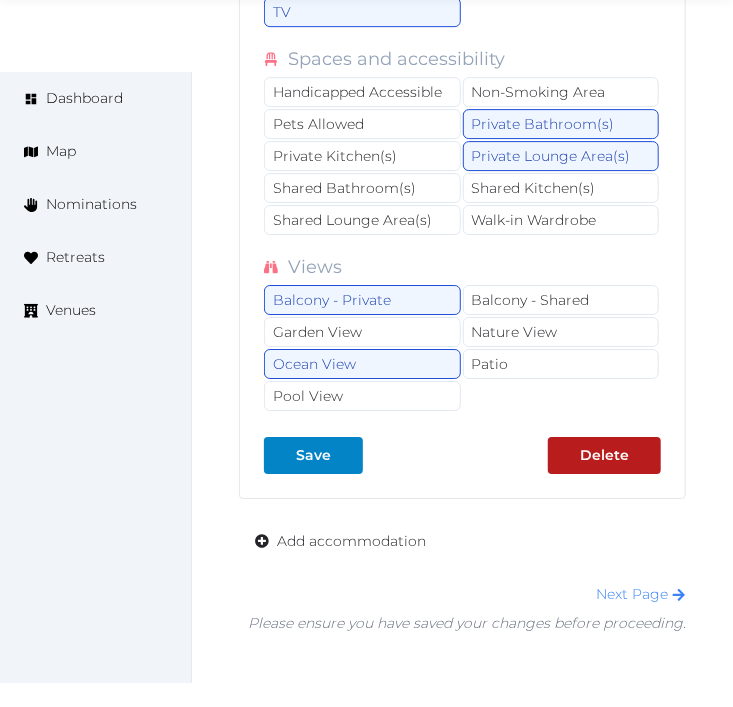 scroll, scrollTop: 15086, scrollLeft: 0, axis: vertical 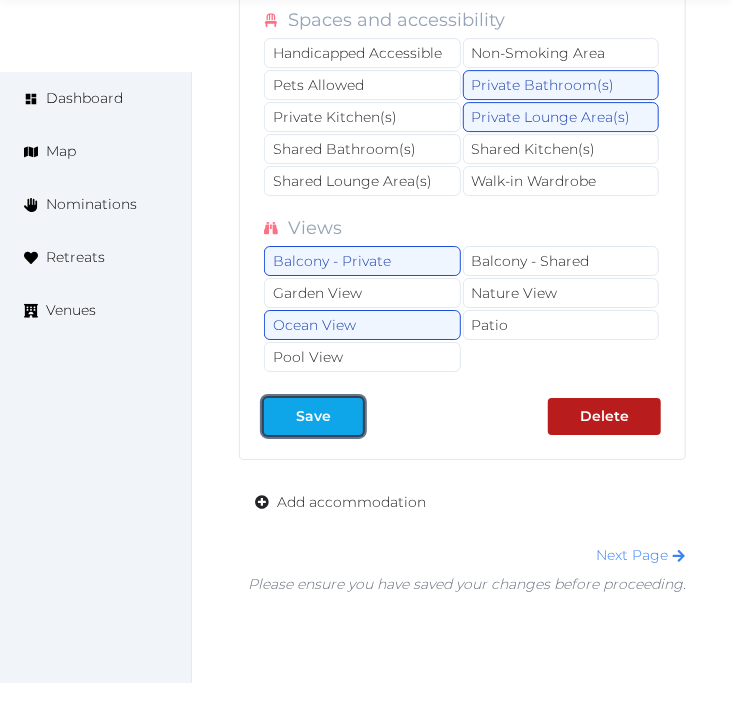 click at bounding box center (347, 416) 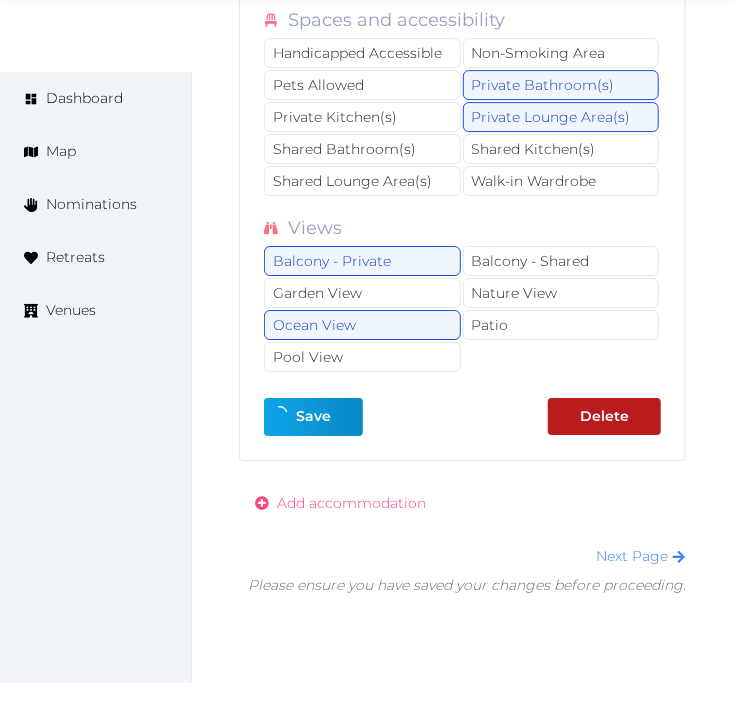 click on "Add accommodation" at bounding box center (351, 503) 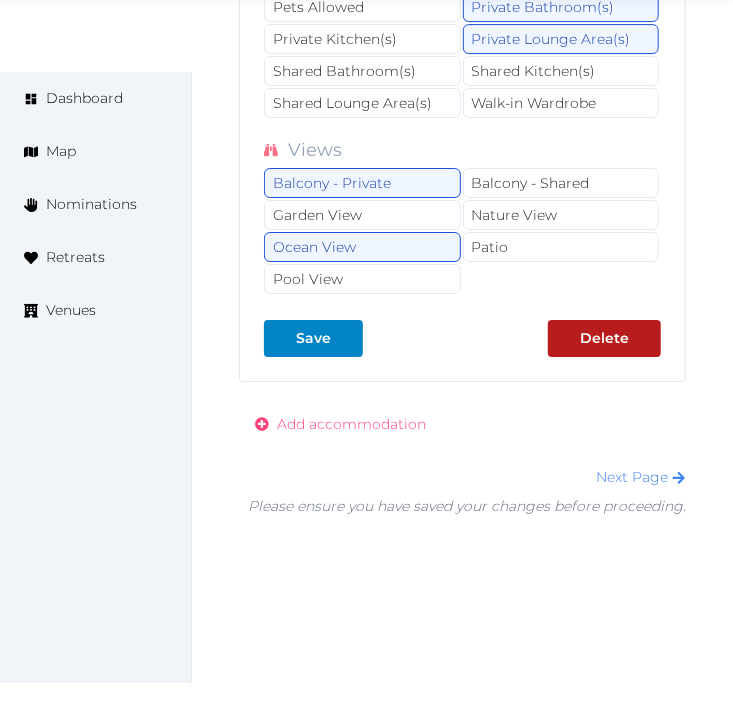 scroll, scrollTop: 15197, scrollLeft: 0, axis: vertical 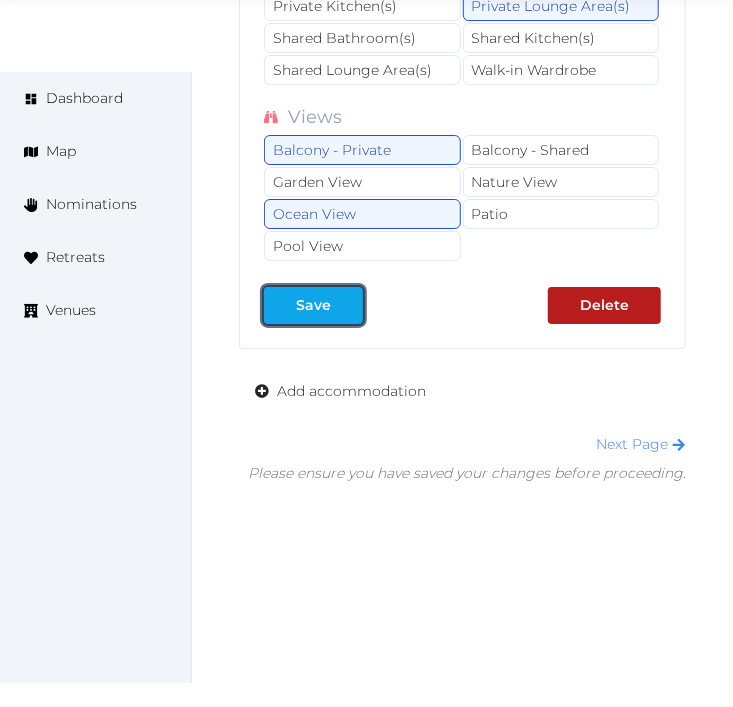 click on "Save" at bounding box center (313, 305) 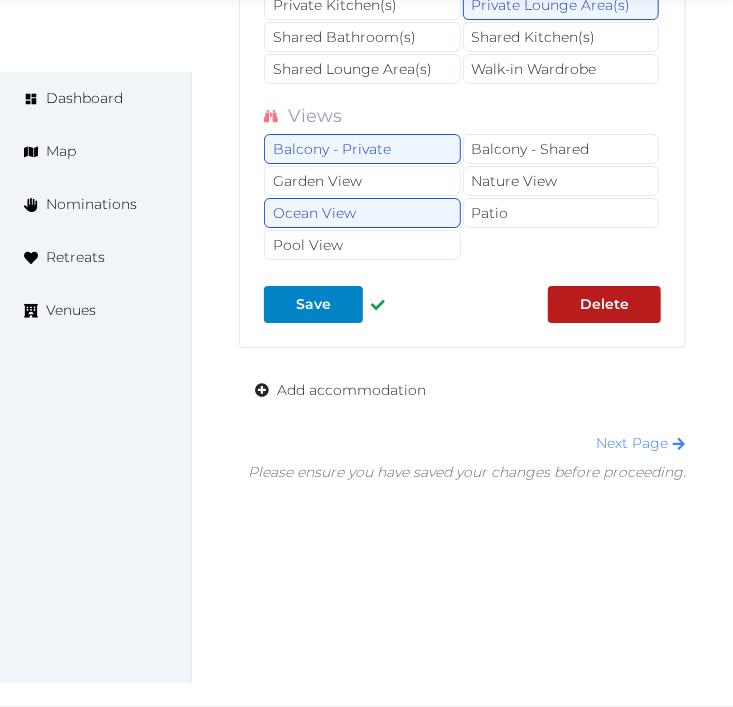 scroll, scrollTop: 15234, scrollLeft: 0, axis: vertical 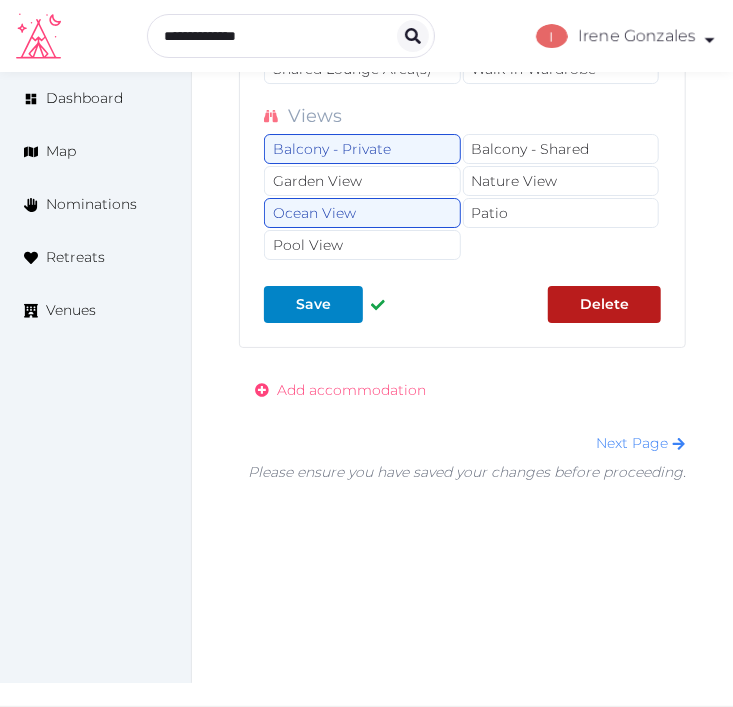 click on "Add accommodation" at bounding box center (351, 390) 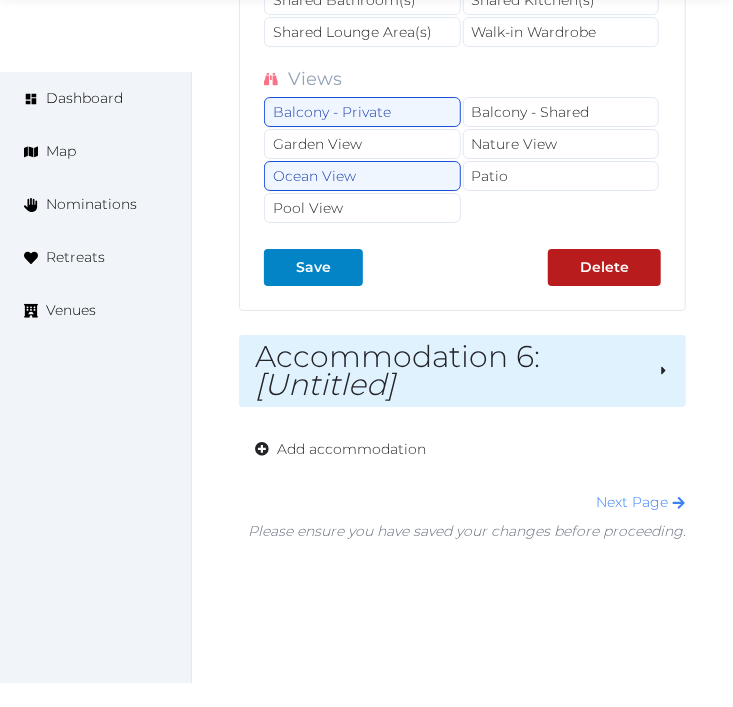 click on "Accommodation 6 :  [Untitled]" at bounding box center [448, 371] 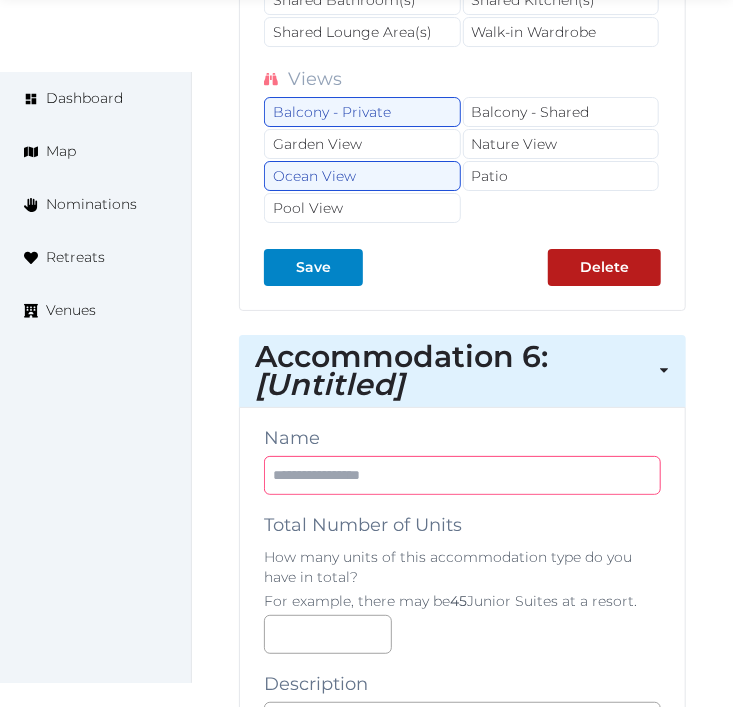 click at bounding box center (462, 475) 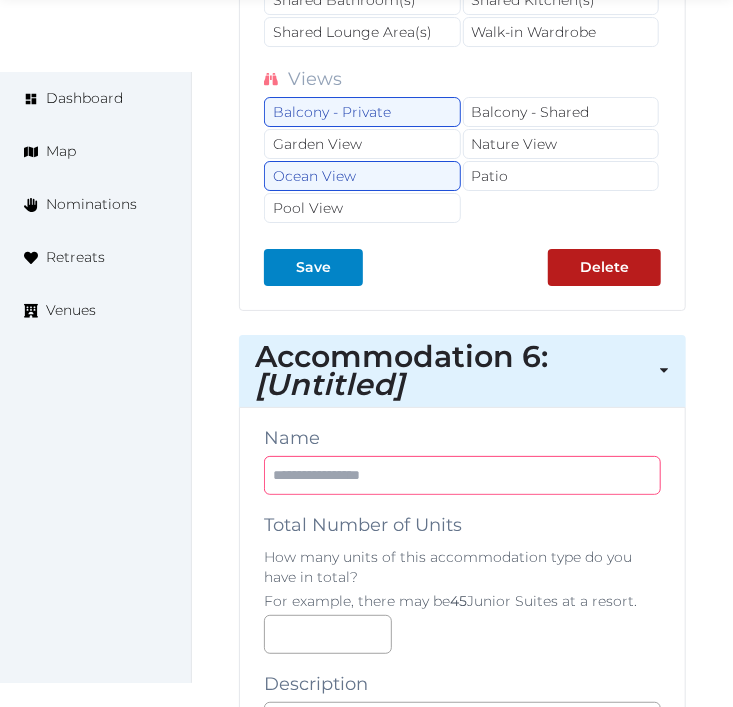 paste on "**********" 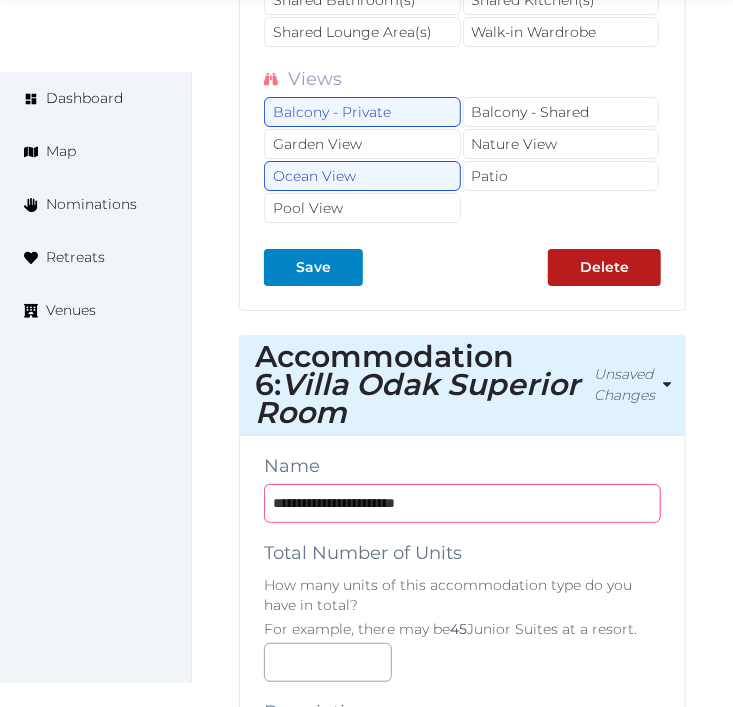 type on "**********" 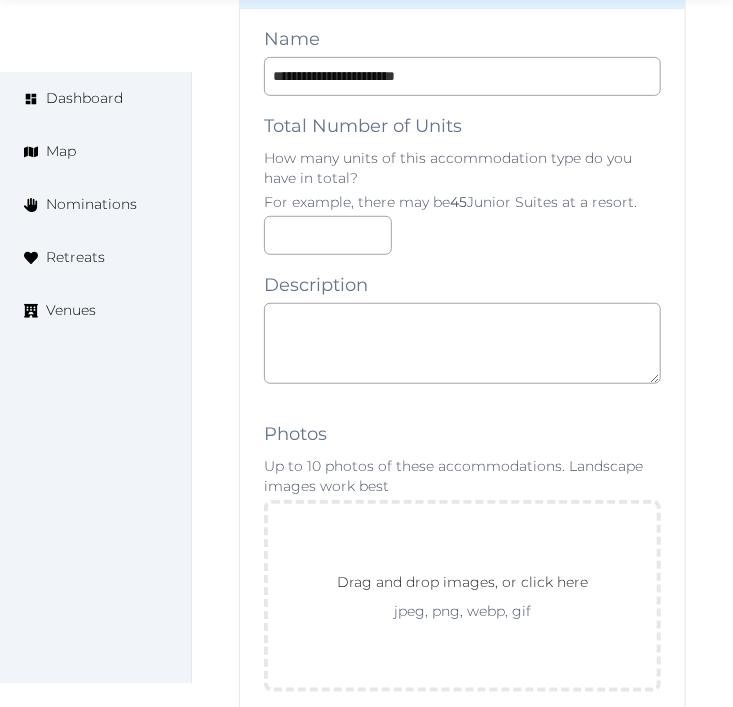 scroll, scrollTop: 15680, scrollLeft: 0, axis: vertical 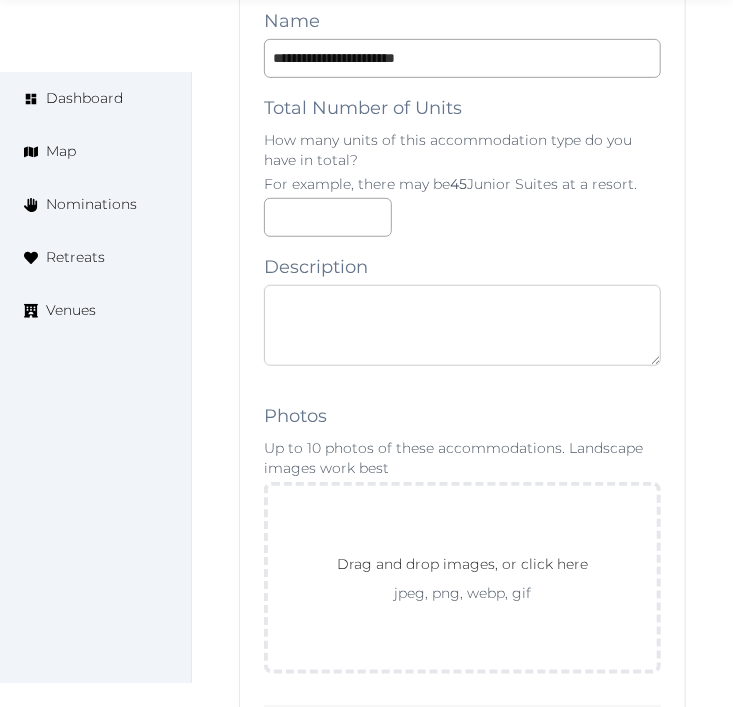 click at bounding box center [462, 325] 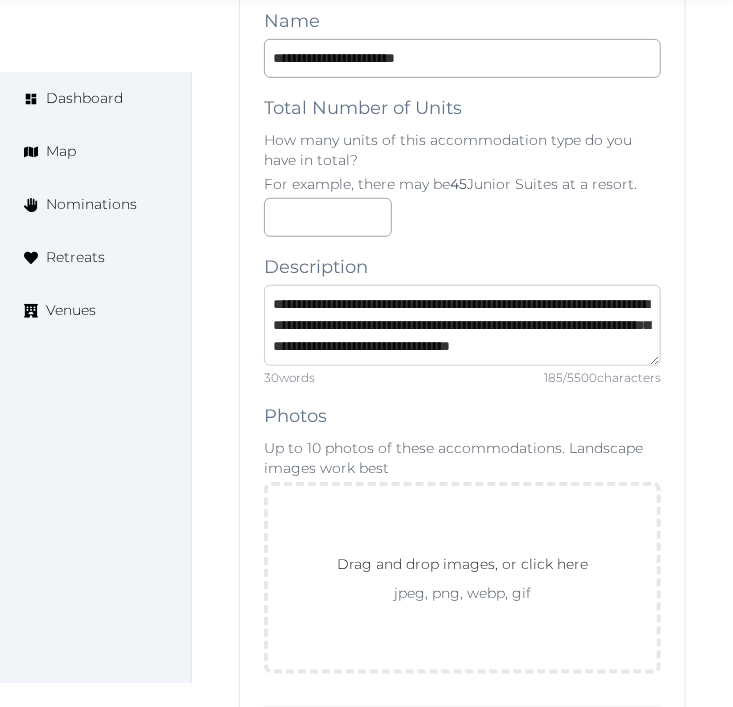 scroll, scrollTop: 31, scrollLeft: 0, axis: vertical 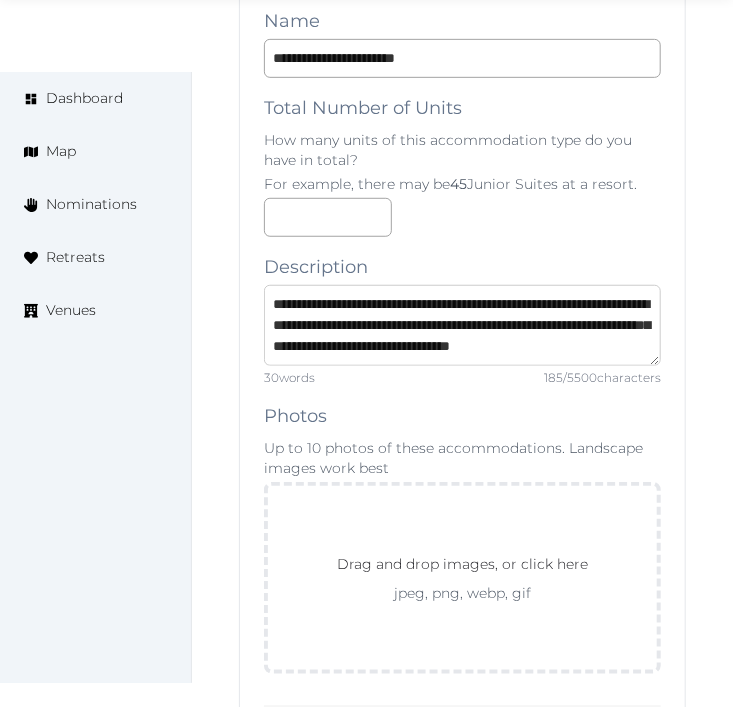 type on "**********" 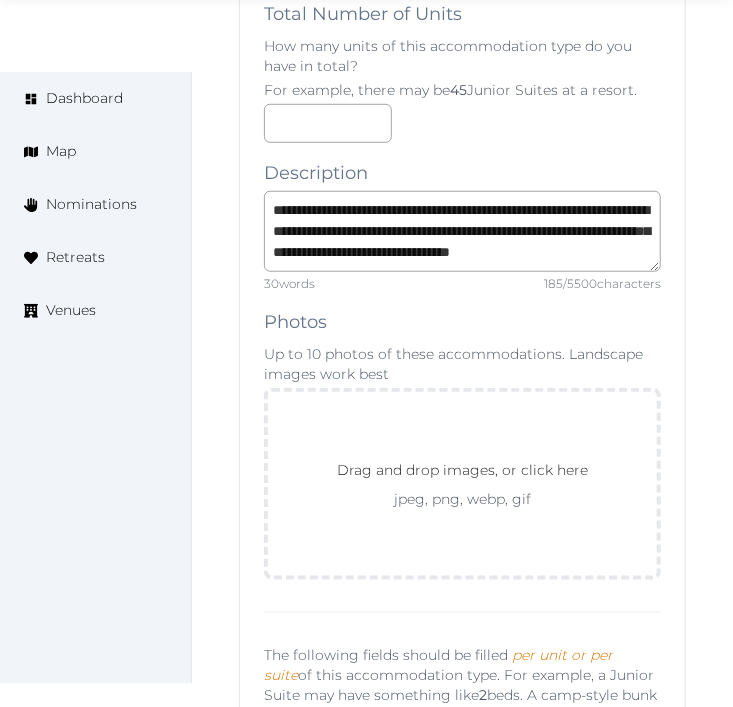 scroll, scrollTop: 15902, scrollLeft: 0, axis: vertical 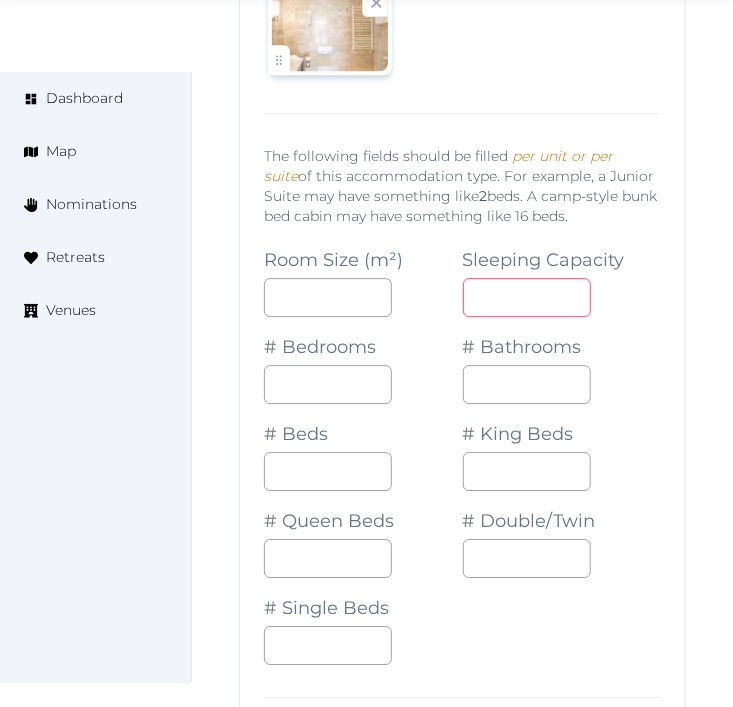 click at bounding box center [527, 297] 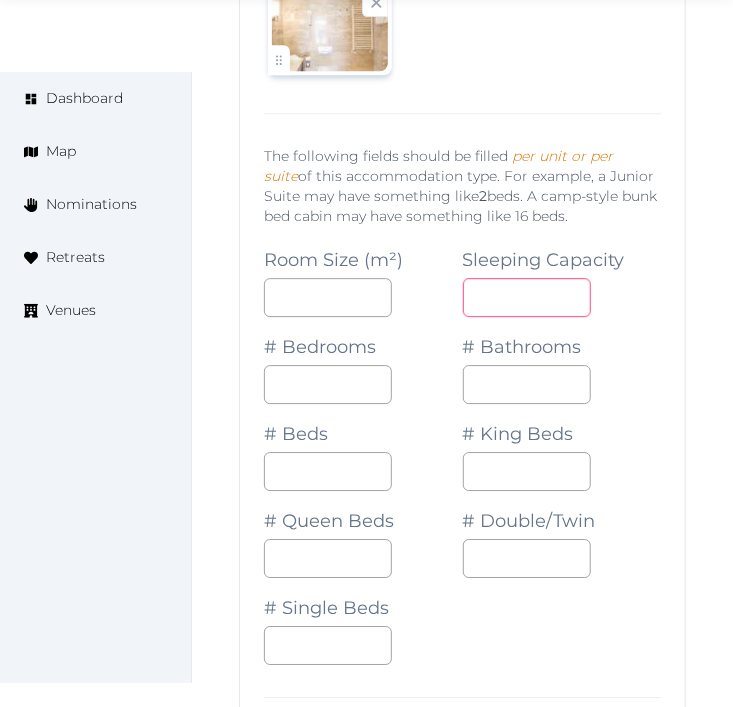 drag, startPoint x: 664, startPoint y: 337, endPoint x: 426, endPoint y: 405, distance: 247.52374 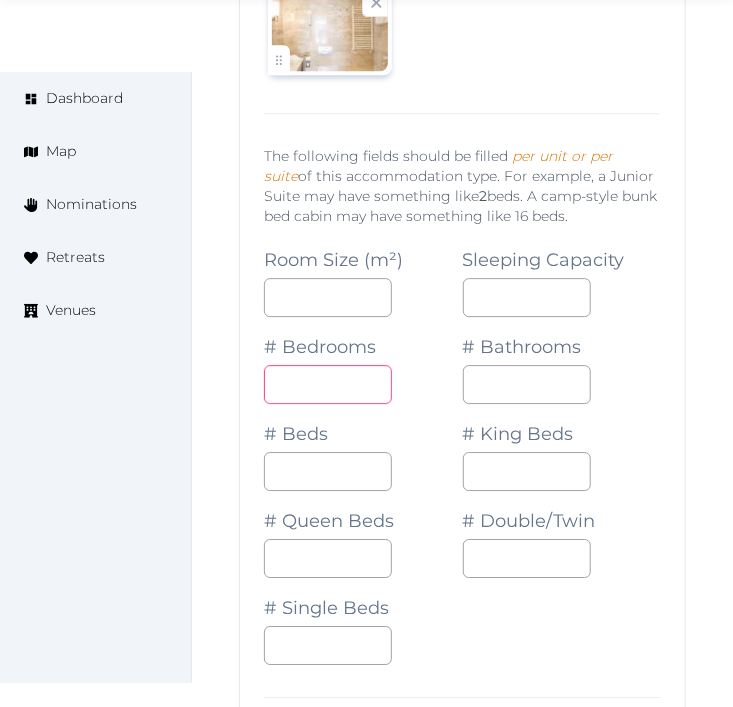 drag, startPoint x: 322, startPoint y: 426, endPoint x: 401, endPoint y: 445, distance: 81.25269 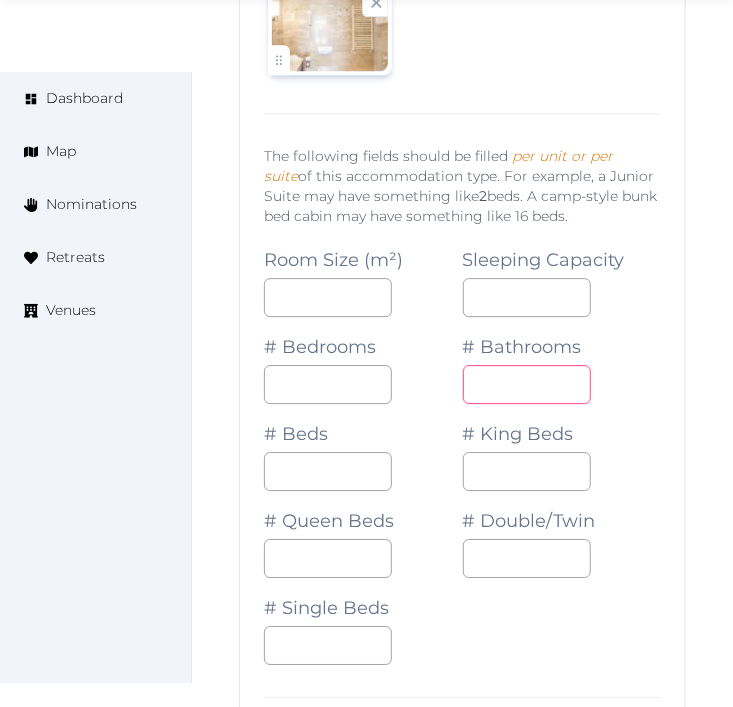 click on "*" at bounding box center [527, 384] 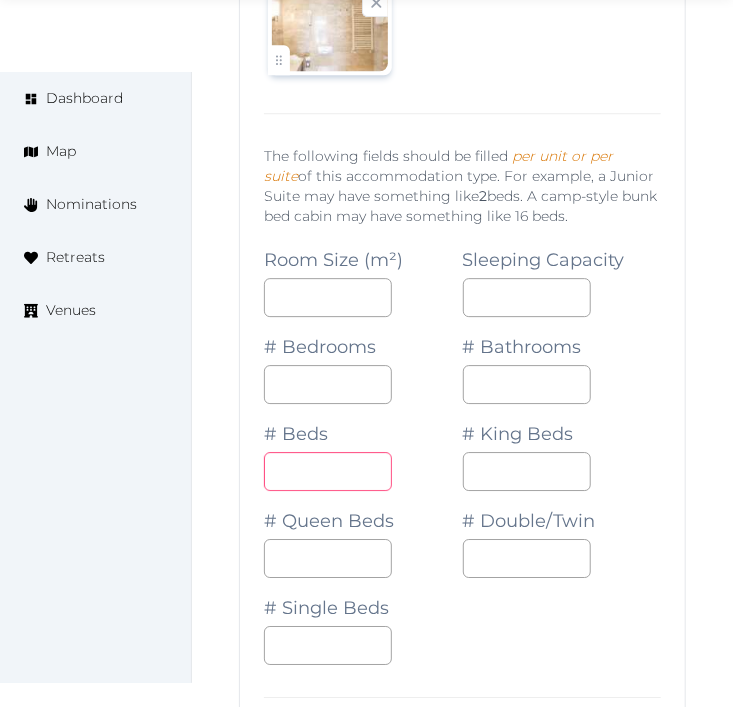 click at bounding box center (328, 471) 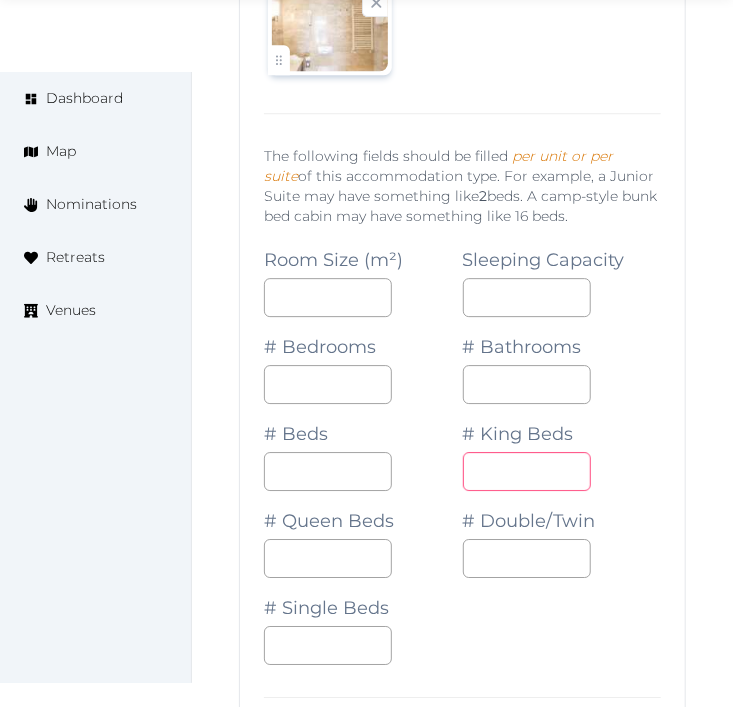 click at bounding box center (527, 471) 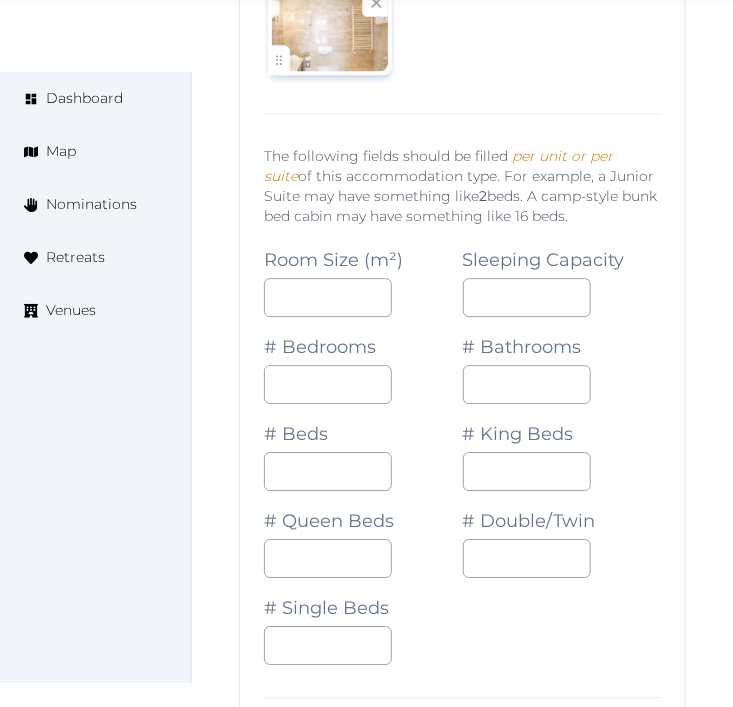 click on "# Double/Twin" at bounding box center (562, 534) 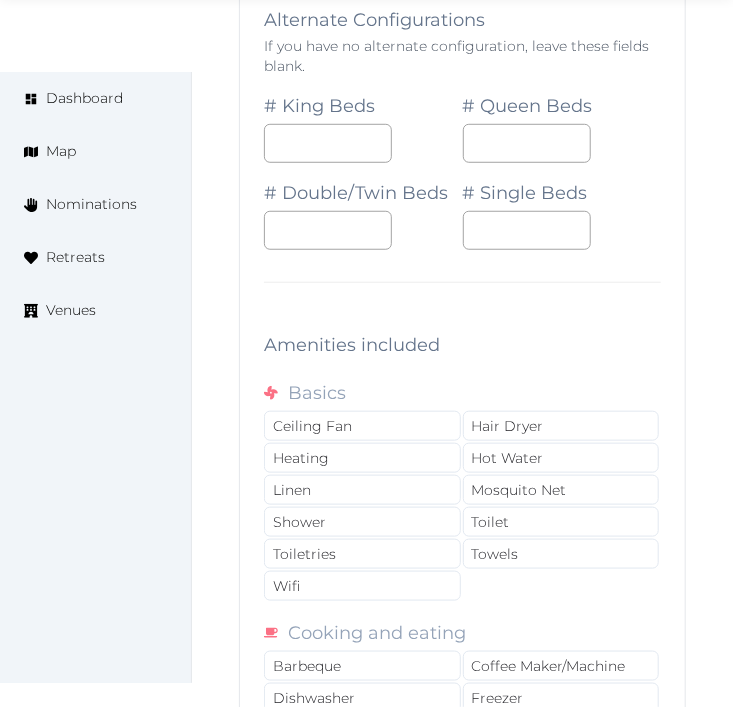 scroll, scrollTop: 18222, scrollLeft: 0, axis: vertical 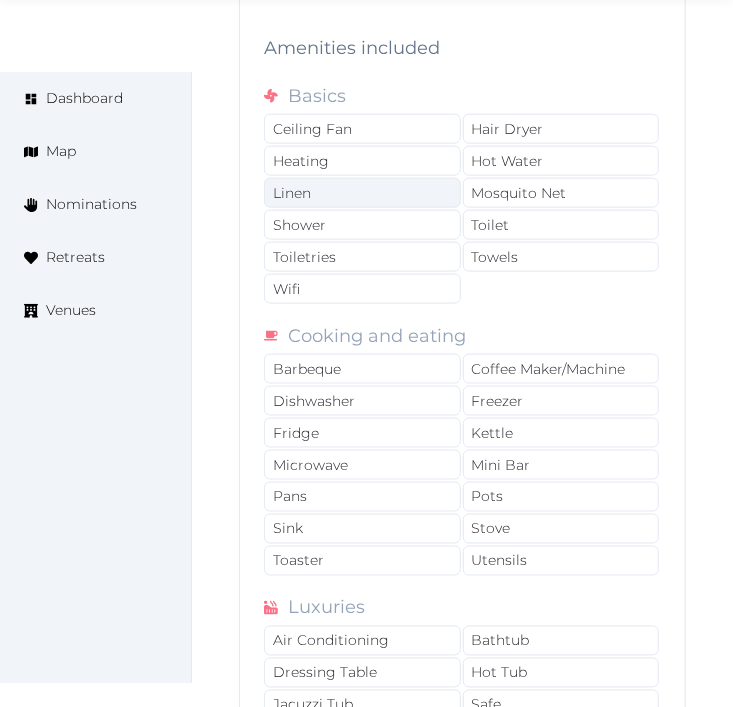 click on "Linen" at bounding box center (362, 193) 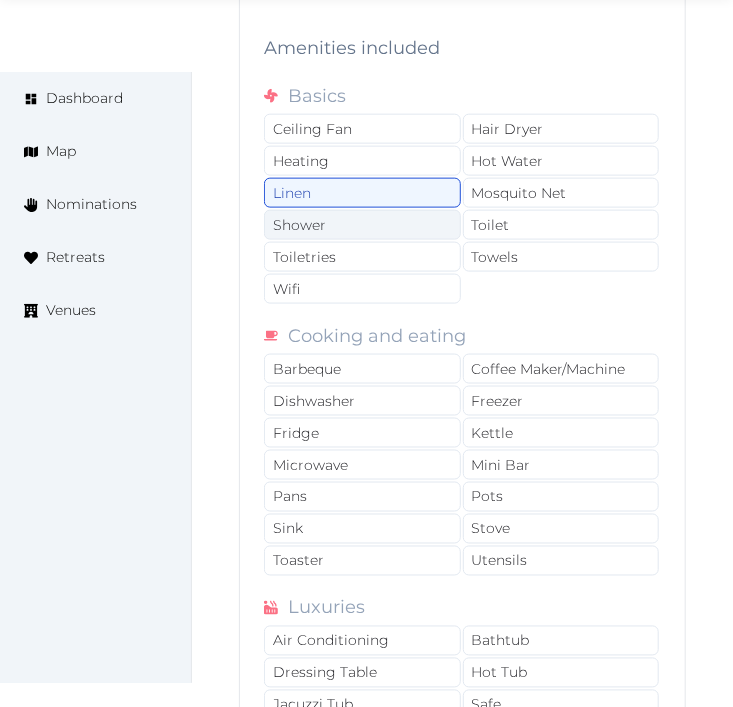 click on "Shower" at bounding box center [362, 225] 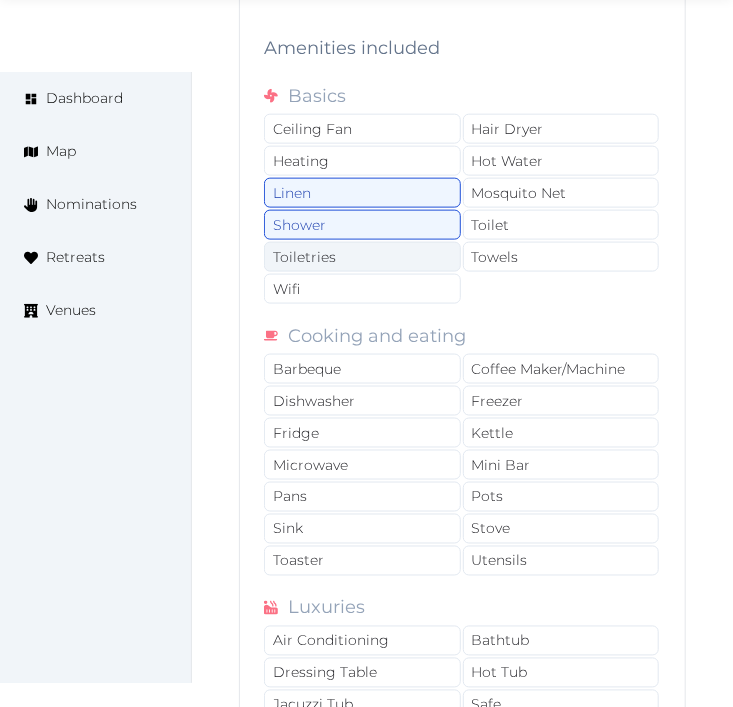 click on "Toiletries" at bounding box center (362, 257) 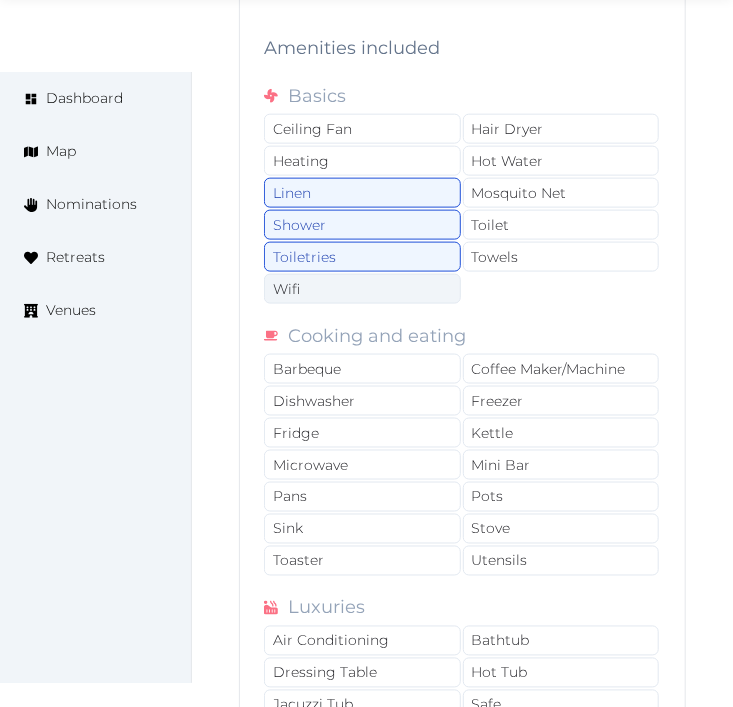 click on "Wifi" at bounding box center [362, 289] 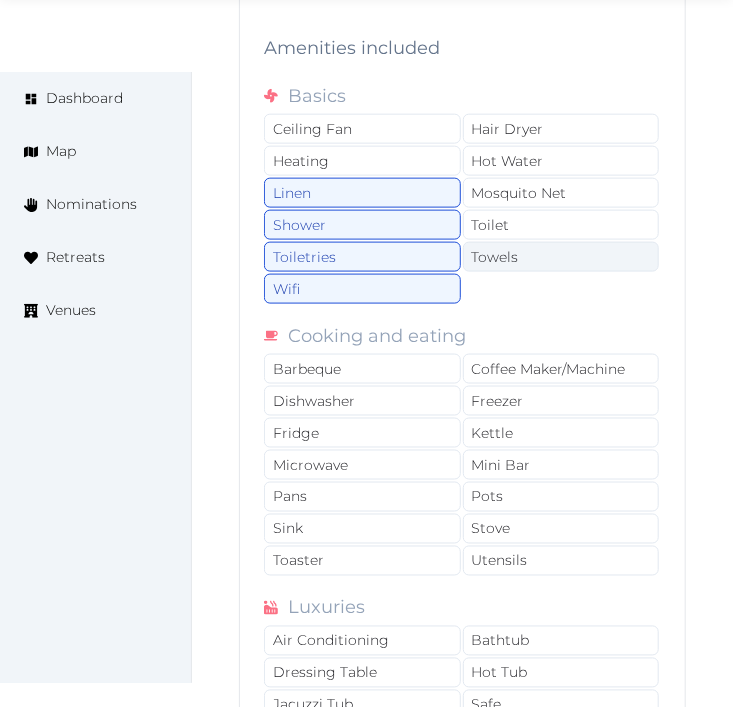 click on "Towels" at bounding box center [561, 257] 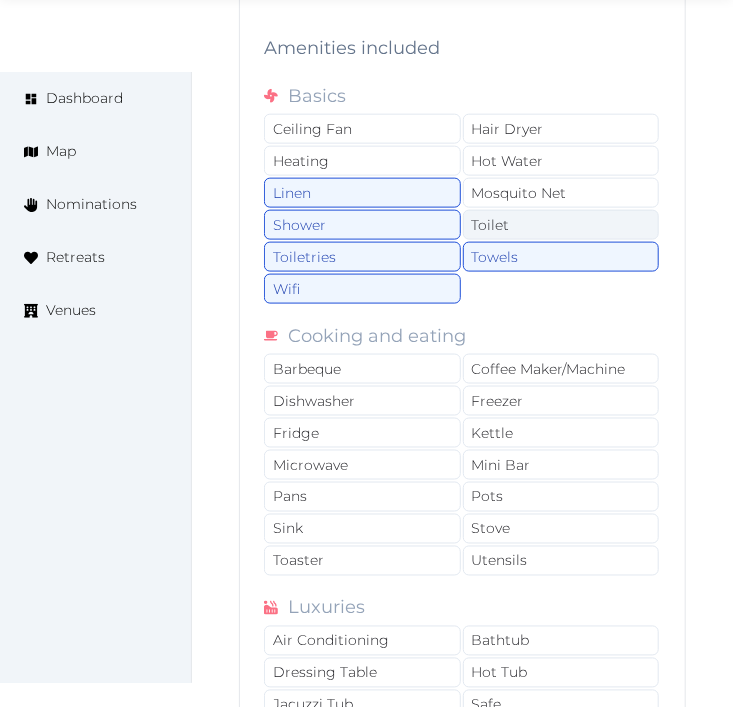 click on "Toilet" at bounding box center (561, 225) 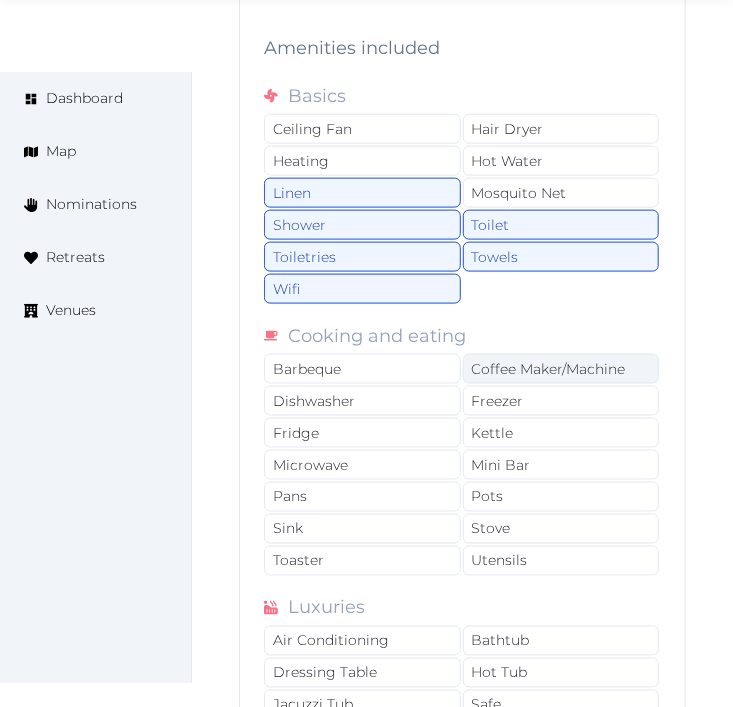 click on "Coffee Maker/Machine" at bounding box center (561, 369) 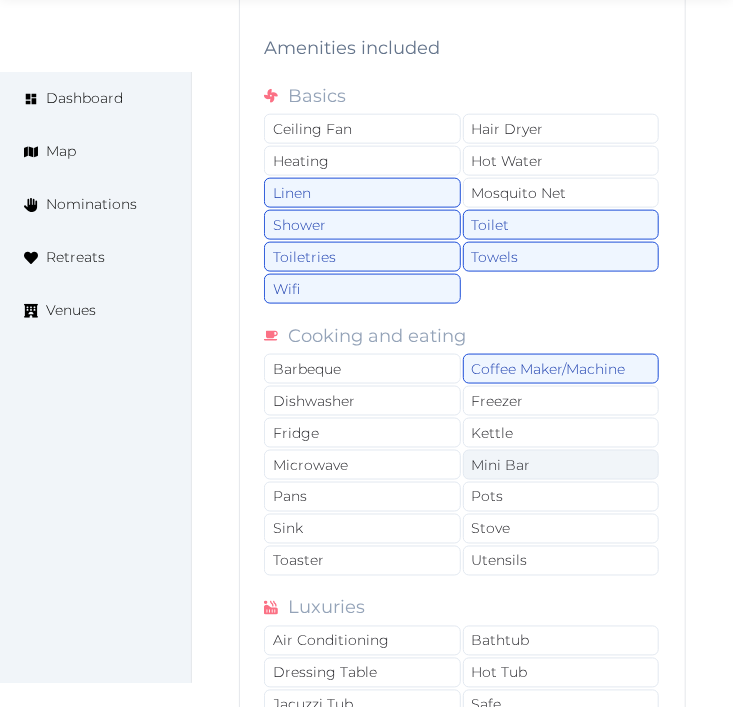 click on "Mini Bar" at bounding box center (561, 465) 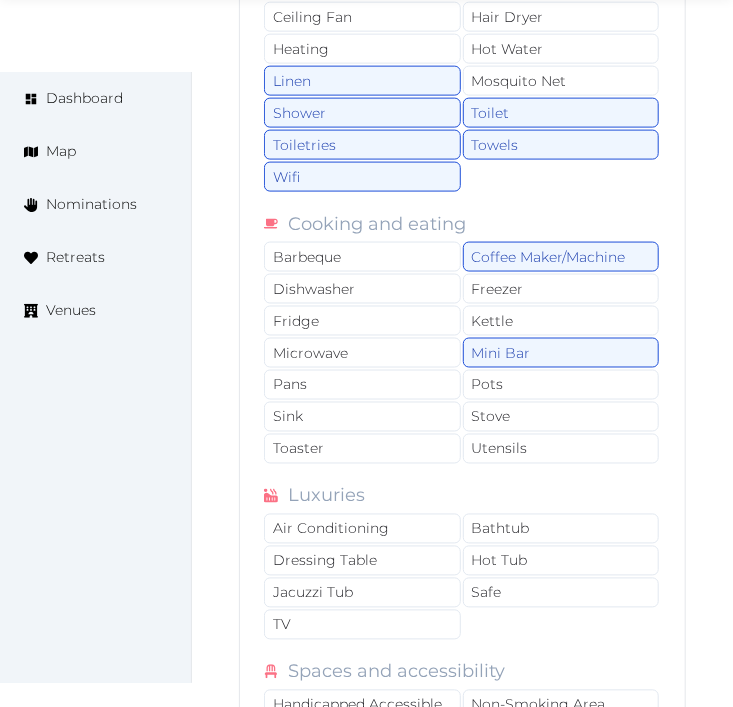 scroll, scrollTop: 18555, scrollLeft: 0, axis: vertical 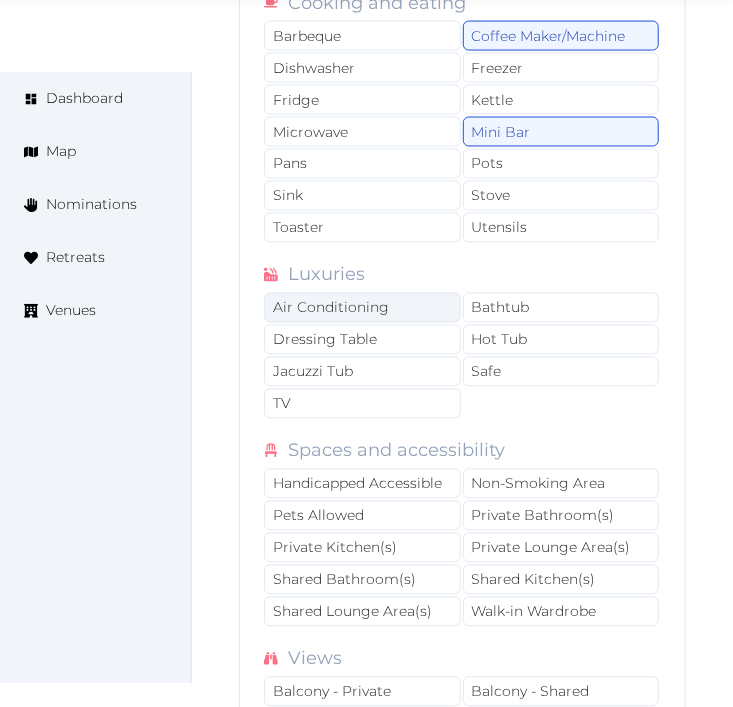 click on "Air Conditioning" at bounding box center [362, 308] 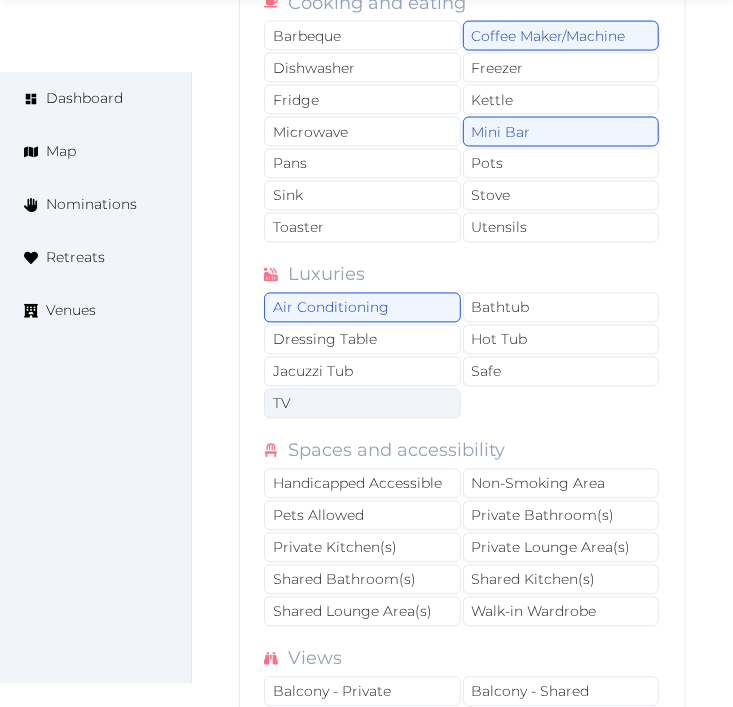 drag, startPoint x: 392, startPoint y: 448, endPoint x: 472, endPoint y: 440, distance: 80.399 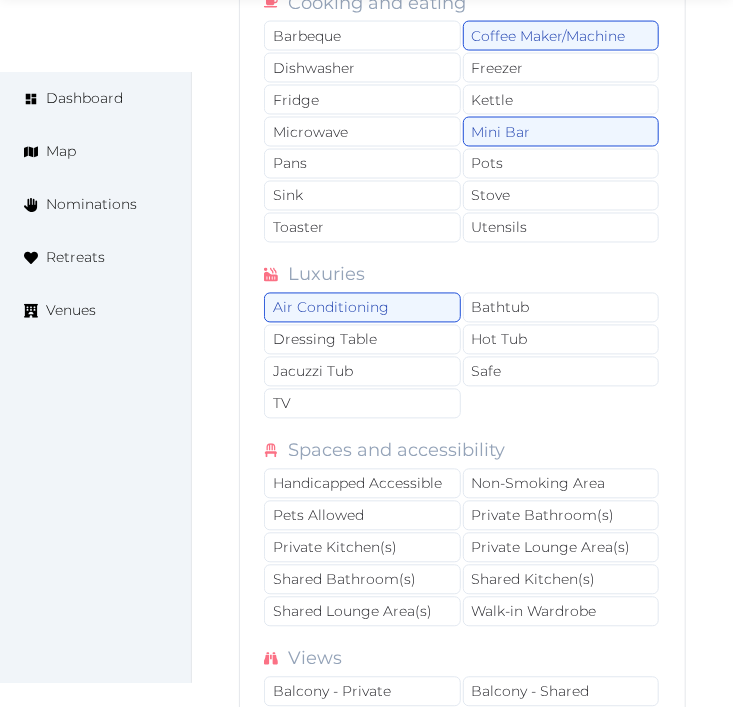click on "TV" at bounding box center [362, 404] 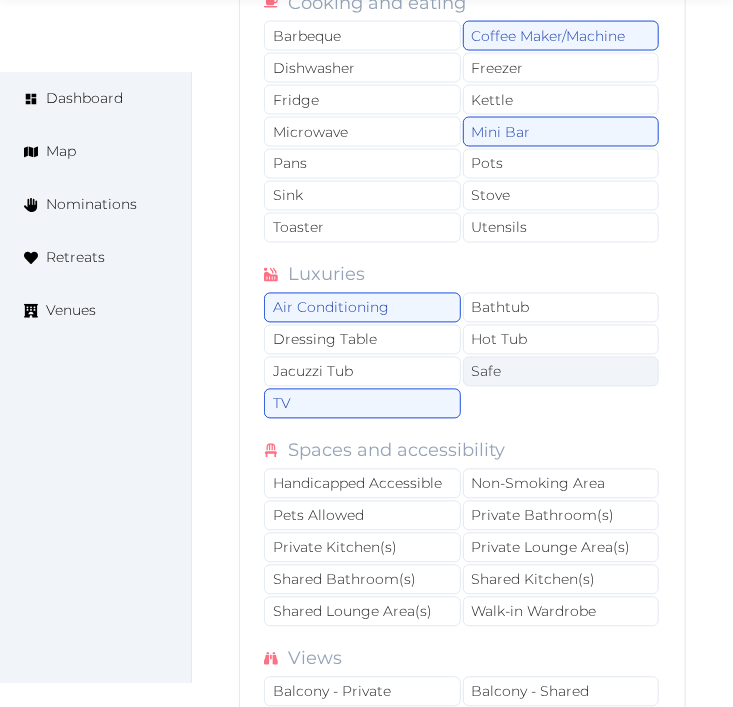 click on "Safe" at bounding box center [561, 372] 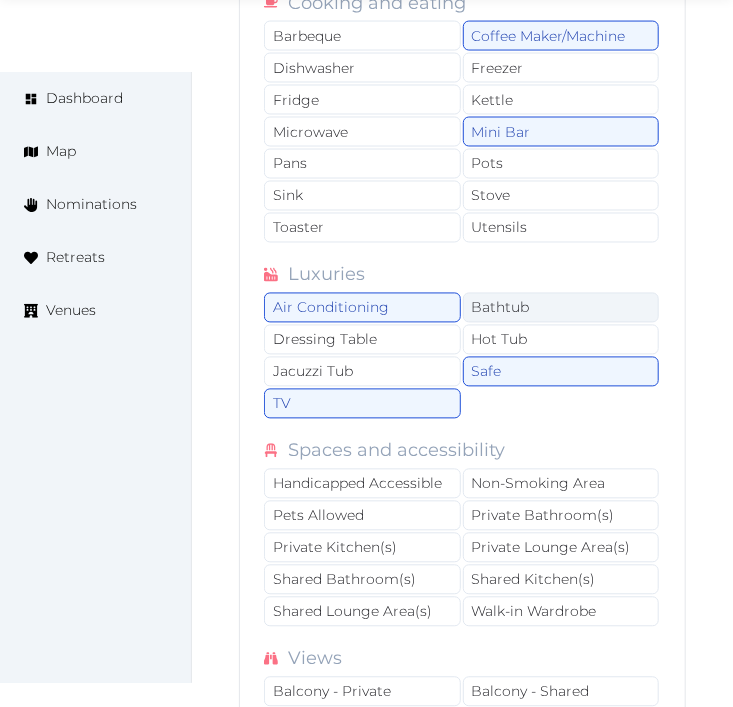 click on "Bathtub" at bounding box center [561, 308] 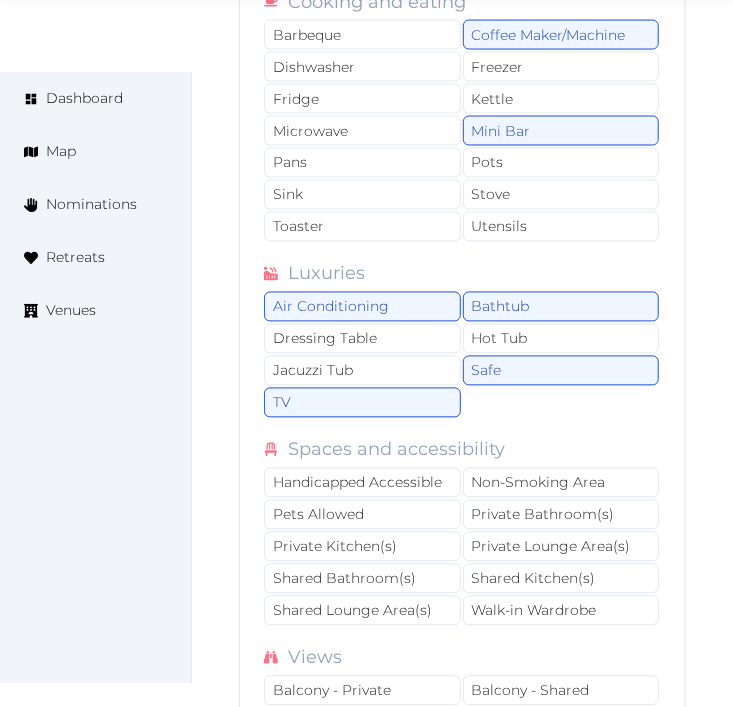 scroll, scrollTop: 18888, scrollLeft: 0, axis: vertical 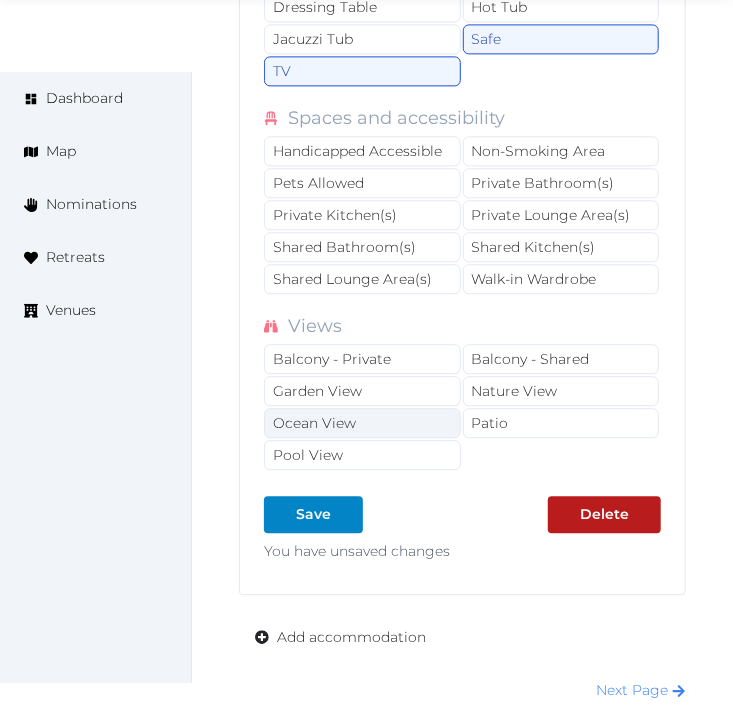 click on "Ocean View" at bounding box center (362, 423) 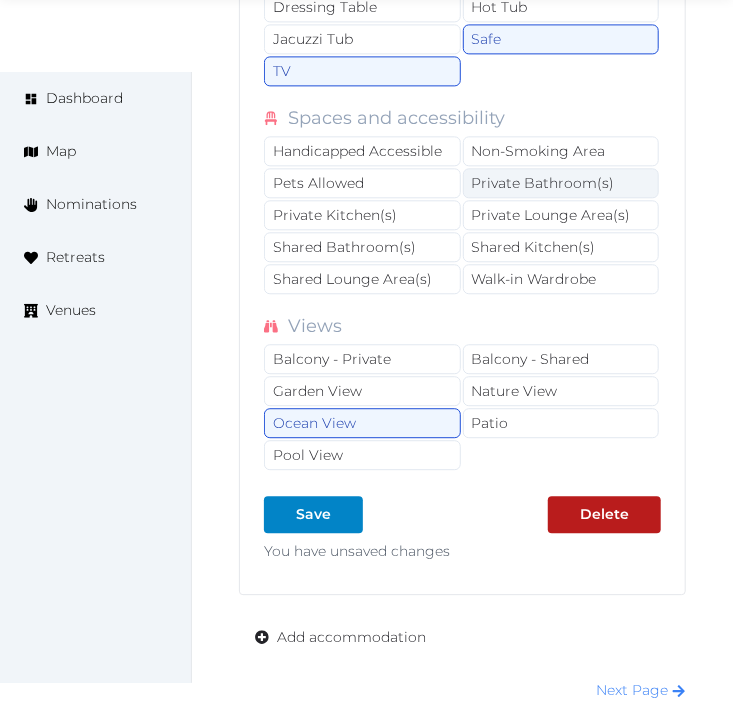 click on "Private Bathroom(s)" at bounding box center [561, 183] 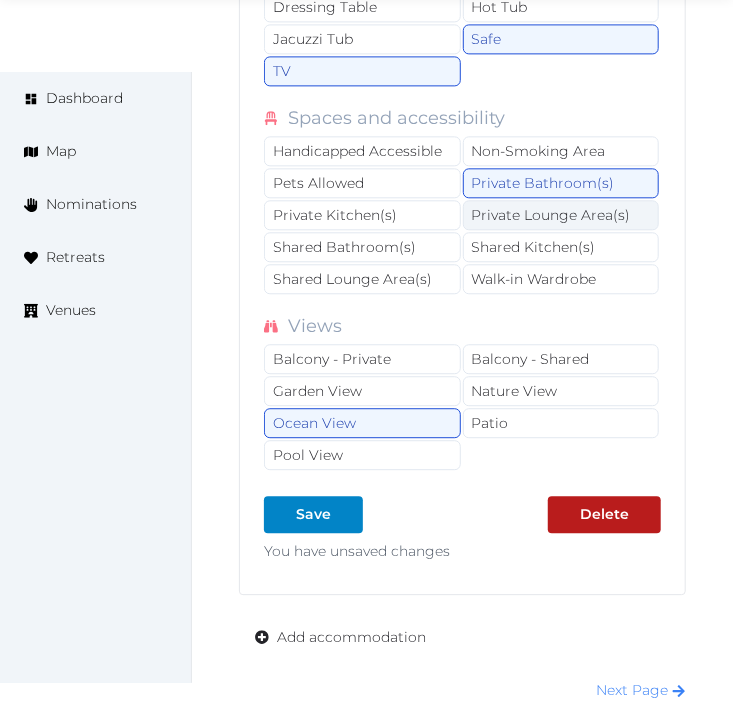 click on "Private Lounge Area(s)" at bounding box center (561, 215) 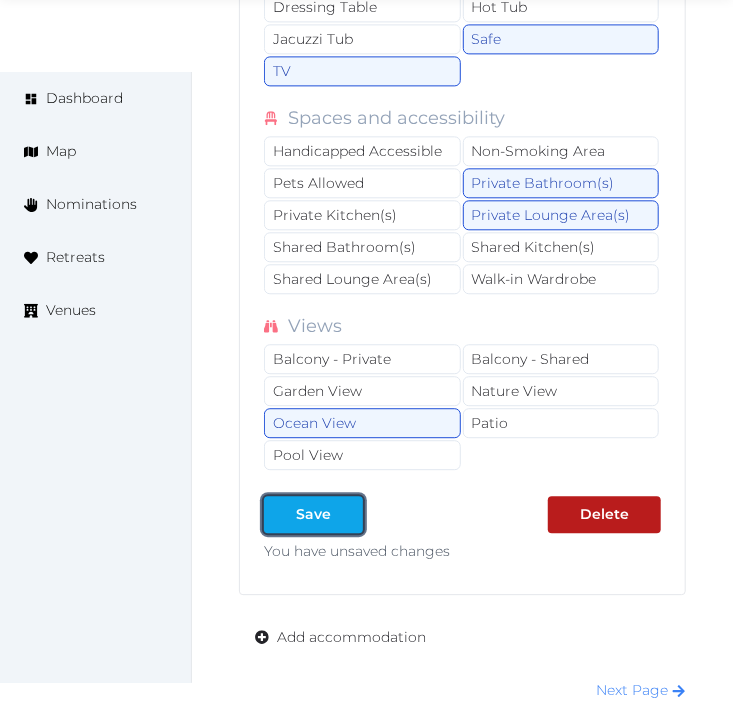 click on "Save" at bounding box center [313, 514] 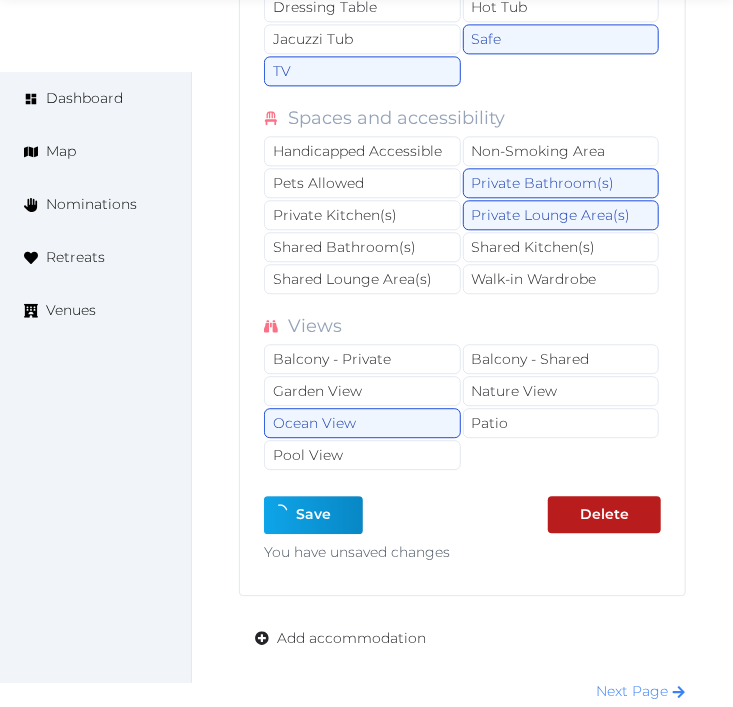 type on "*" 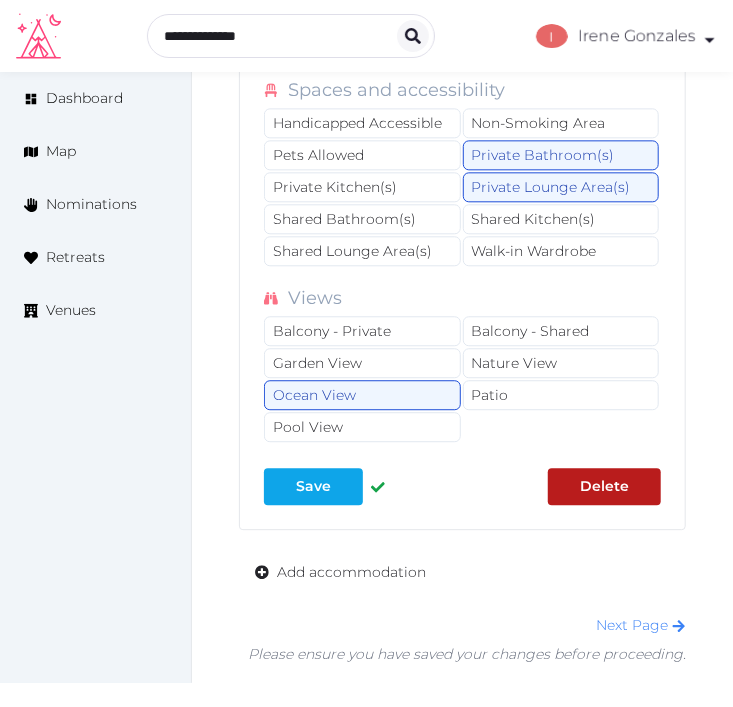 scroll, scrollTop: 18861, scrollLeft: 0, axis: vertical 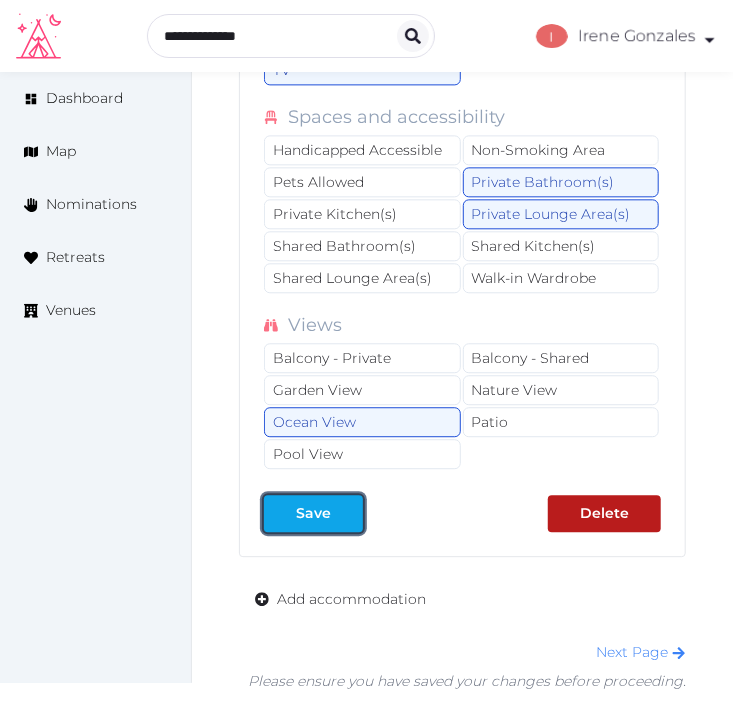 drag, startPoint x: 325, startPoint y: 555, endPoint x: 436, endPoint y: 525, distance: 114.982605 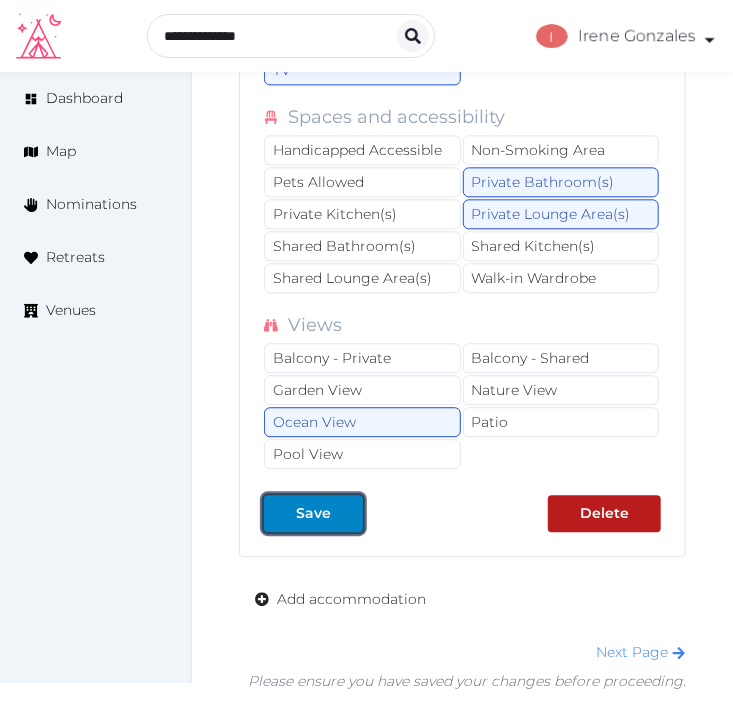 click on "Save" at bounding box center (313, 513) 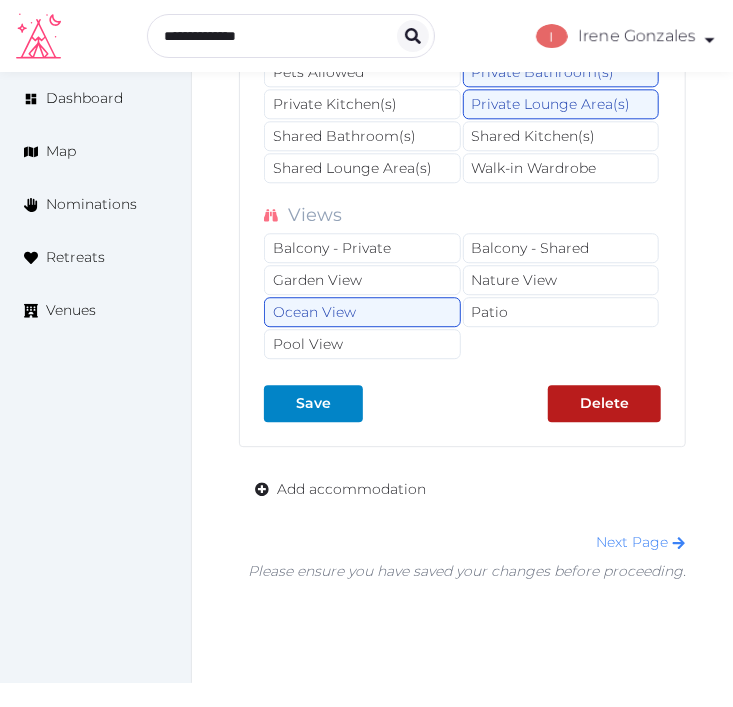 scroll, scrollTop: 18972, scrollLeft: 0, axis: vertical 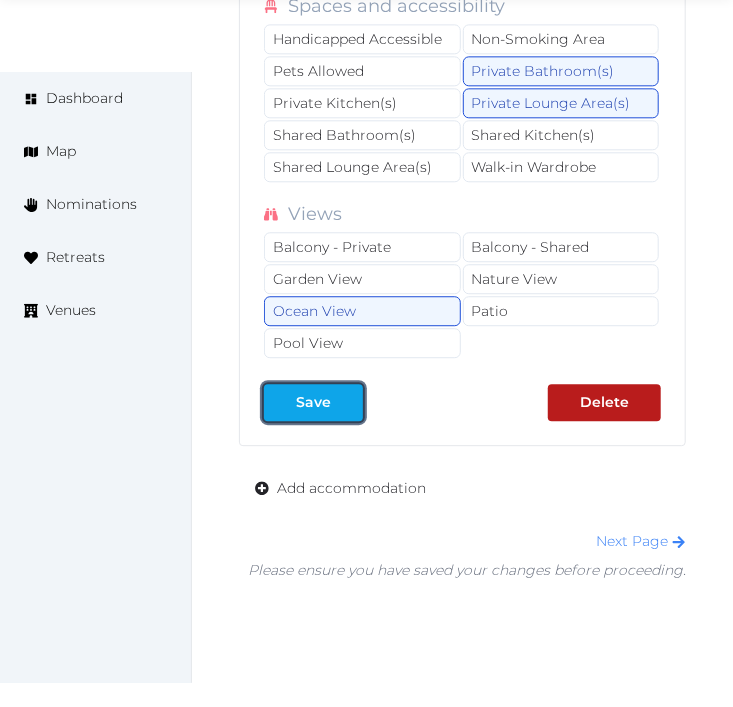 drag, startPoint x: 315, startPoint y: 438, endPoint x: 726, endPoint y: 237, distance: 457.5172 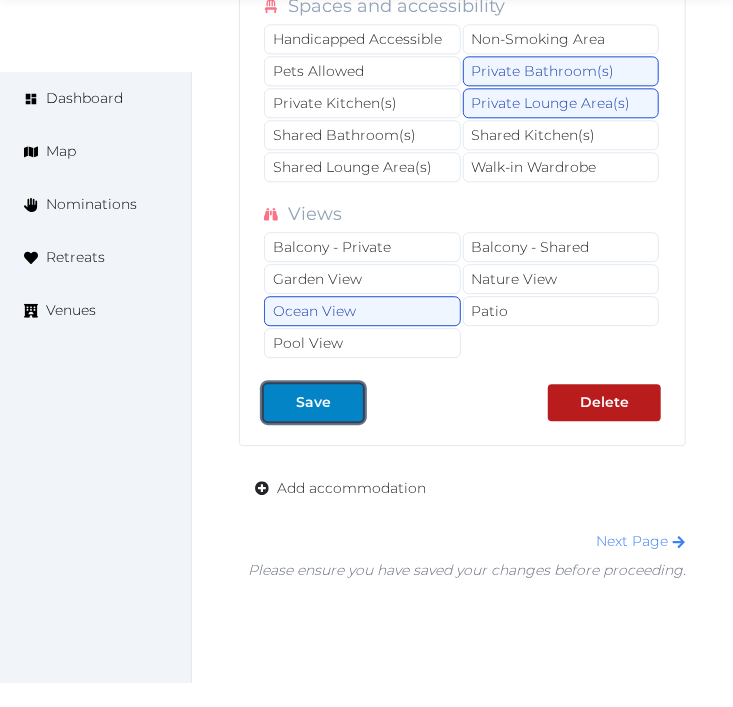 click on "Save" at bounding box center (313, 402) 